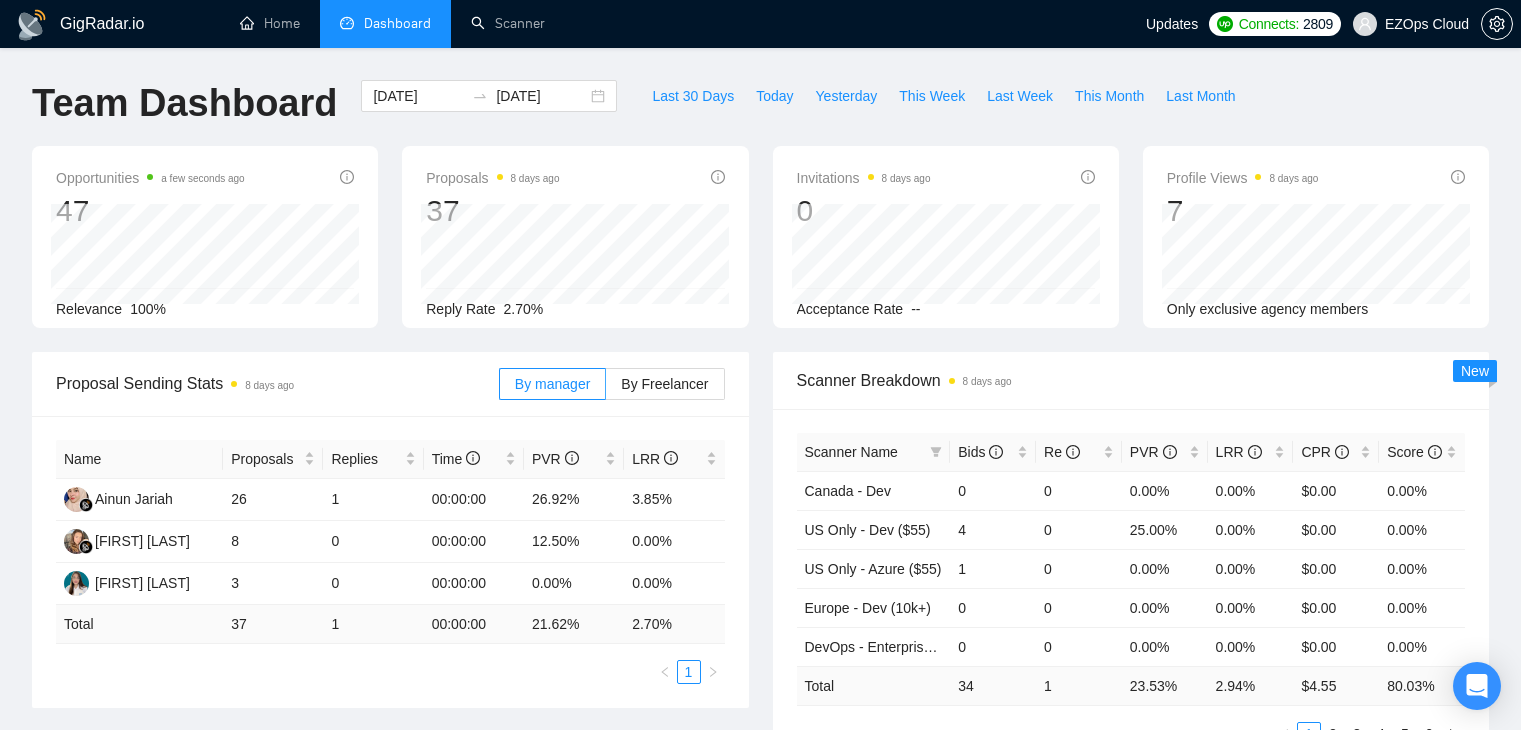 scroll, scrollTop: 0, scrollLeft: 0, axis: both 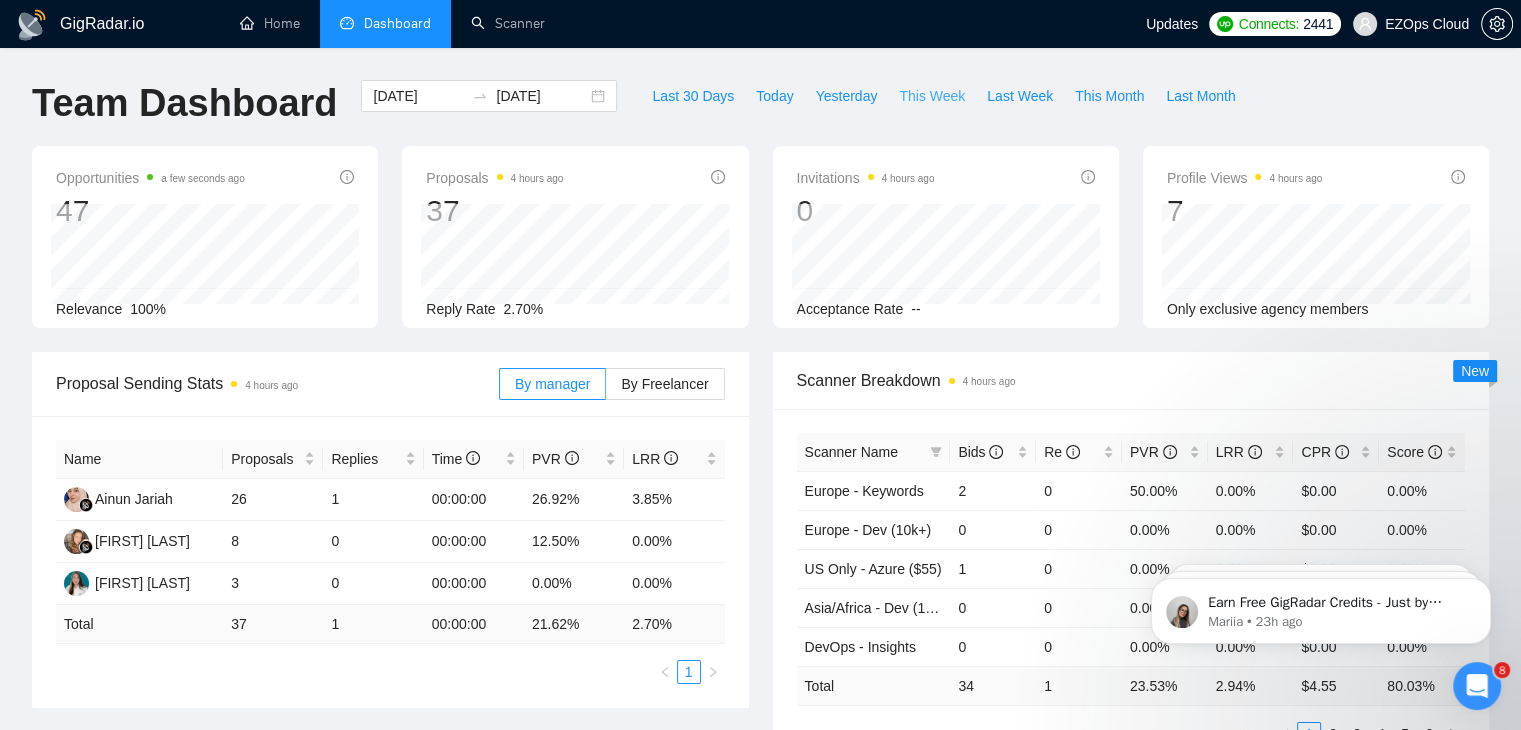 click on "This Week" at bounding box center [932, 96] 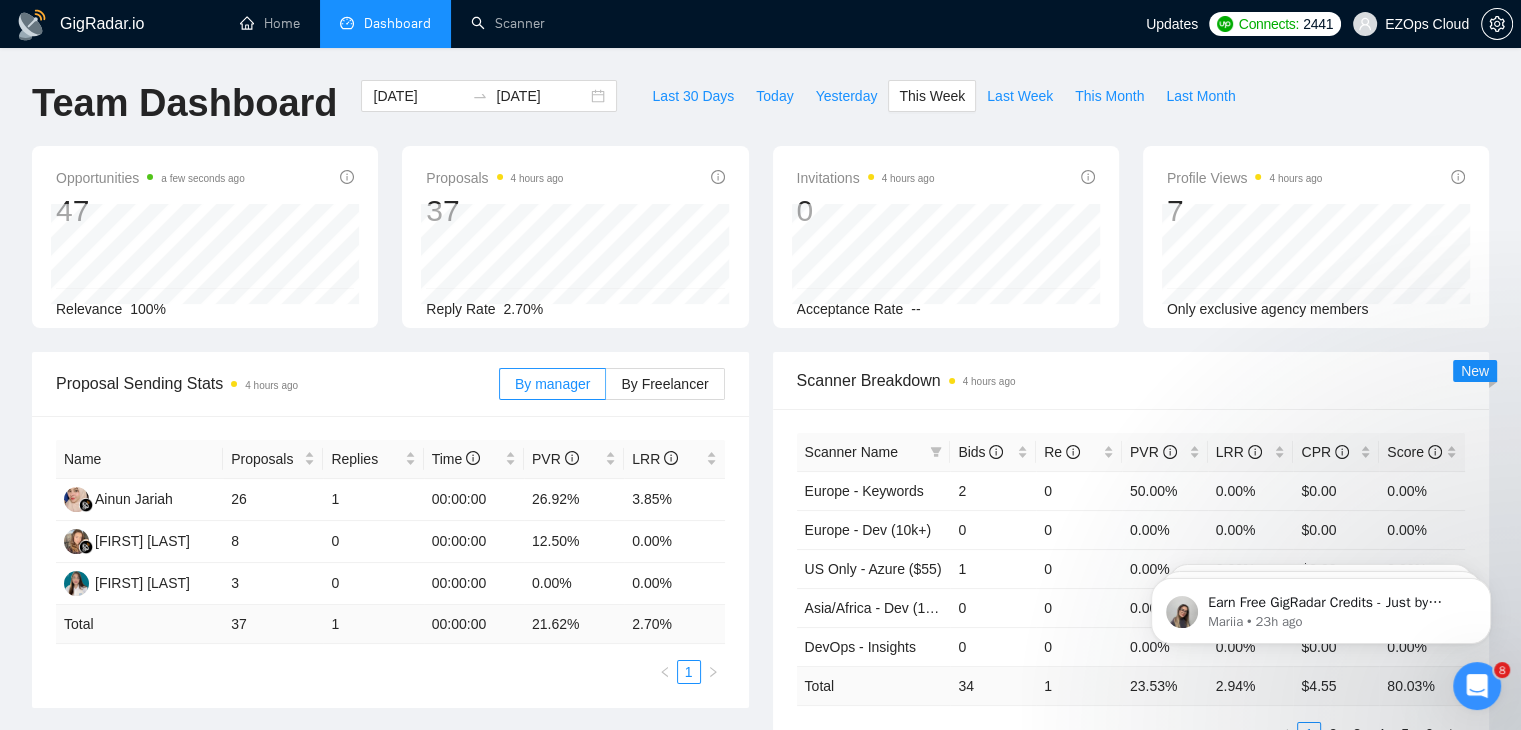 type on "2025-07-28" 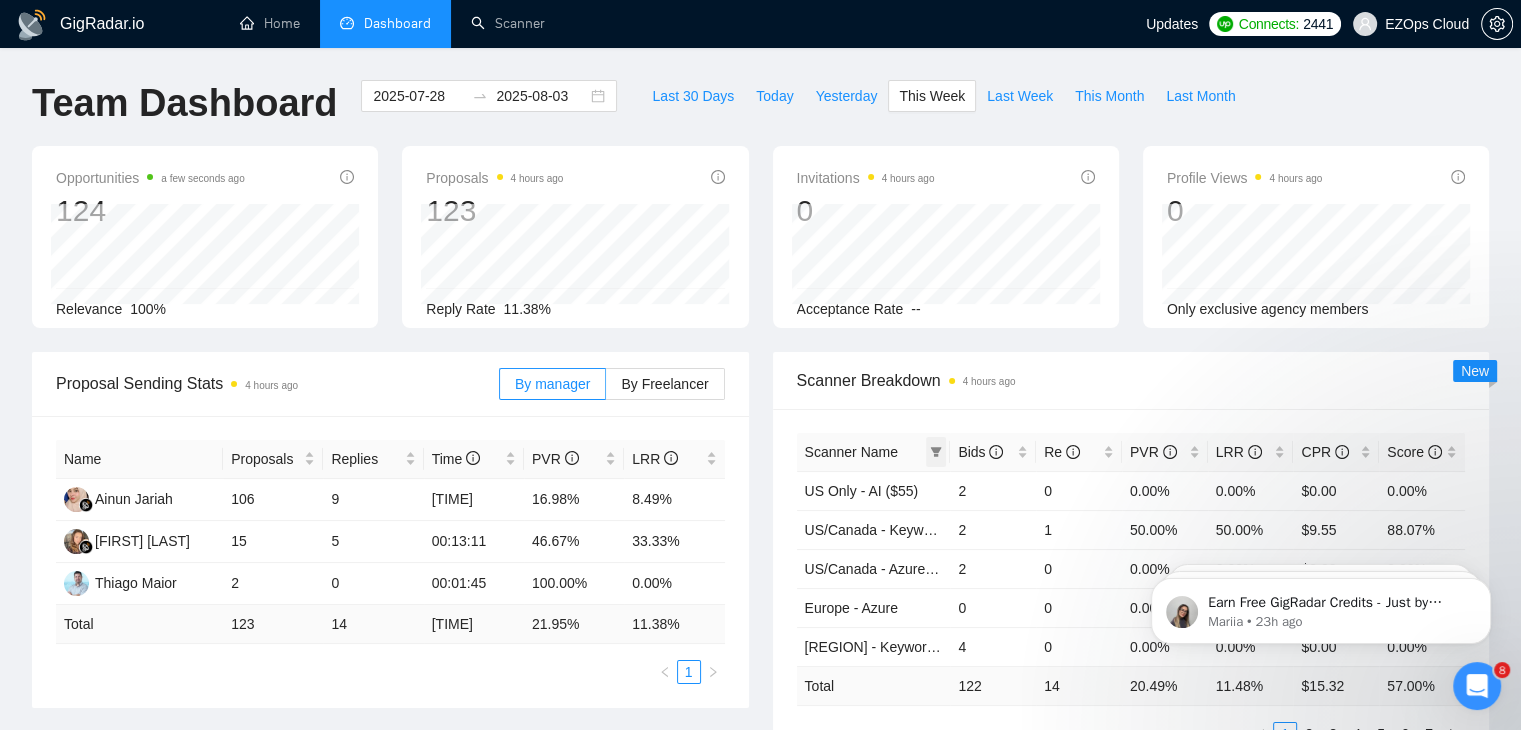 click 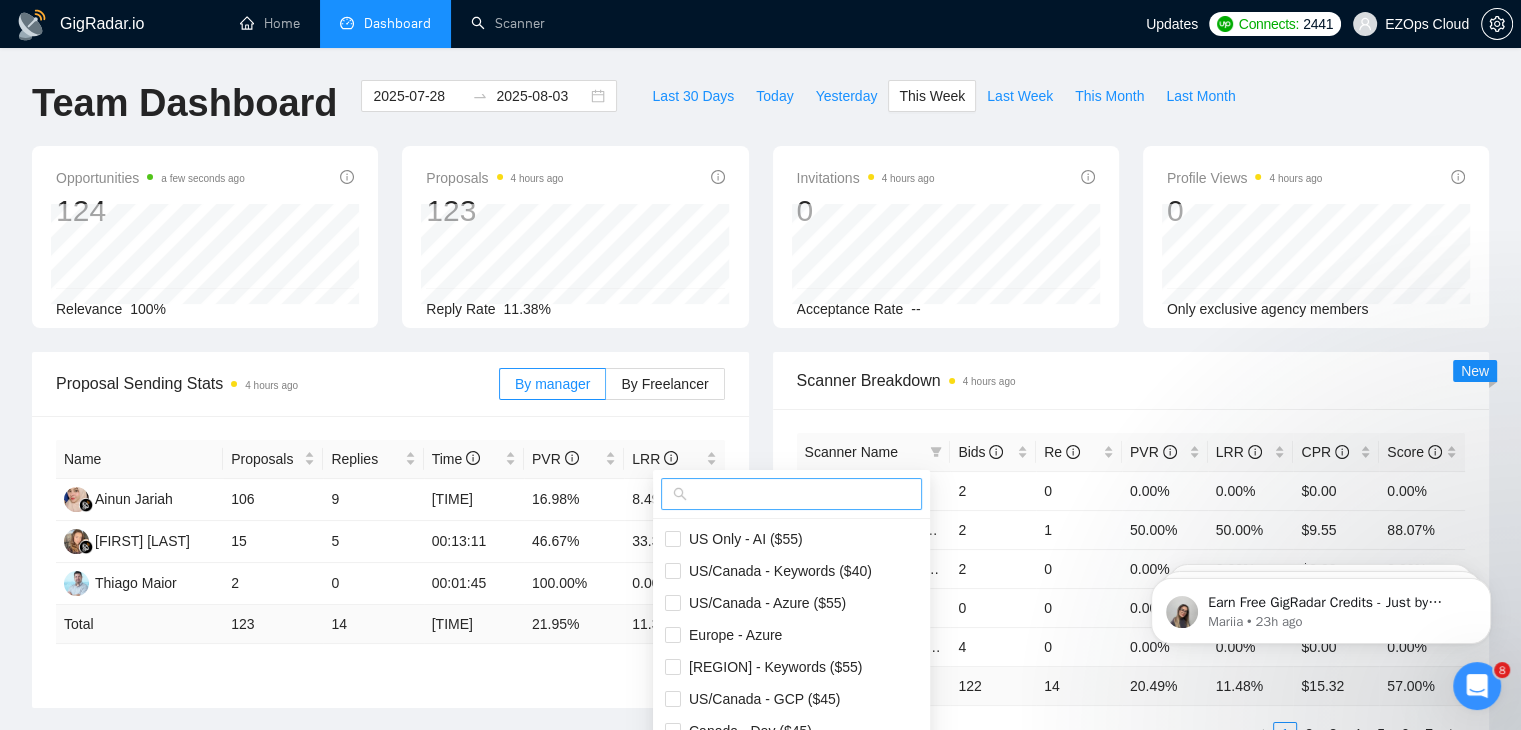 click at bounding box center (791, 494) 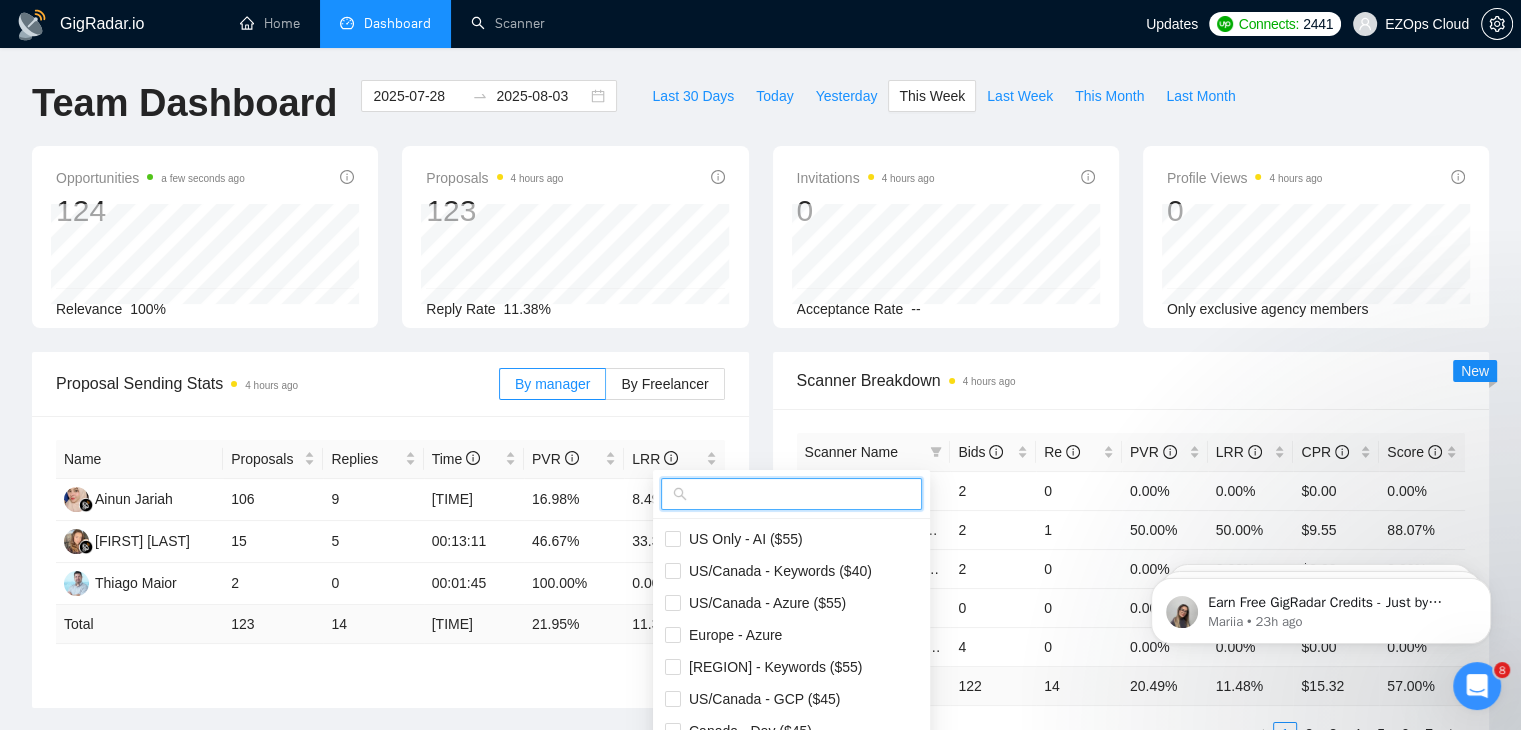 click at bounding box center [800, 494] 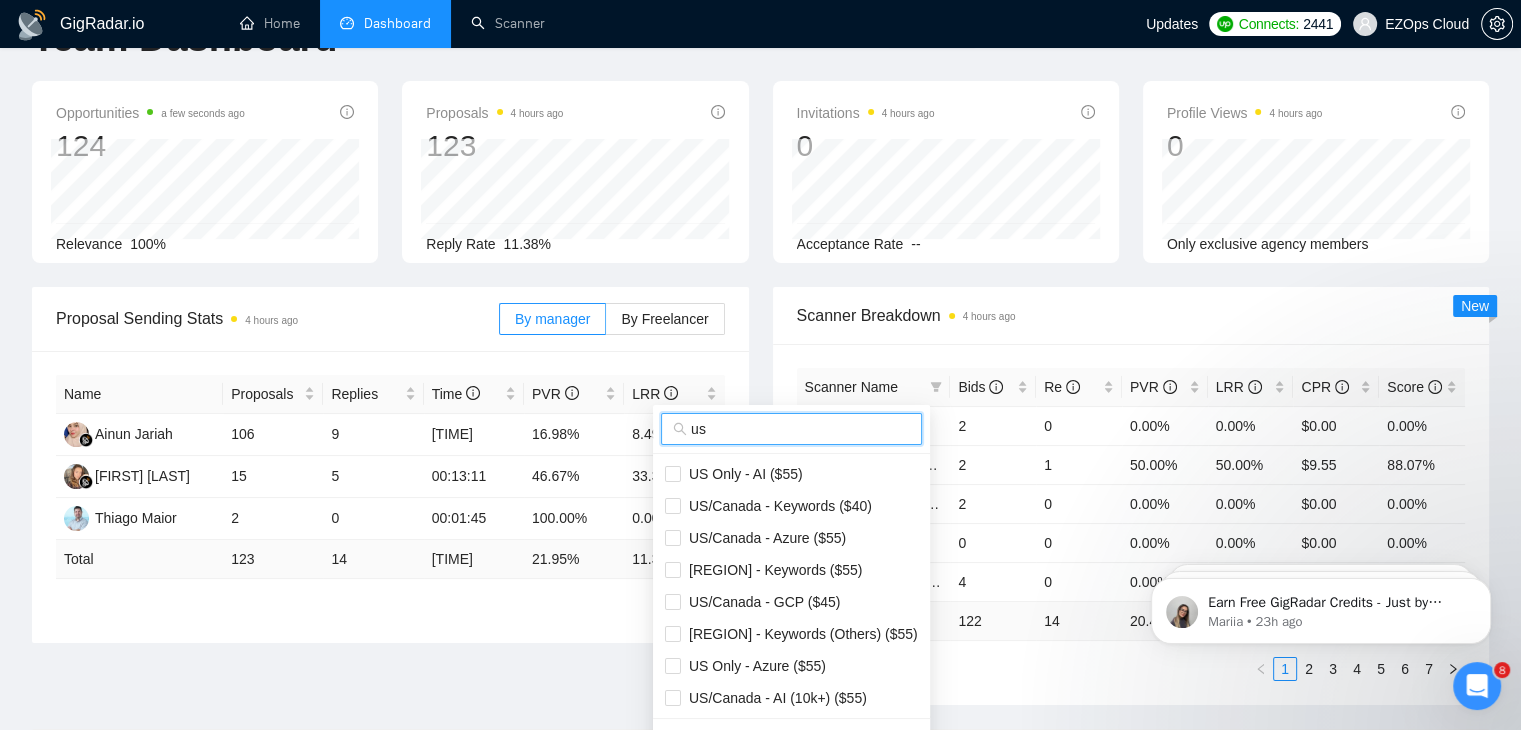 scroll, scrollTop: 100, scrollLeft: 0, axis: vertical 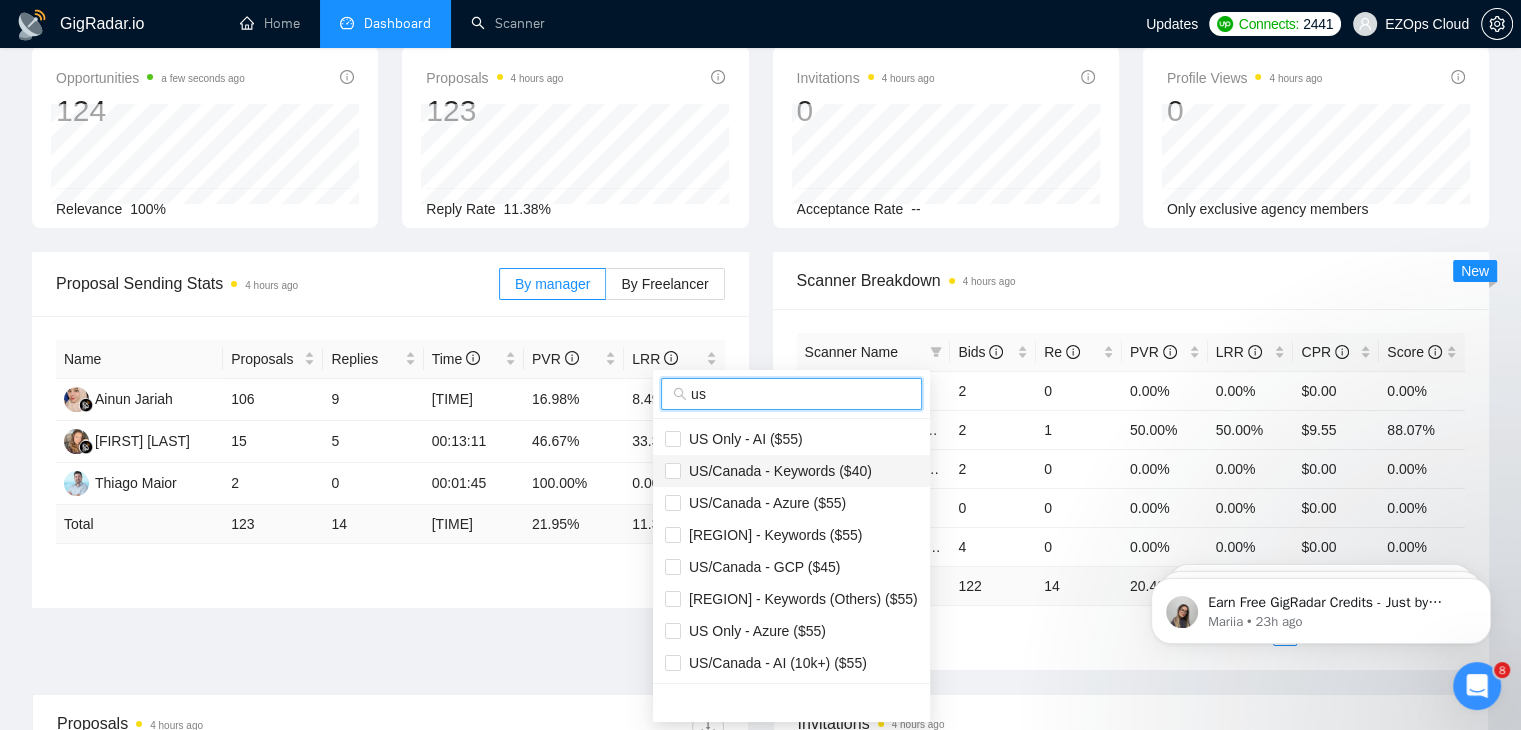 type on "us" 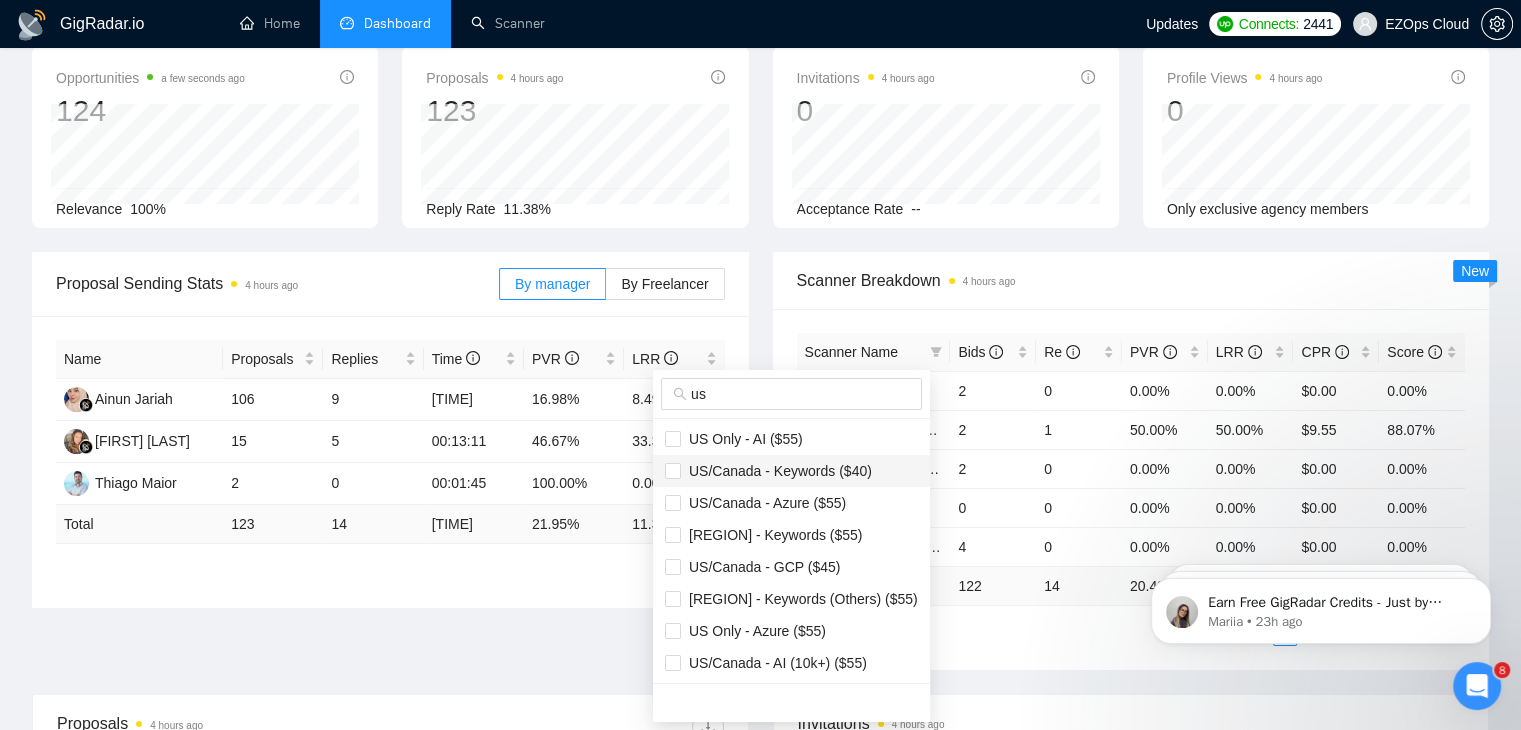 click on "US/Canada - Keywords ($40)" at bounding box center (776, 471) 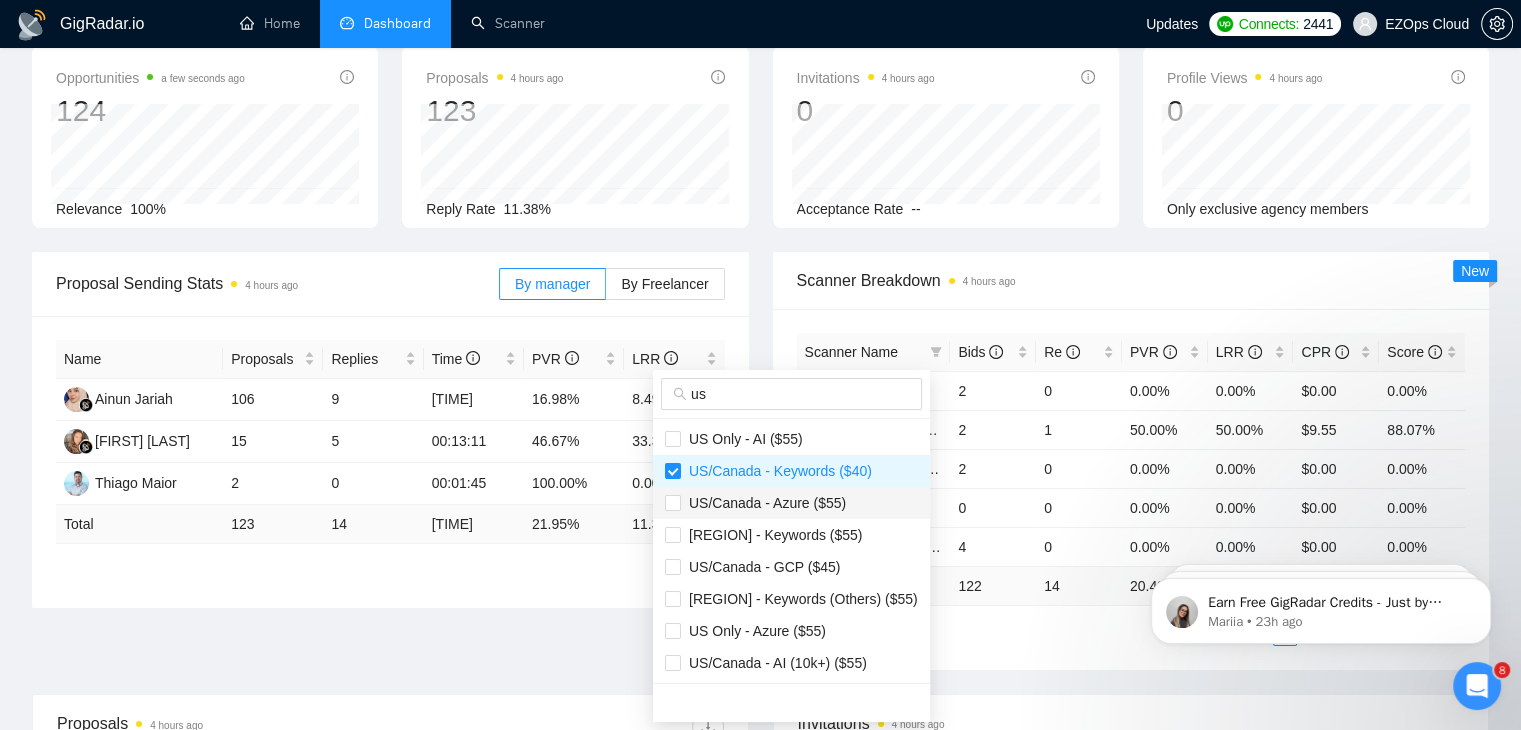 click on "US/Canada - Azure ($55)" at bounding box center [791, 503] 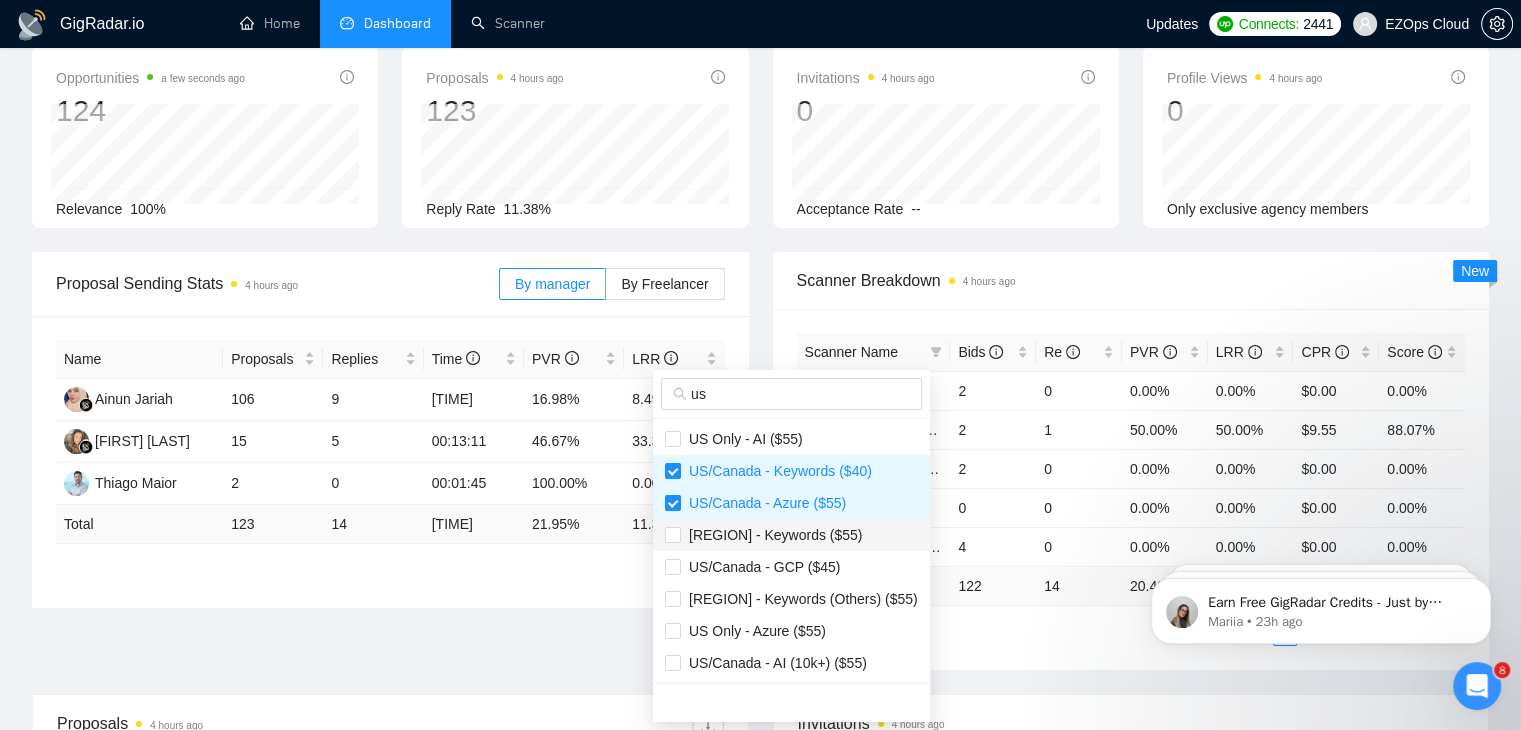 click on "[REGION] - Keywords ($55)" at bounding box center [772, 535] 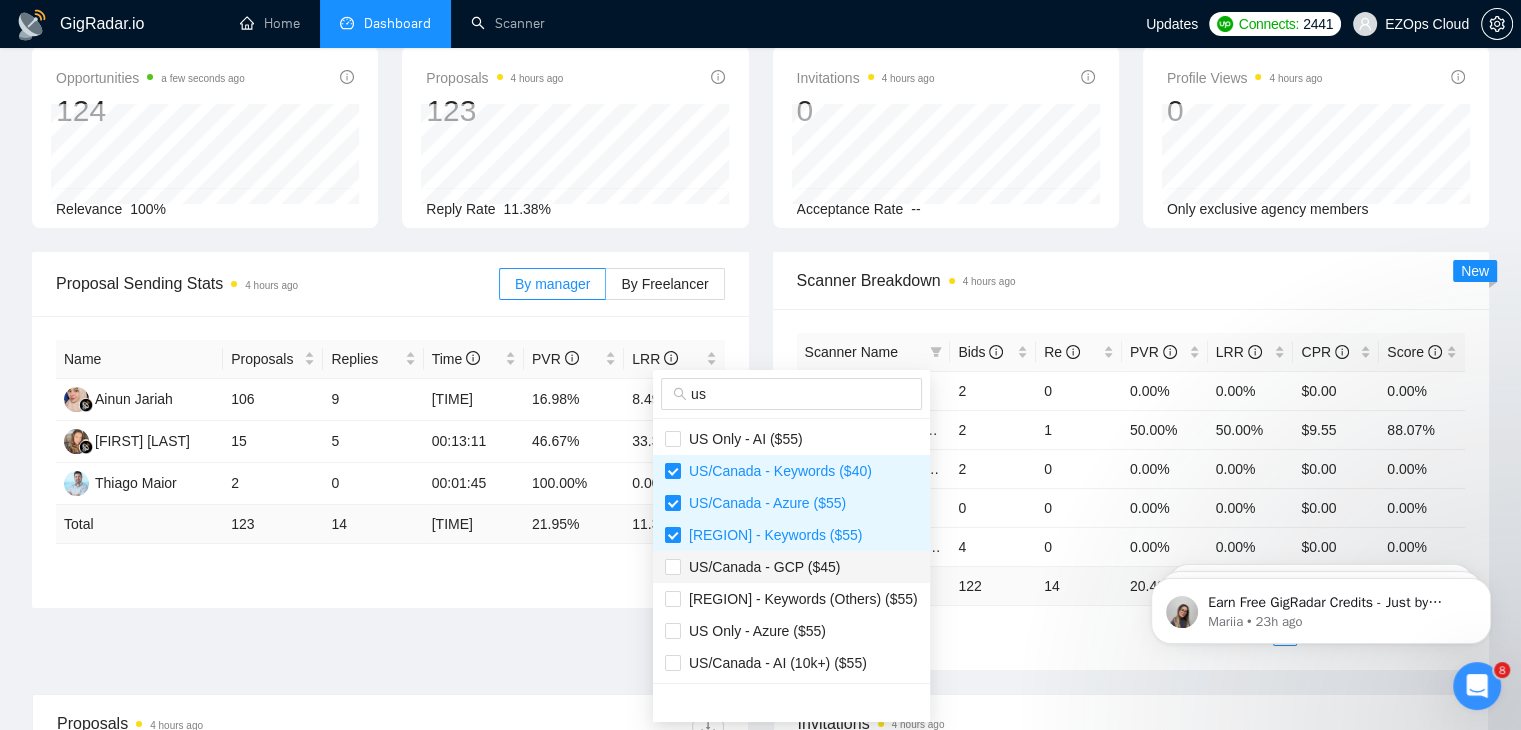 click on "US/Canada - GCP ($45)" at bounding box center (760, 567) 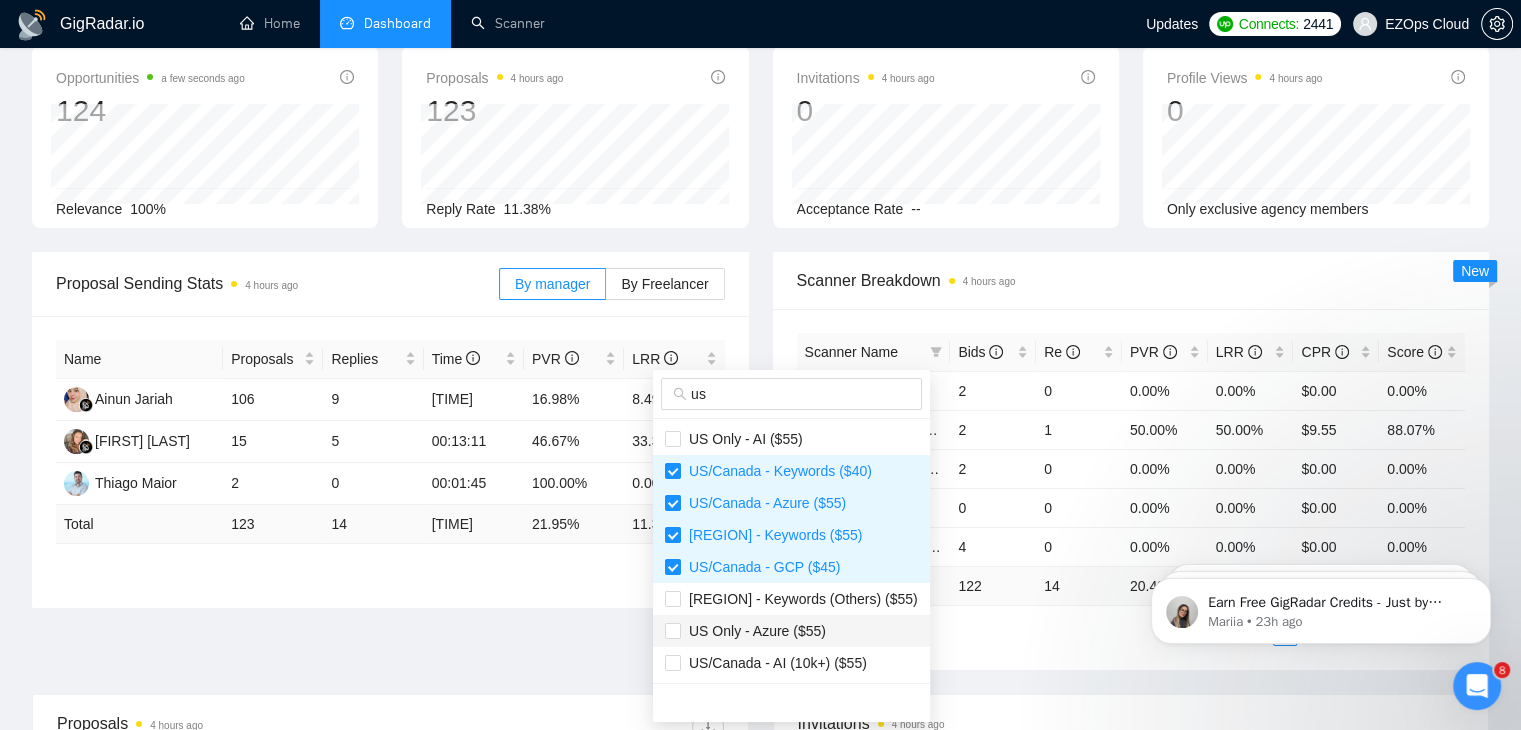 click on "US Only - Azure ($55)" at bounding box center (791, 631) 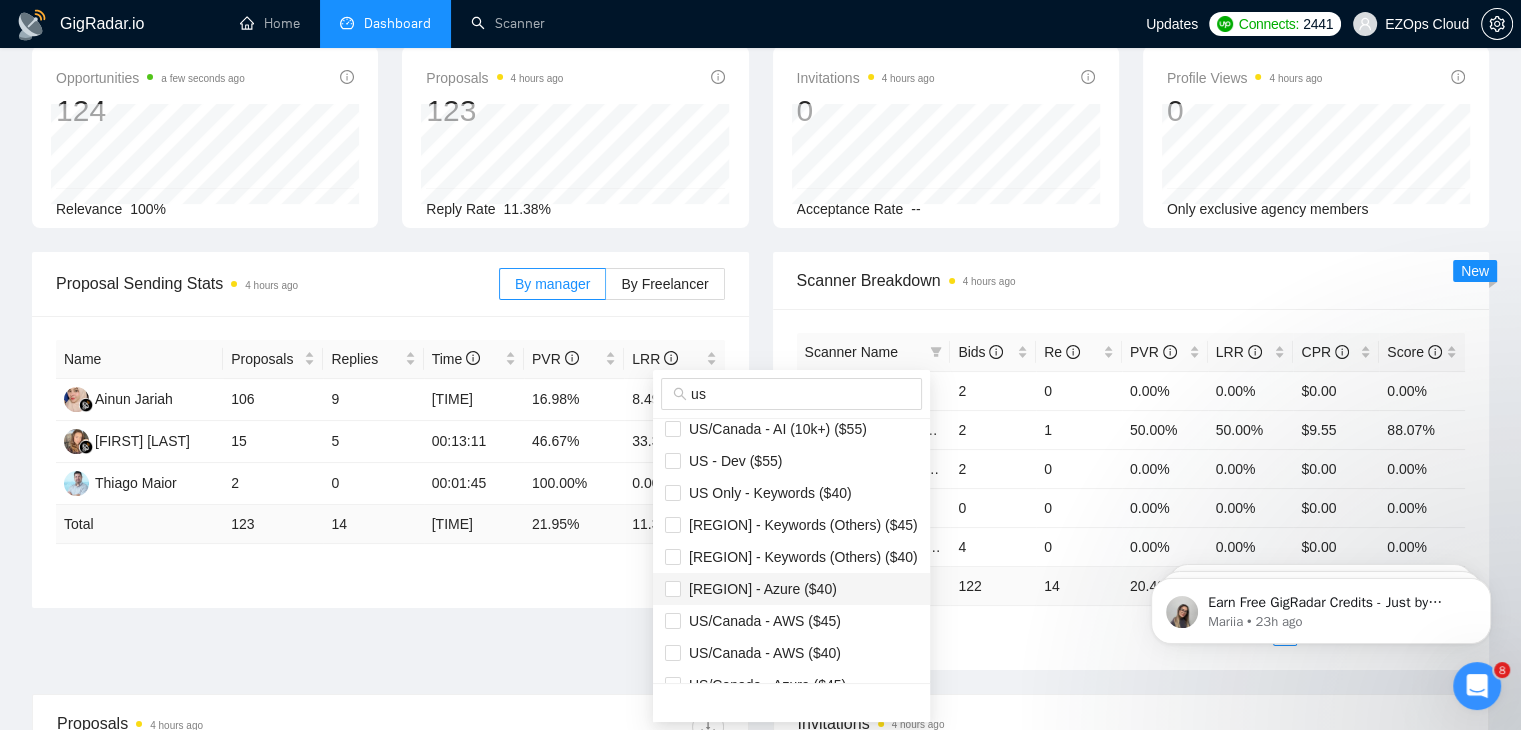 scroll, scrollTop: 200, scrollLeft: 0, axis: vertical 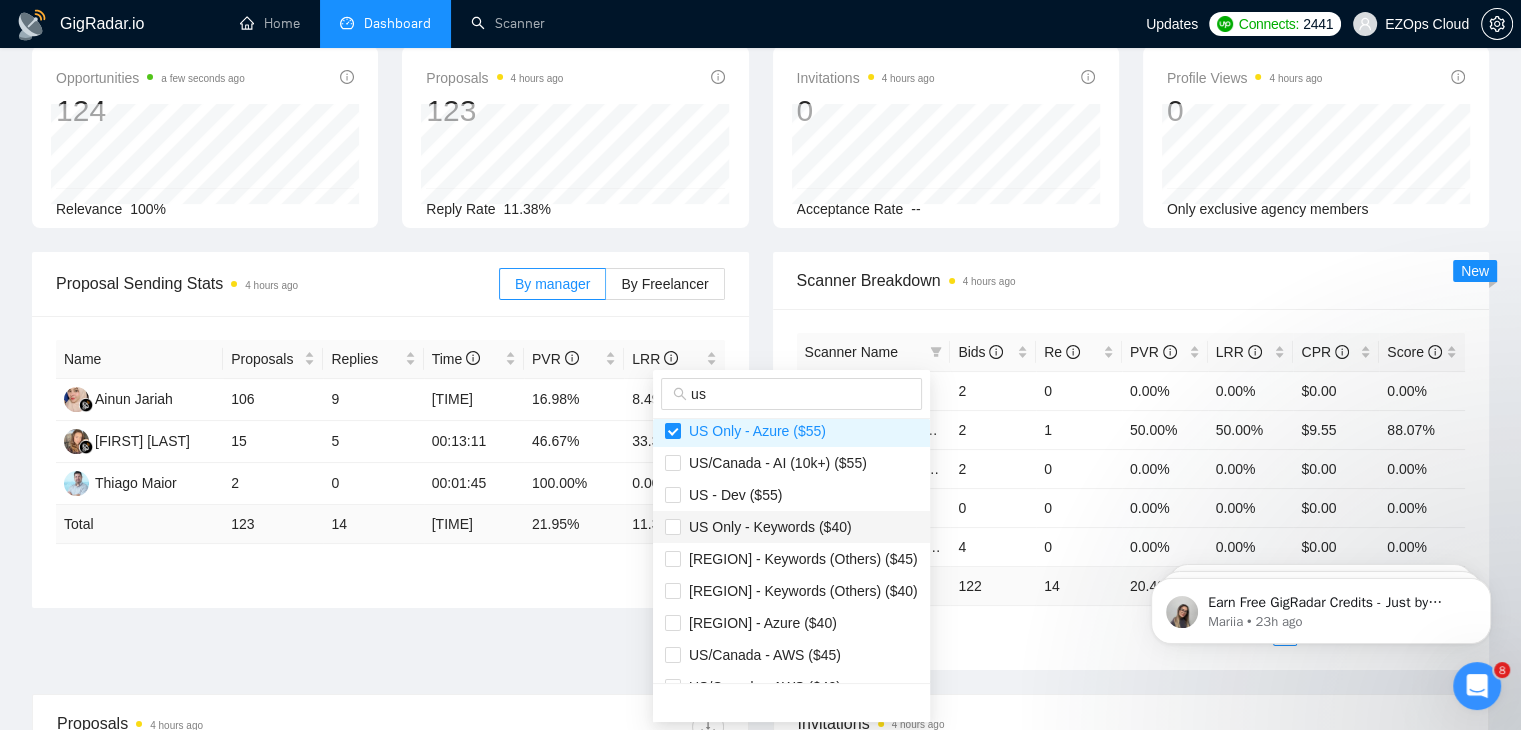 click on "US Only - Keywords ($40)" at bounding box center [766, 527] 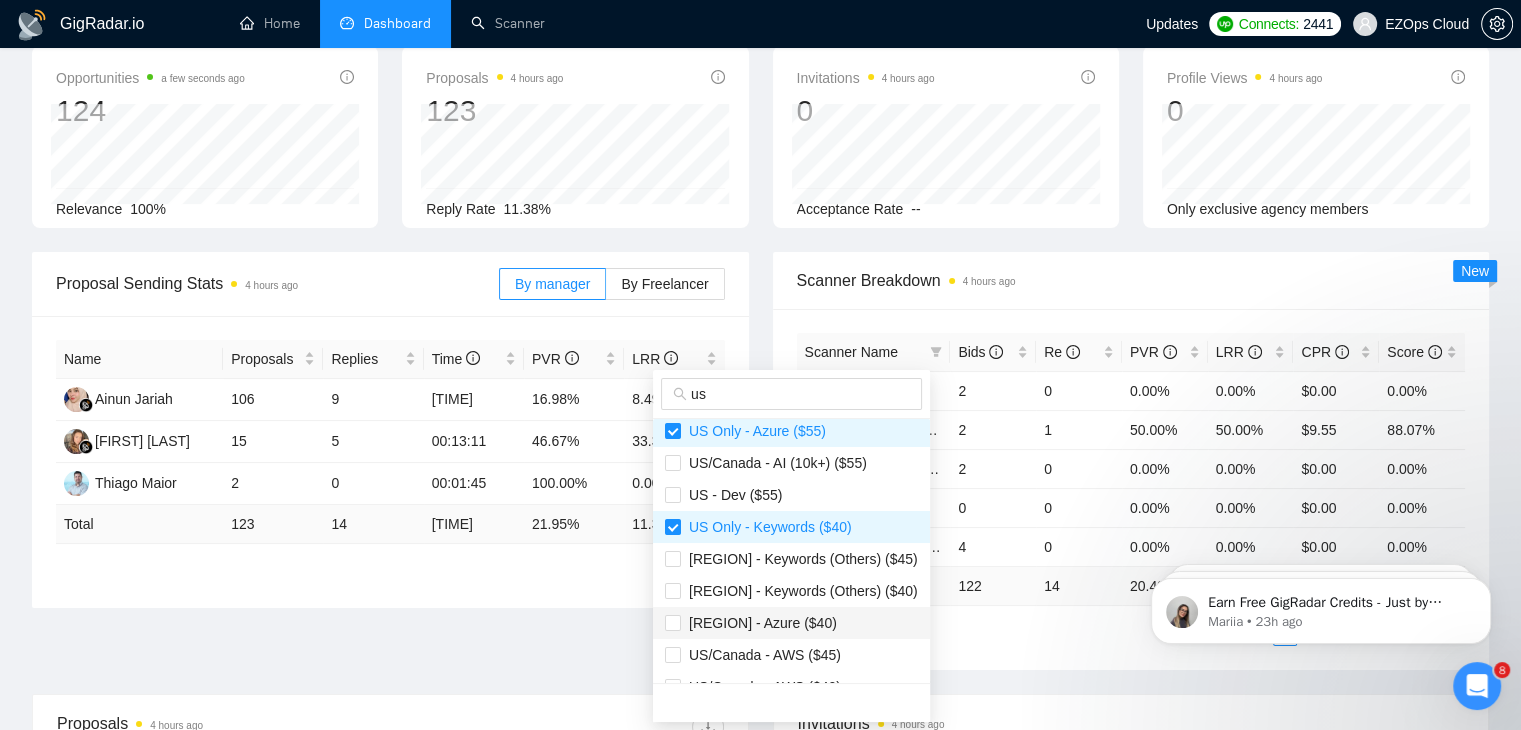 click on "[REGION] - Azure ($40)" at bounding box center (791, 623) 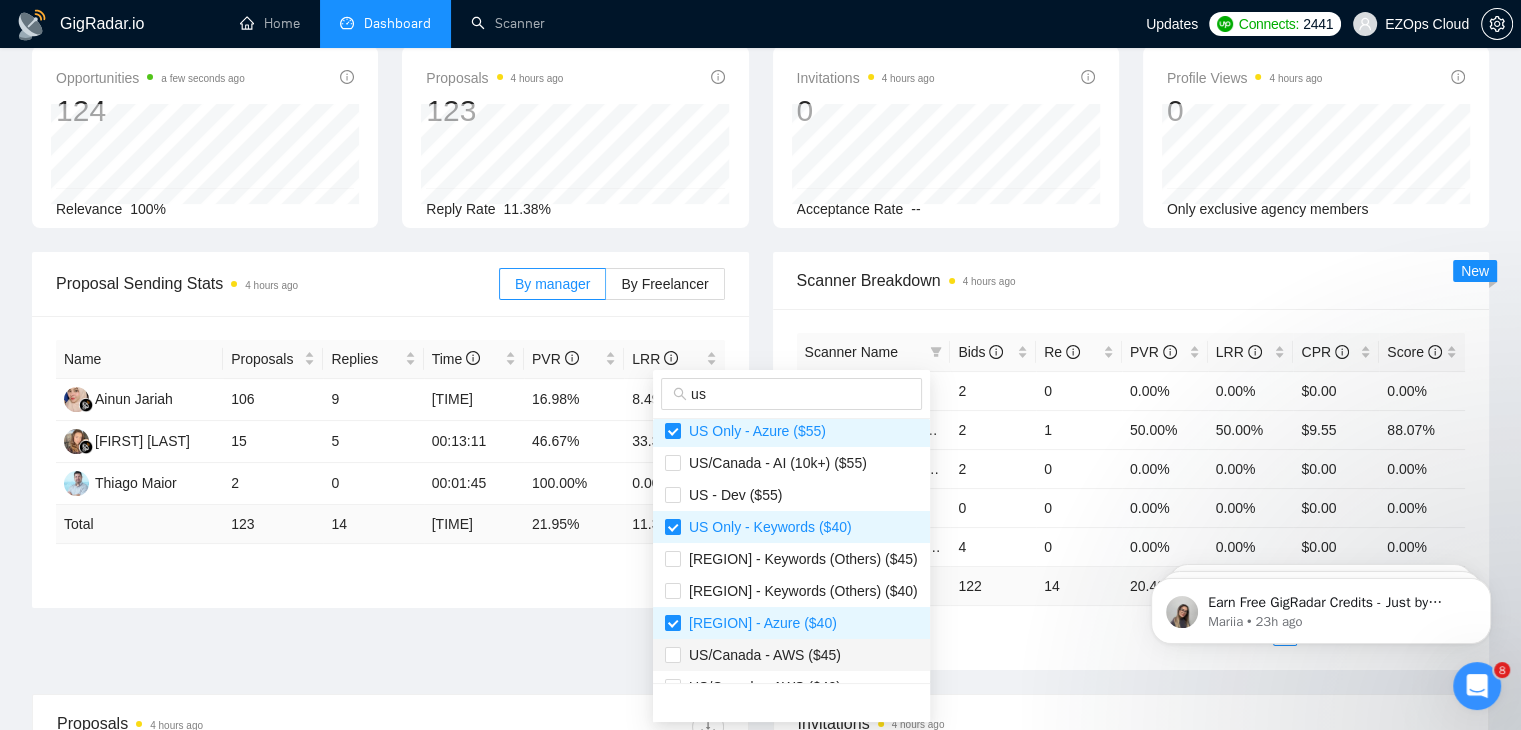 click on "US/Canada - AWS ($45)" at bounding box center [791, 655] 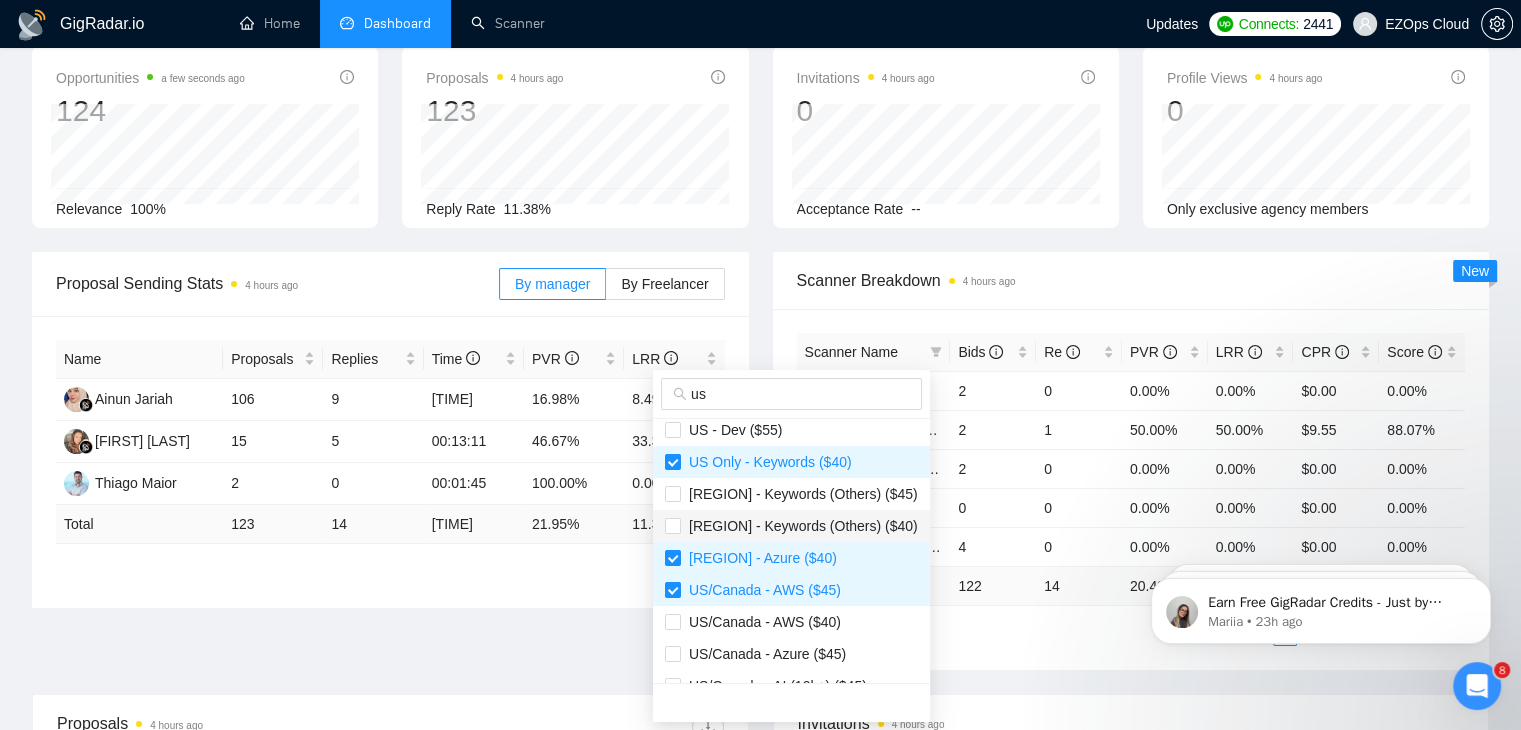 scroll, scrollTop: 300, scrollLeft: 0, axis: vertical 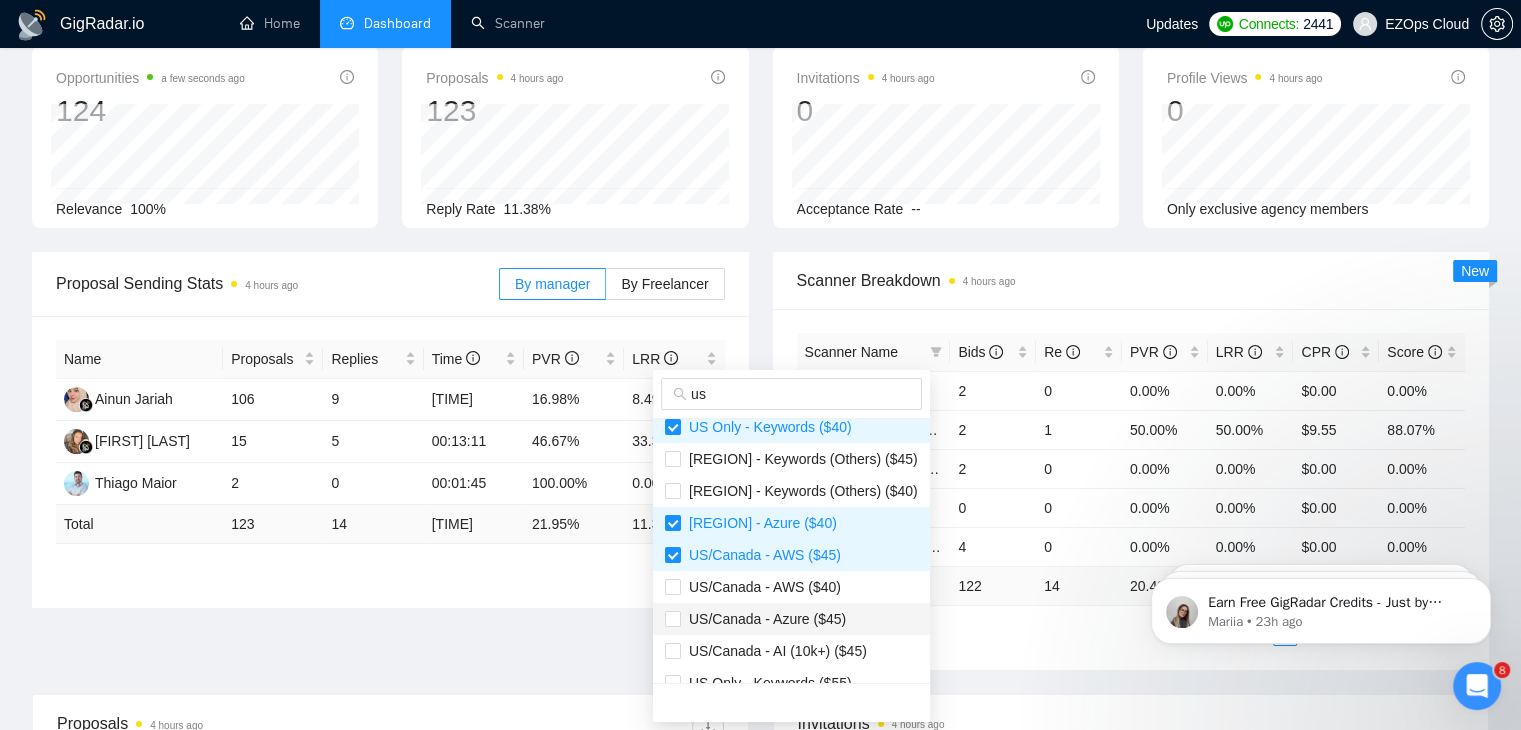 click on "US/Canada - Azure ($45)" at bounding box center [763, 619] 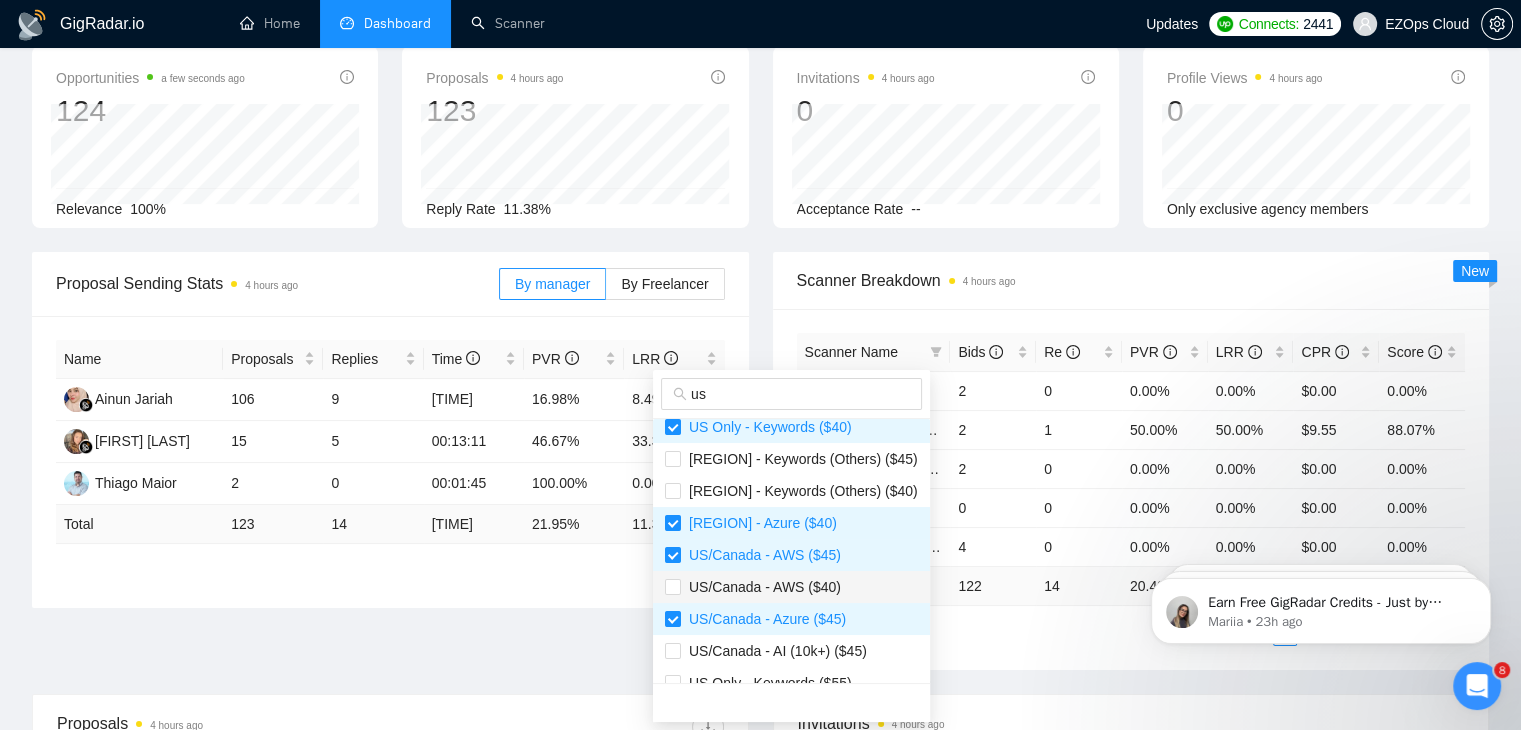 click on "US/Canada - AWS ($40)" at bounding box center (791, 587) 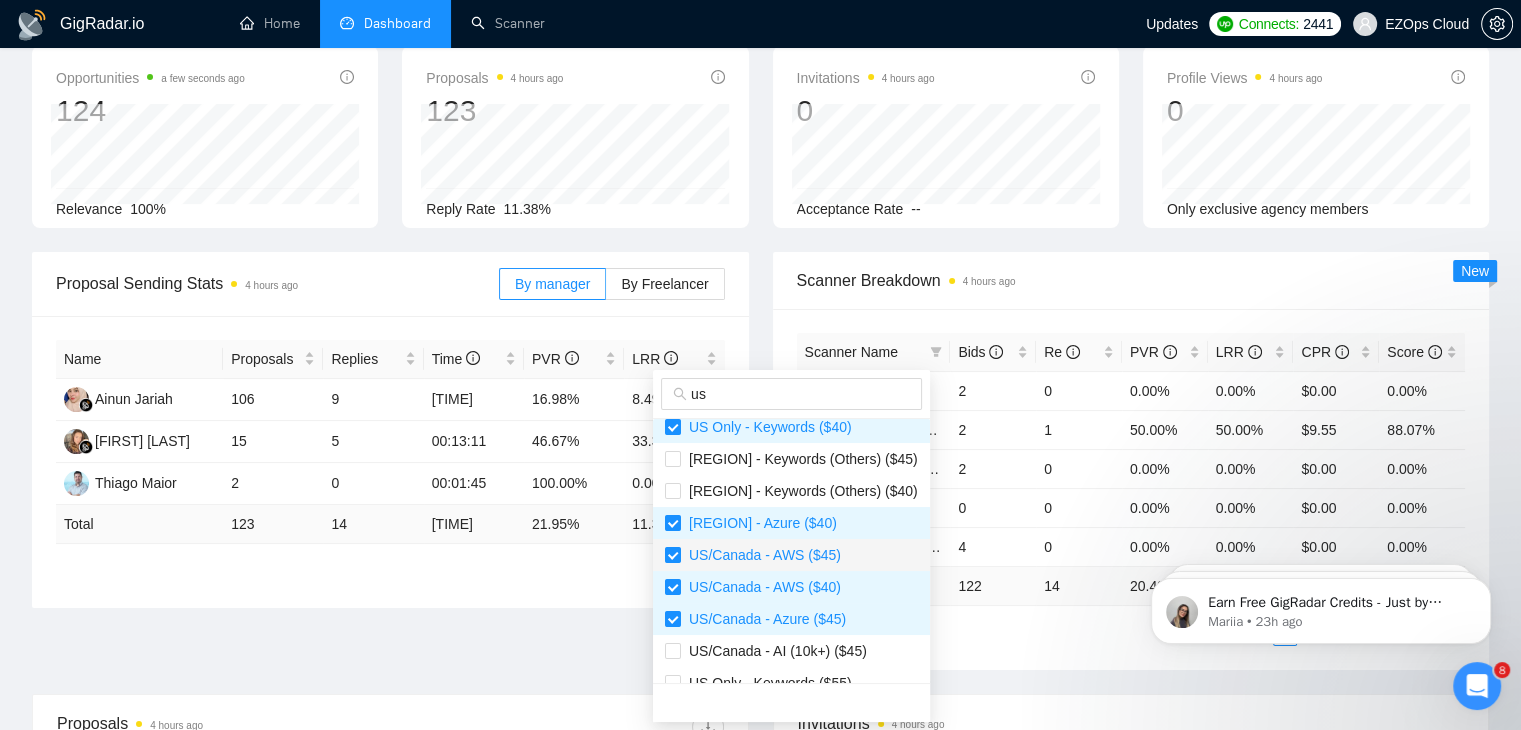 scroll, scrollTop: 500, scrollLeft: 0, axis: vertical 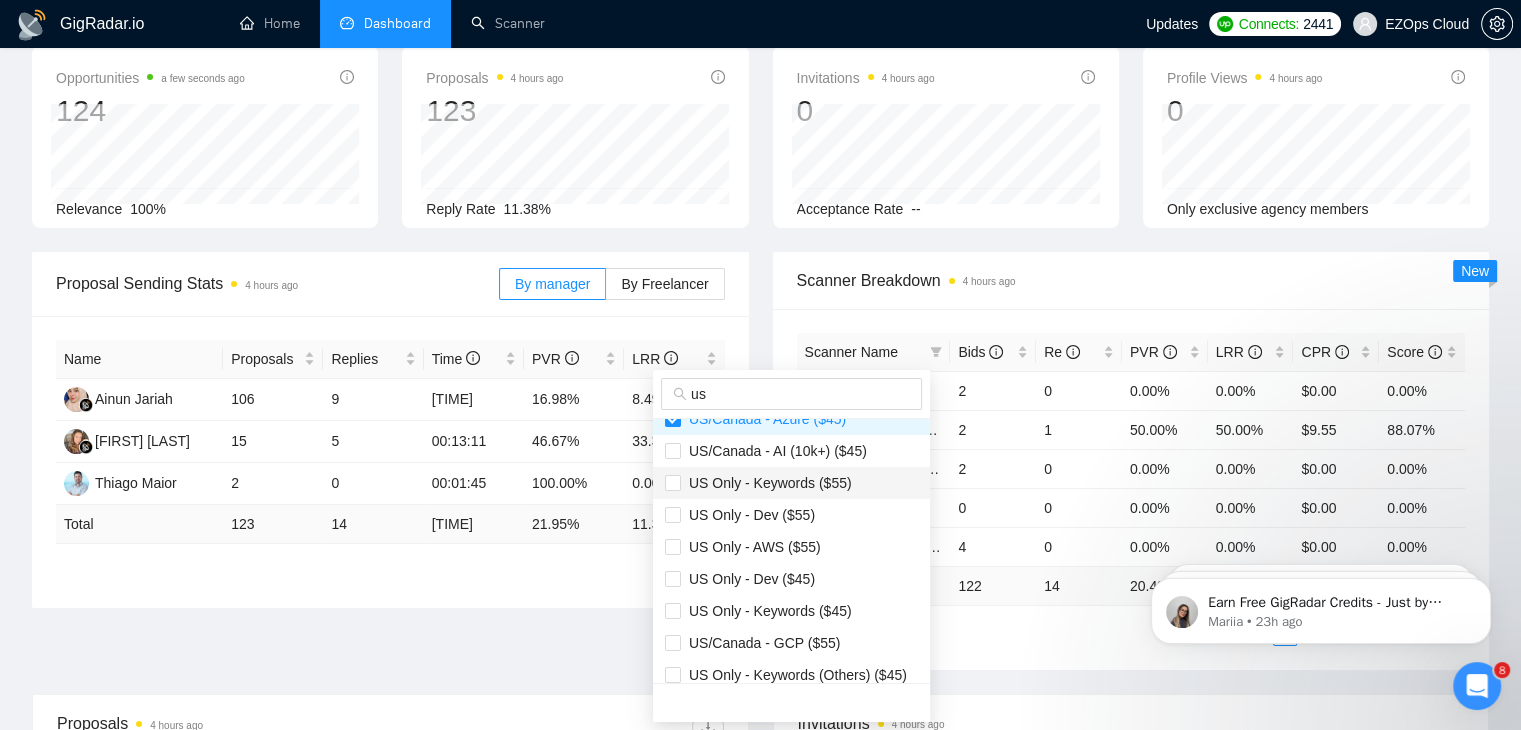 click on "US Only - Keywords ($55)" at bounding box center [766, 483] 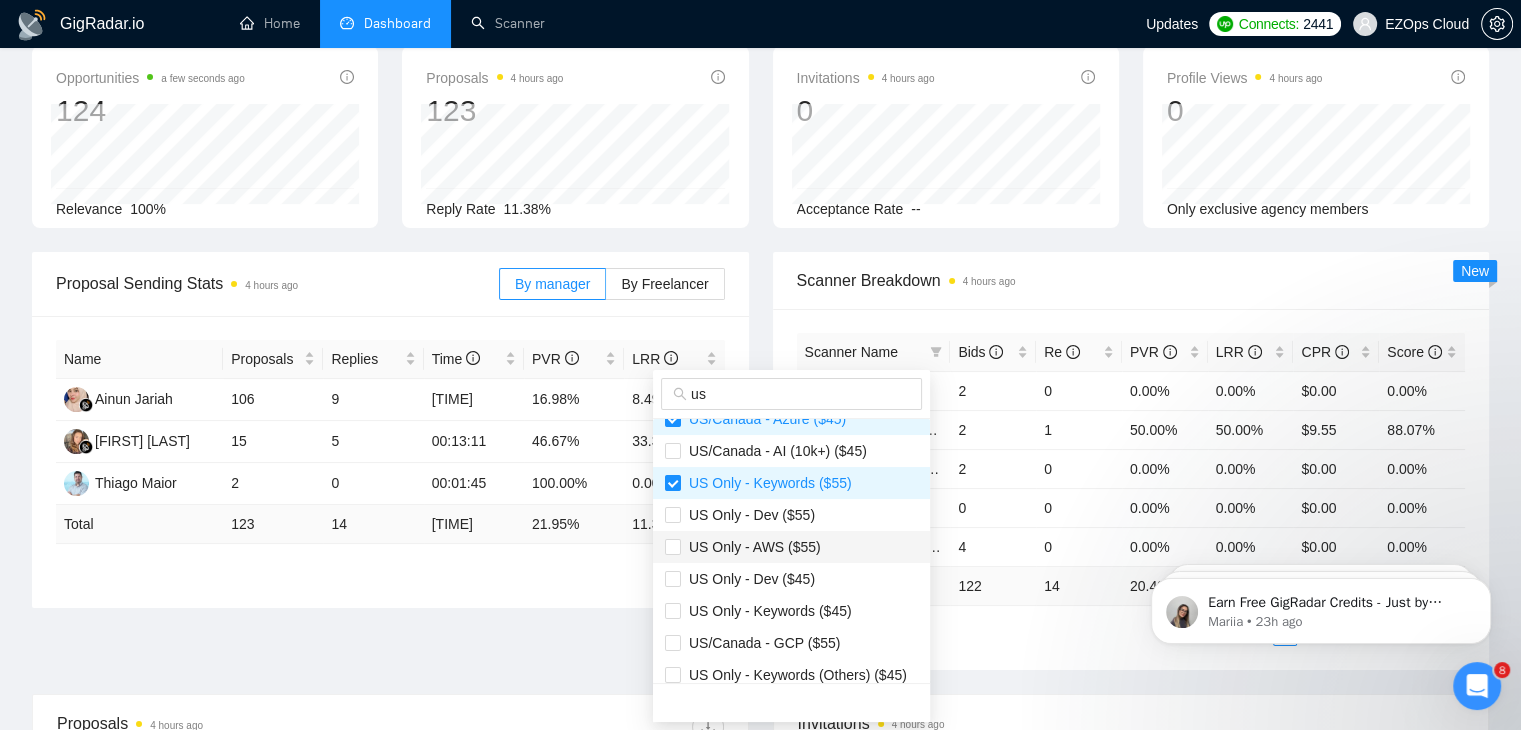 click on "US Only - AWS ($55)" at bounding box center (791, 547) 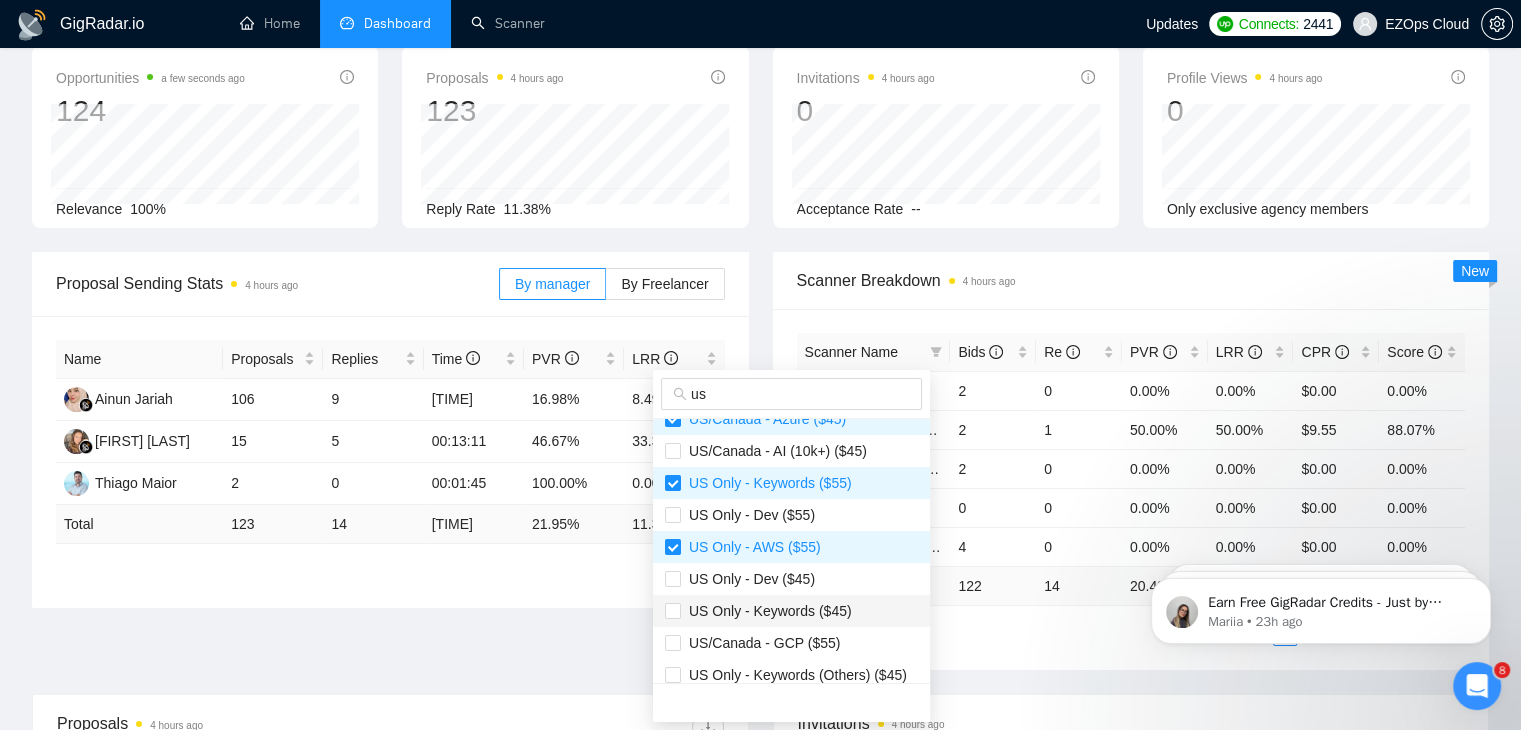 click on "US Only - Keywords ($45)" at bounding box center (766, 611) 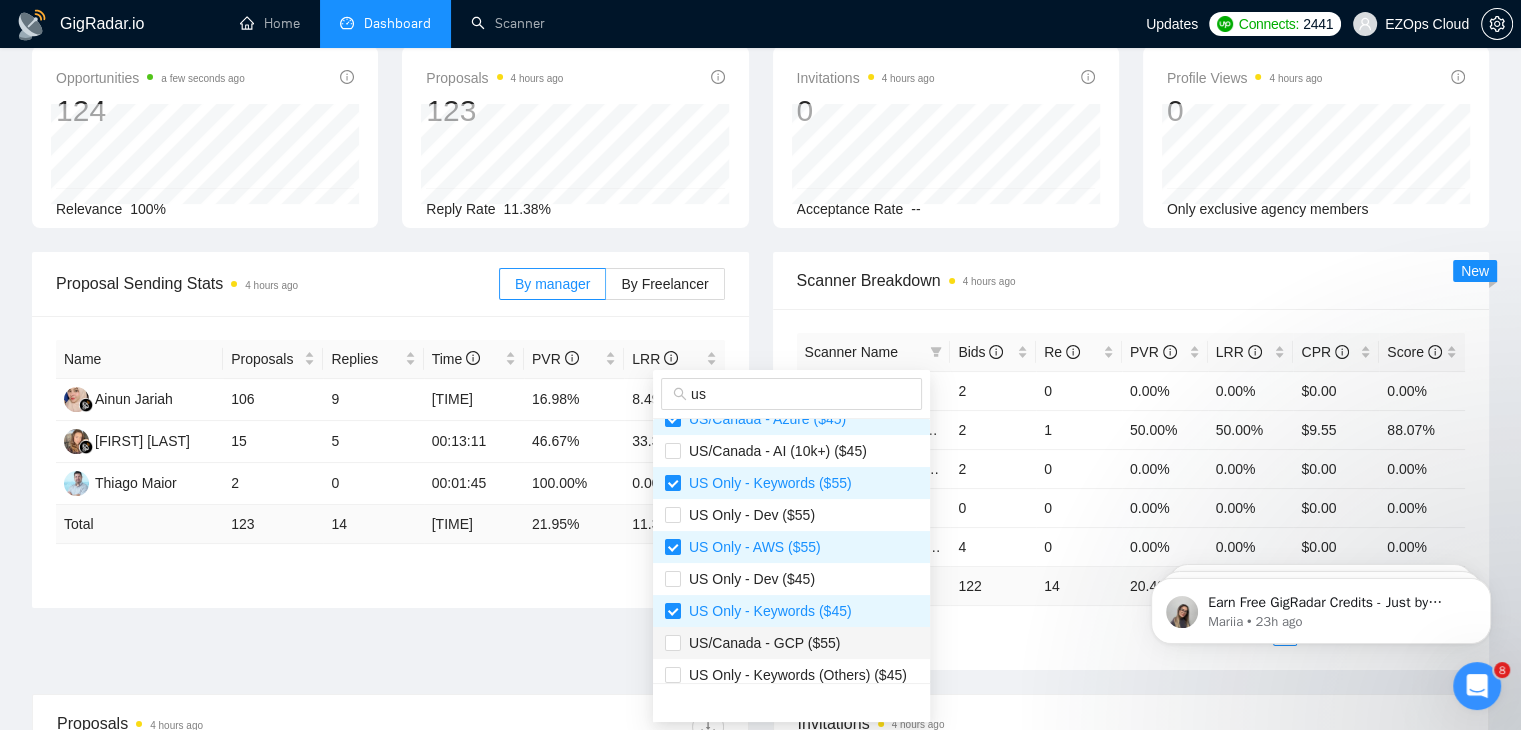 click on "US/Canada - GCP ($55)" at bounding box center [791, 643] 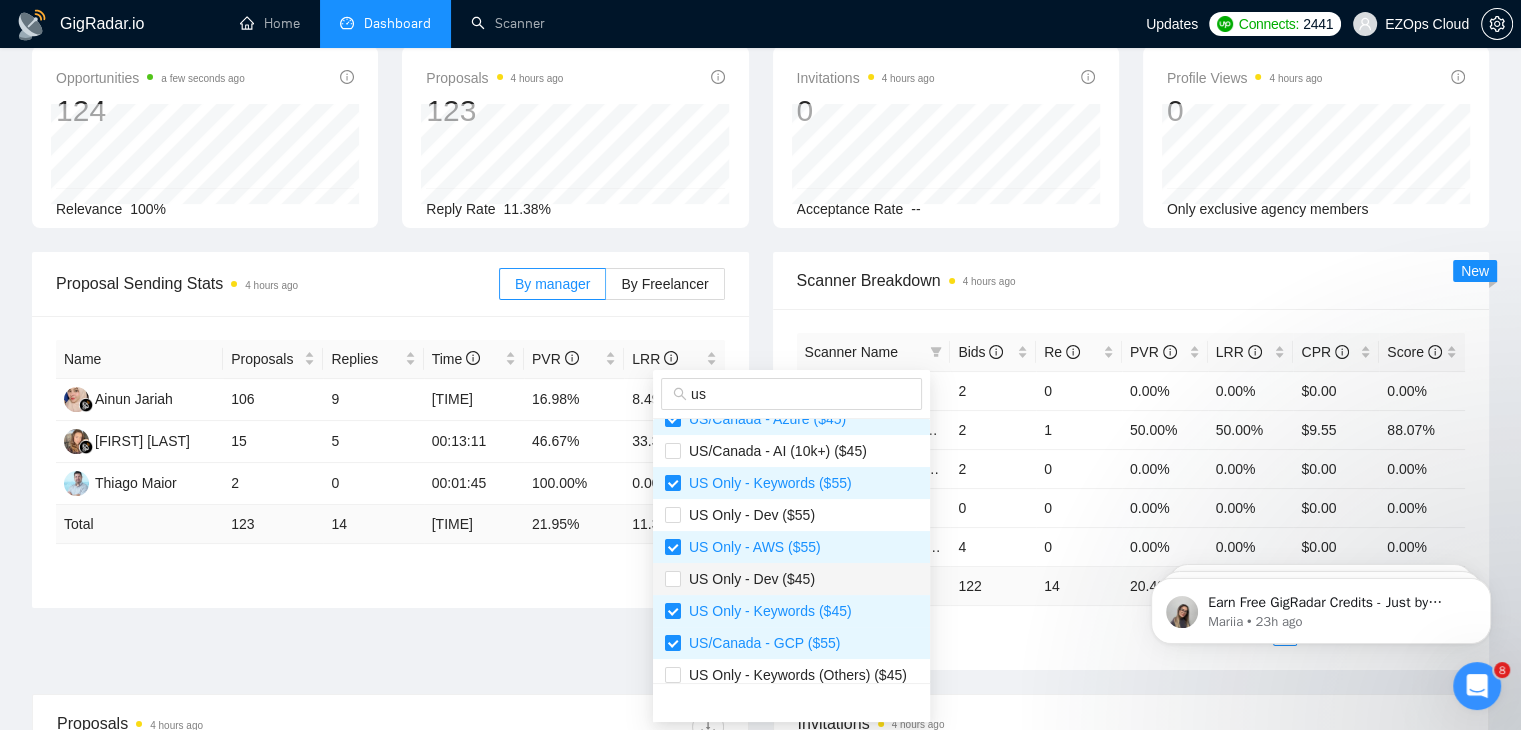 scroll, scrollTop: 600, scrollLeft: 0, axis: vertical 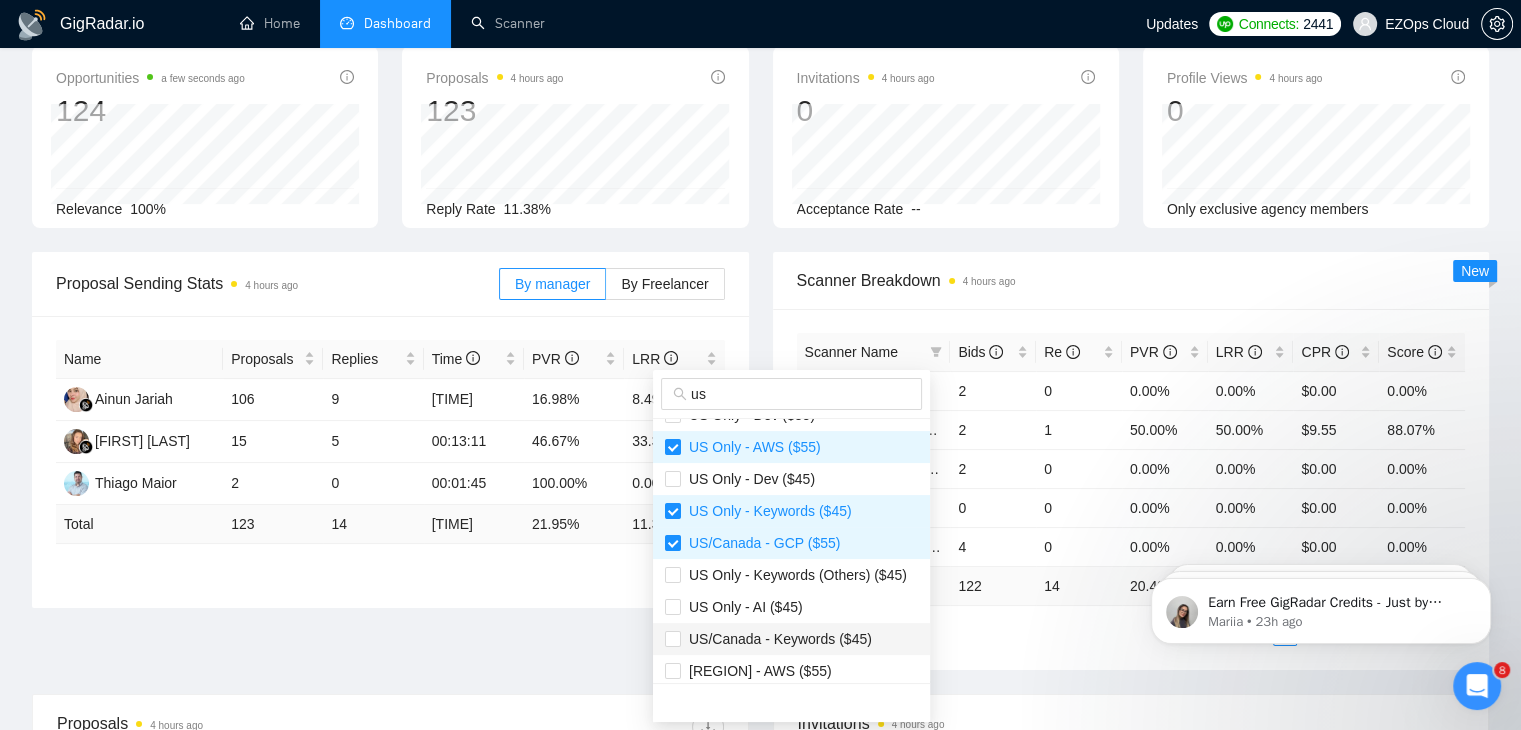 click on "US/Canada - Keywords ($45)" at bounding box center (776, 639) 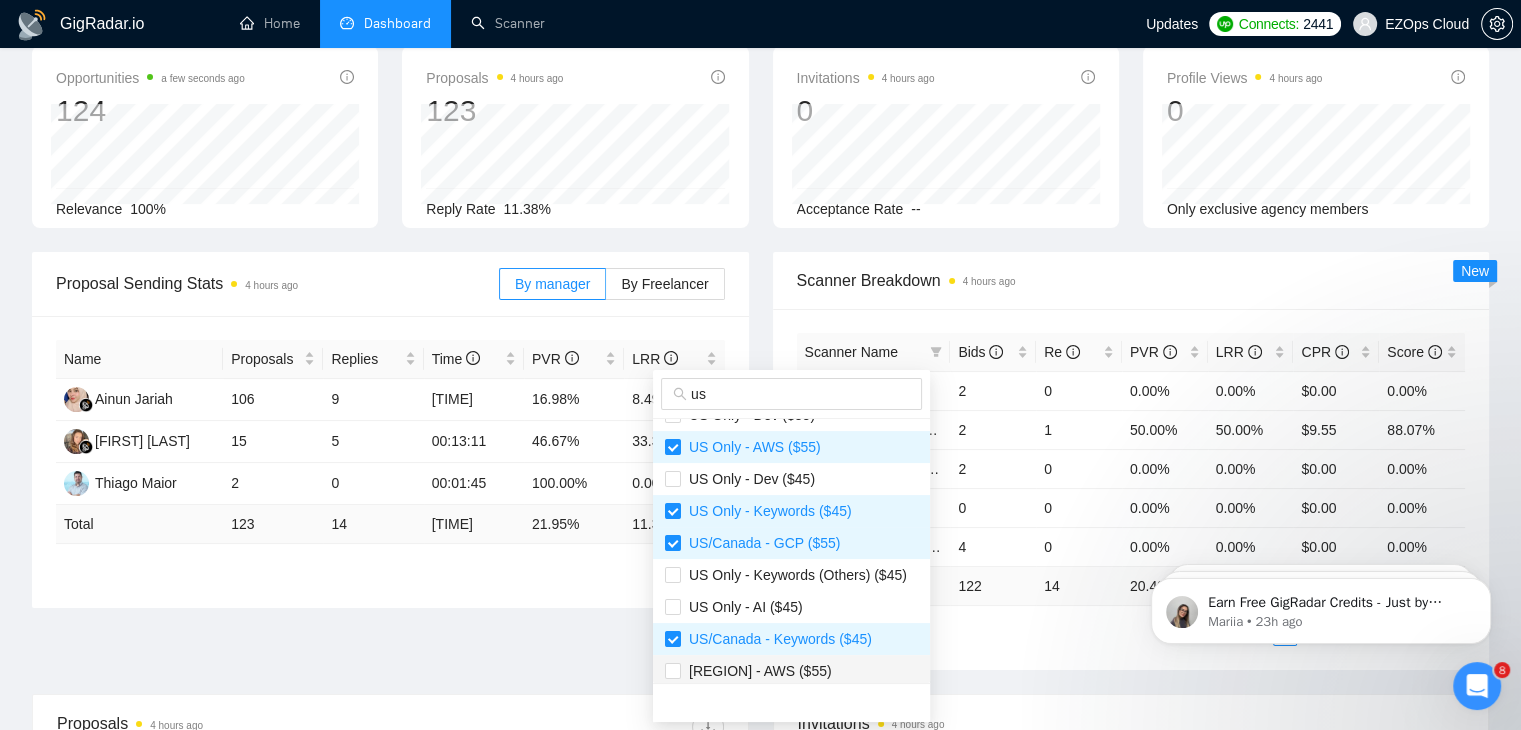click on "[REGION] - AWS ($55)" at bounding box center (791, 671) 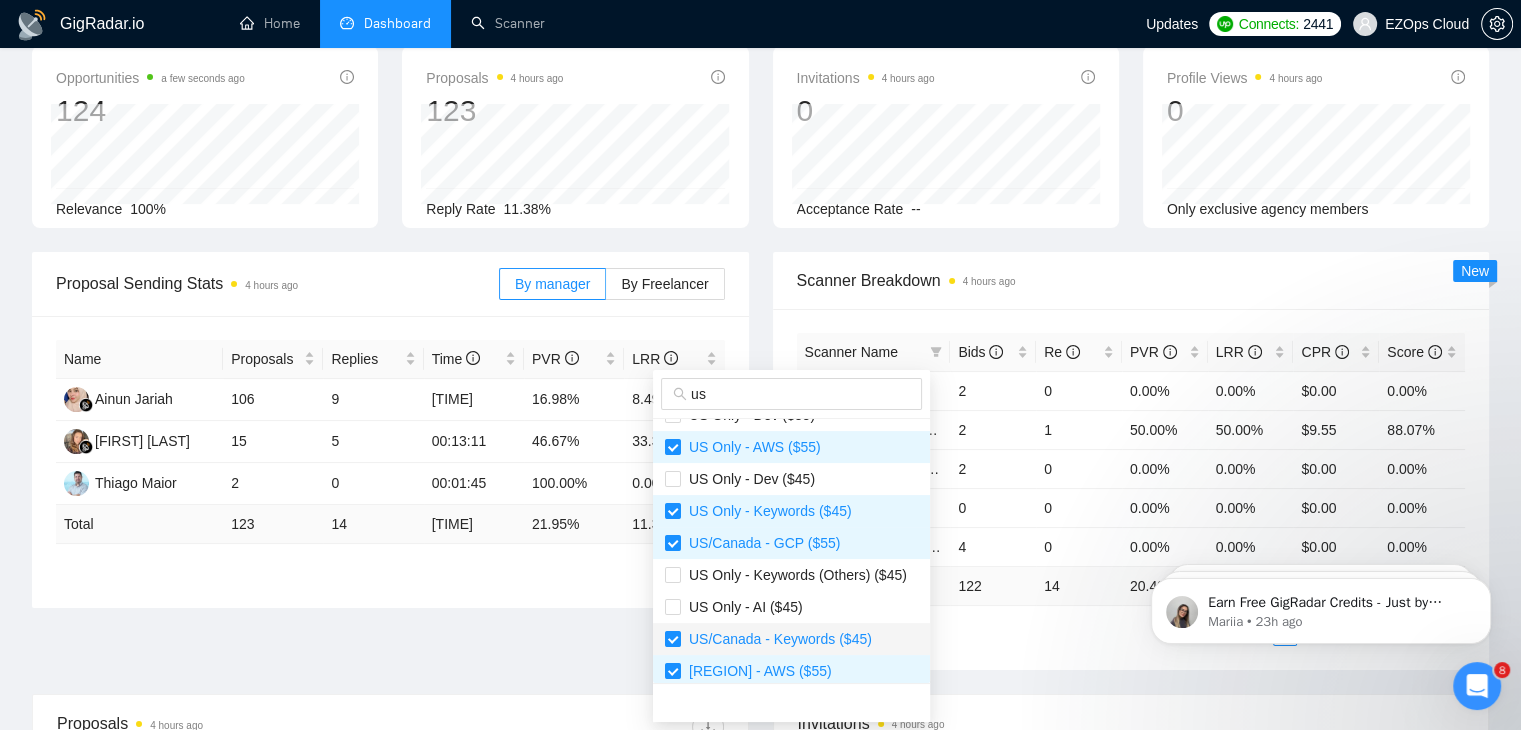 scroll, scrollTop: 640, scrollLeft: 0, axis: vertical 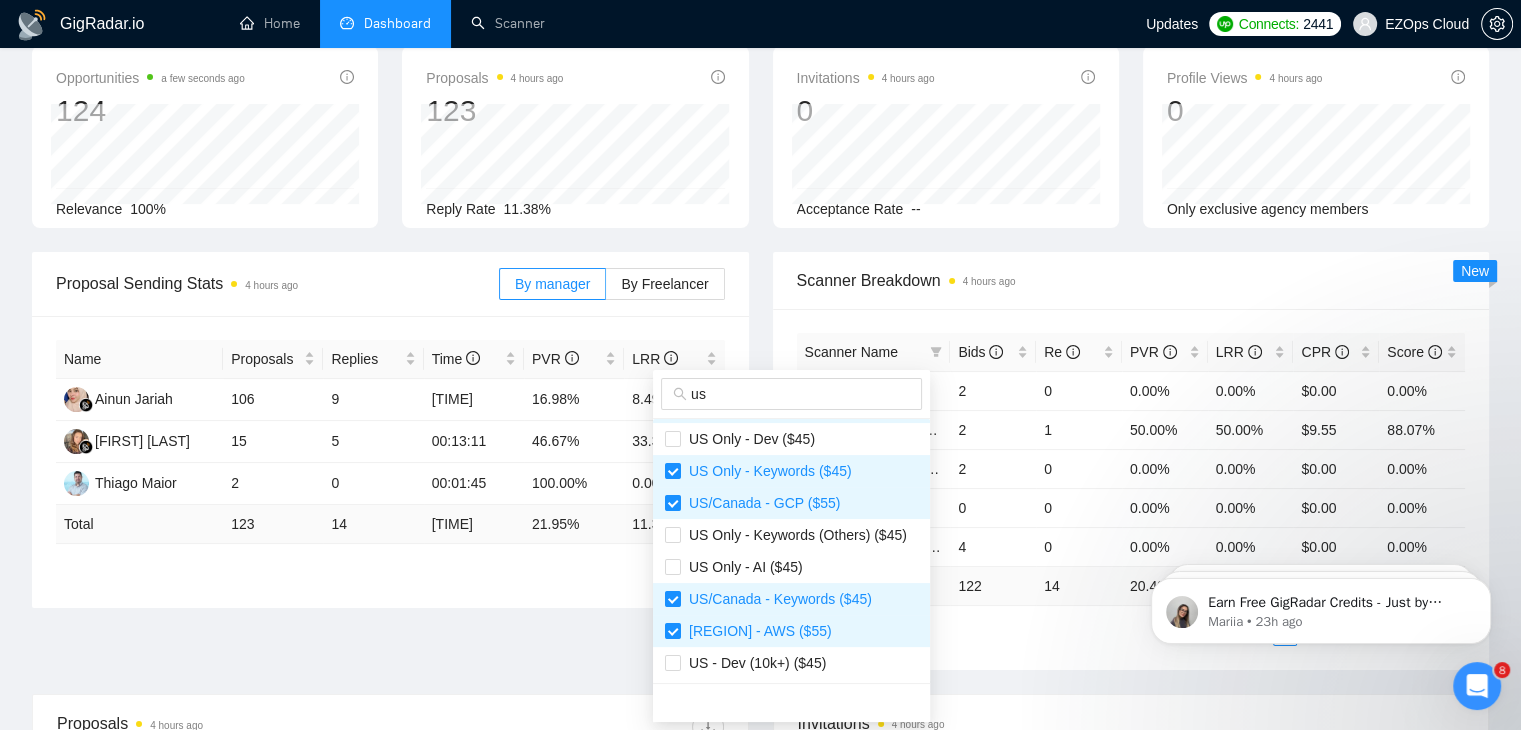 type 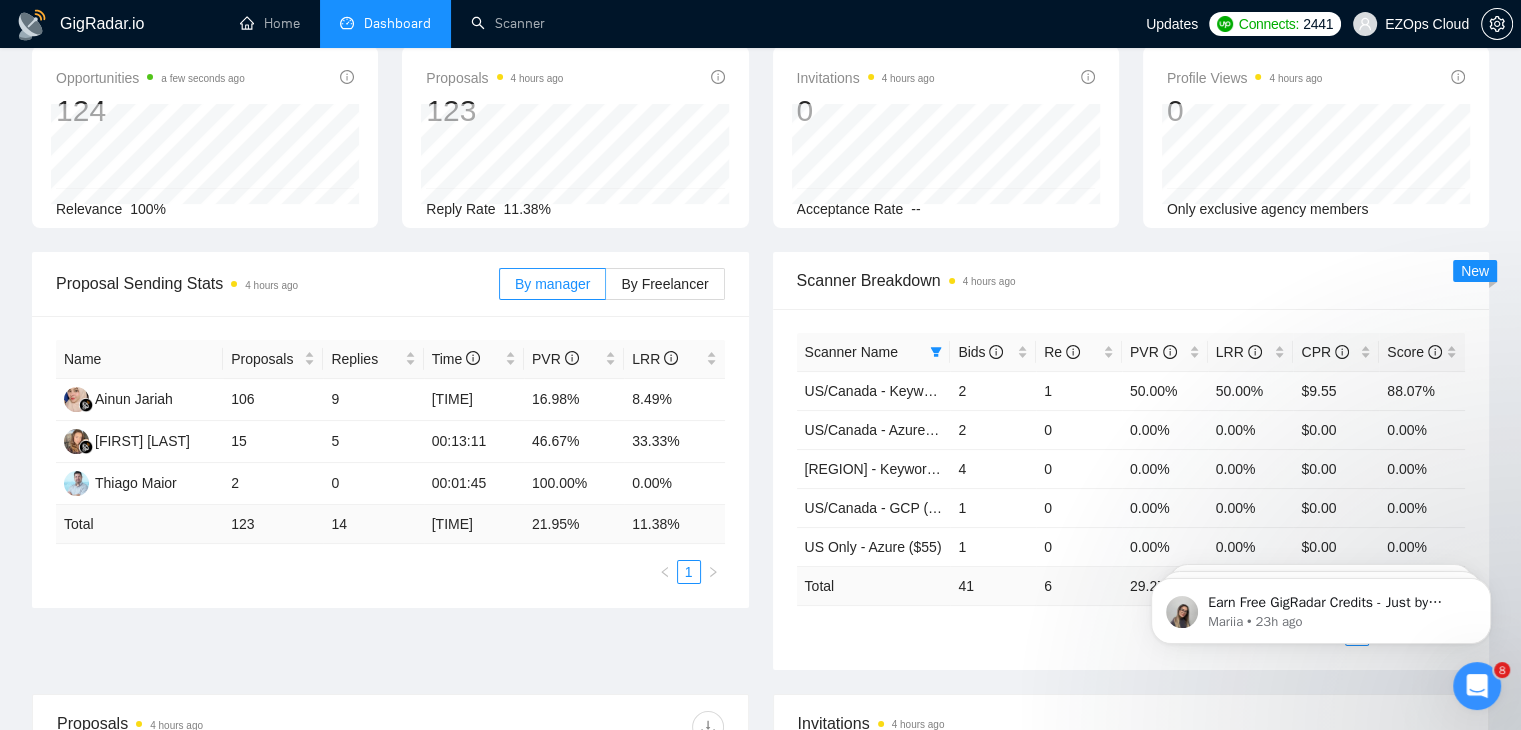 click on "Scanner Name Bids   Re   PVR   LRR   CPR   Score   [REGION] - Keywords ($40) 2 1 50.00% 50.00% $9.55 88.07% [REGION] - Azure ($55) 2 0 0.00% 0.00% $0.00 0.00% [REGION] - Keywords ($55) 4 0 0.00% 0.00% $0.00 0.00% [REGION] - GCP ($45) 1 0 0.00% 0.00% $0.00 0.00% [REGION] Only - Azure ($55) 1 0 0.00% 0.00% $0.00 0.00% Total 41 6 29.27 % 14.63 % $ 19.05 68.33 % 1 2 3 4" at bounding box center [1131, 489] 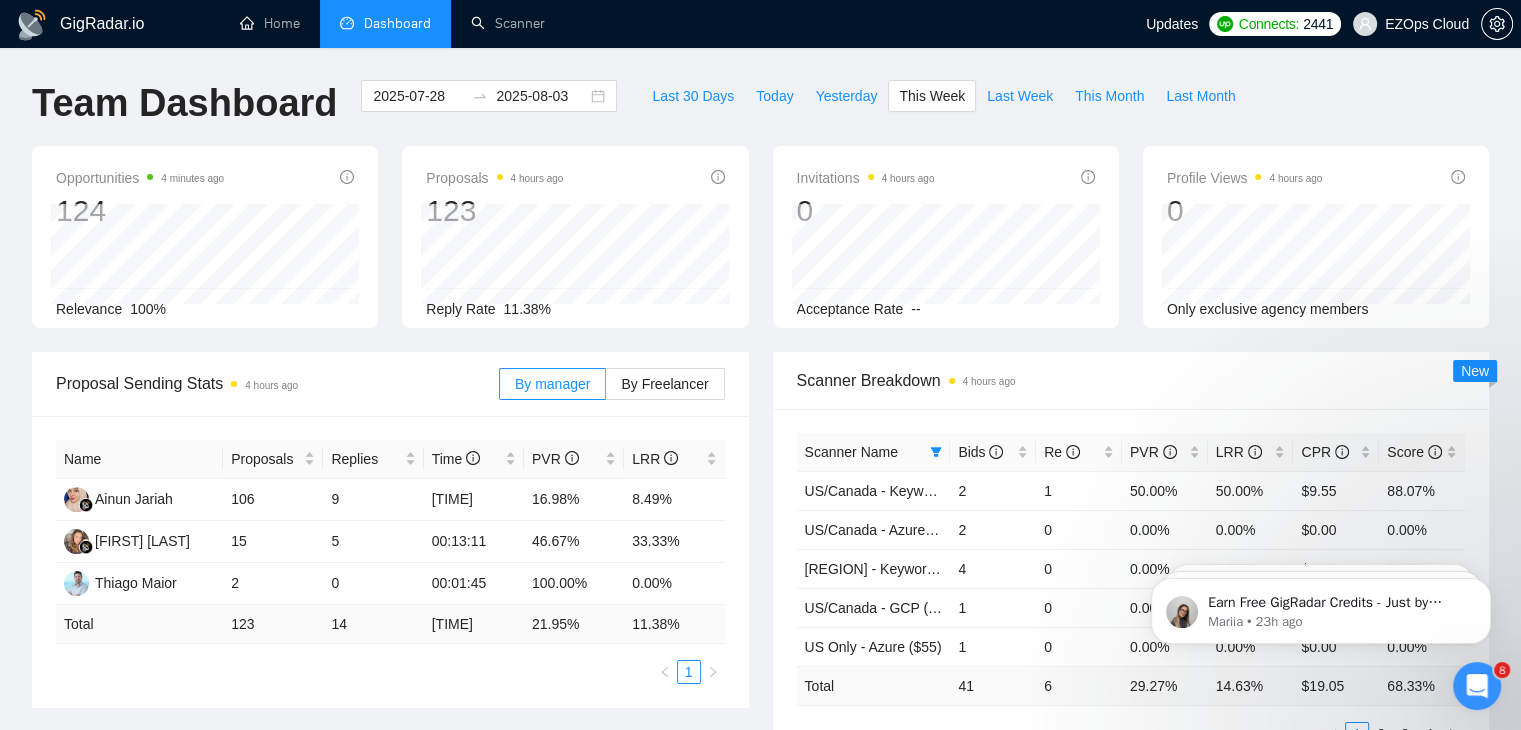 scroll, scrollTop: 0, scrollLeft: 0, axis: both 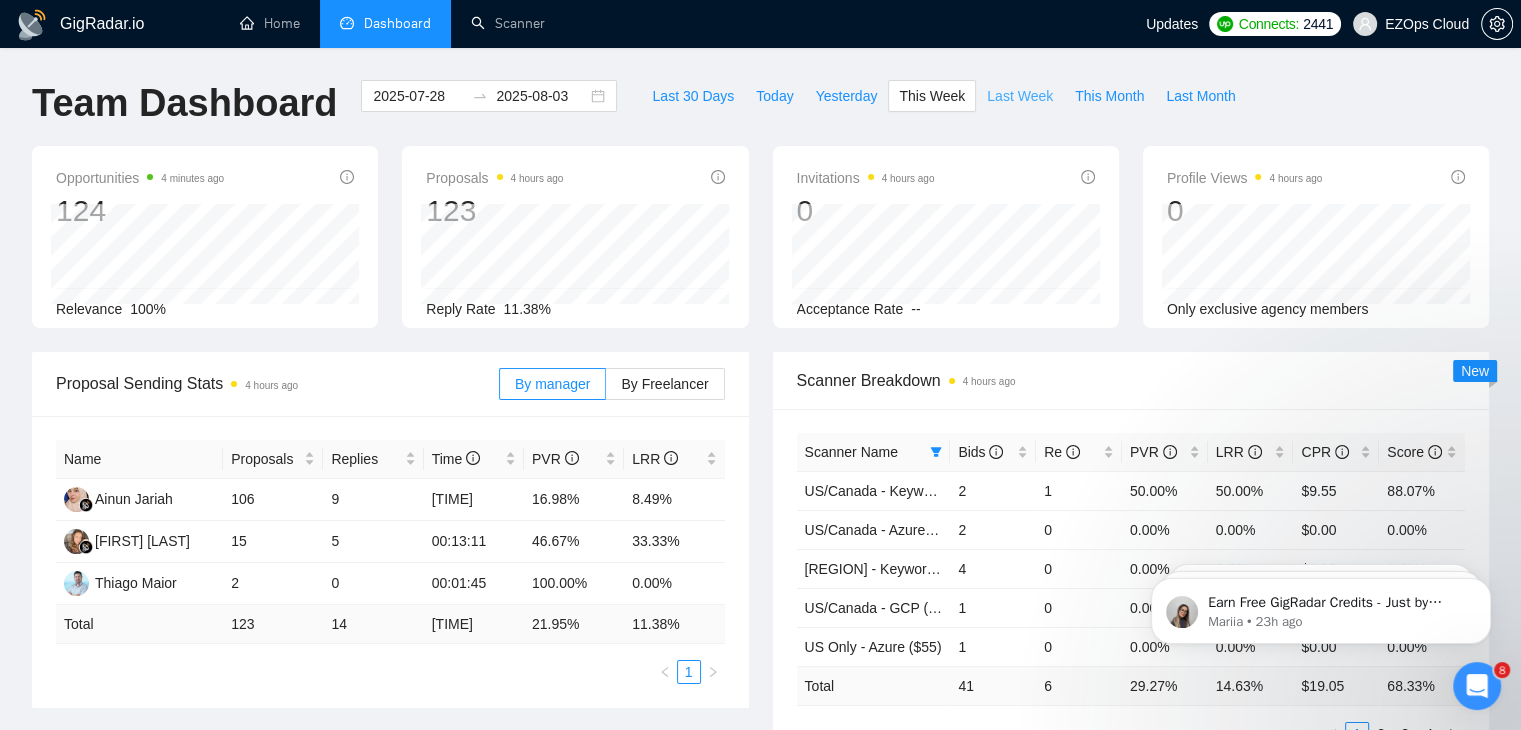 click on "Last Week" at bounding box center (1020, 96) 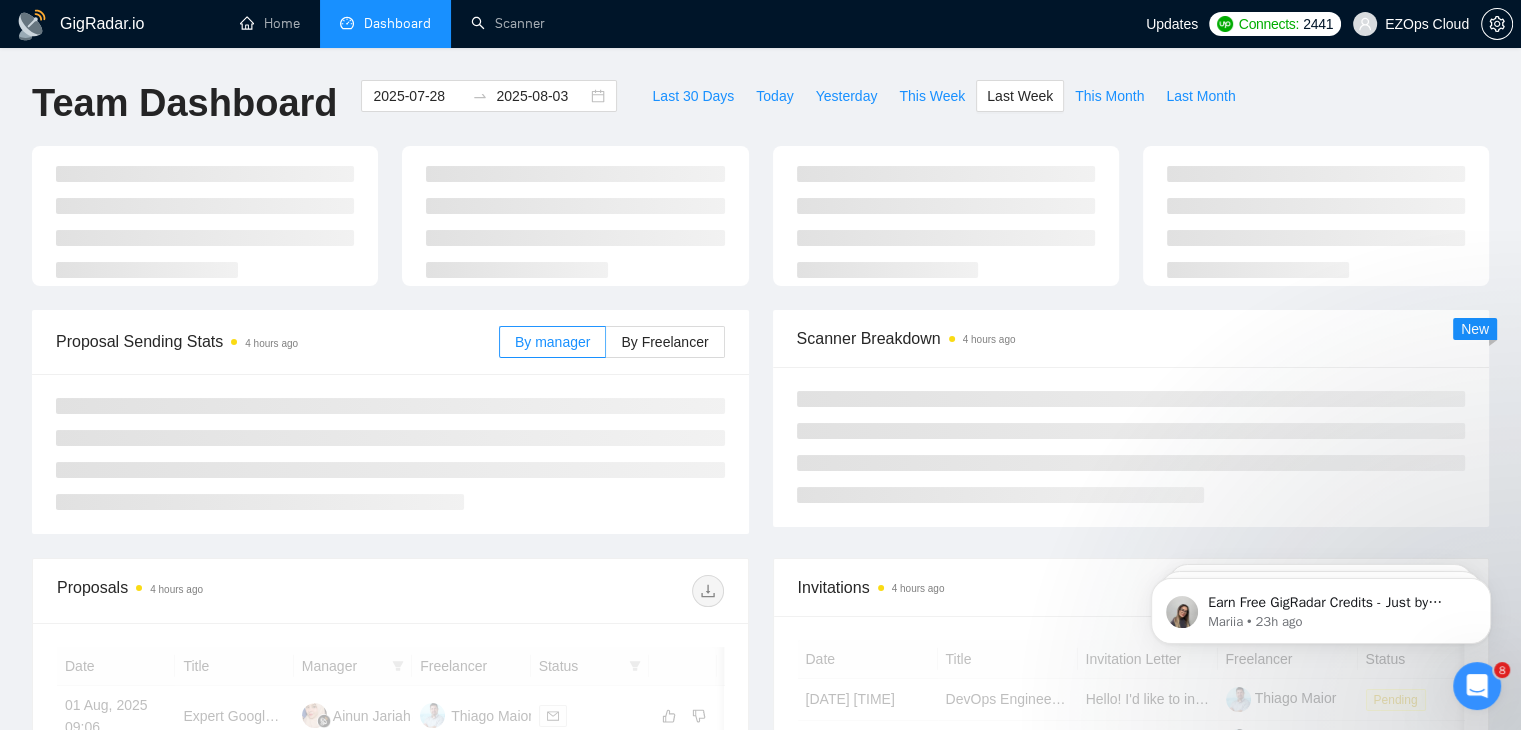 type on "2025-07-21" 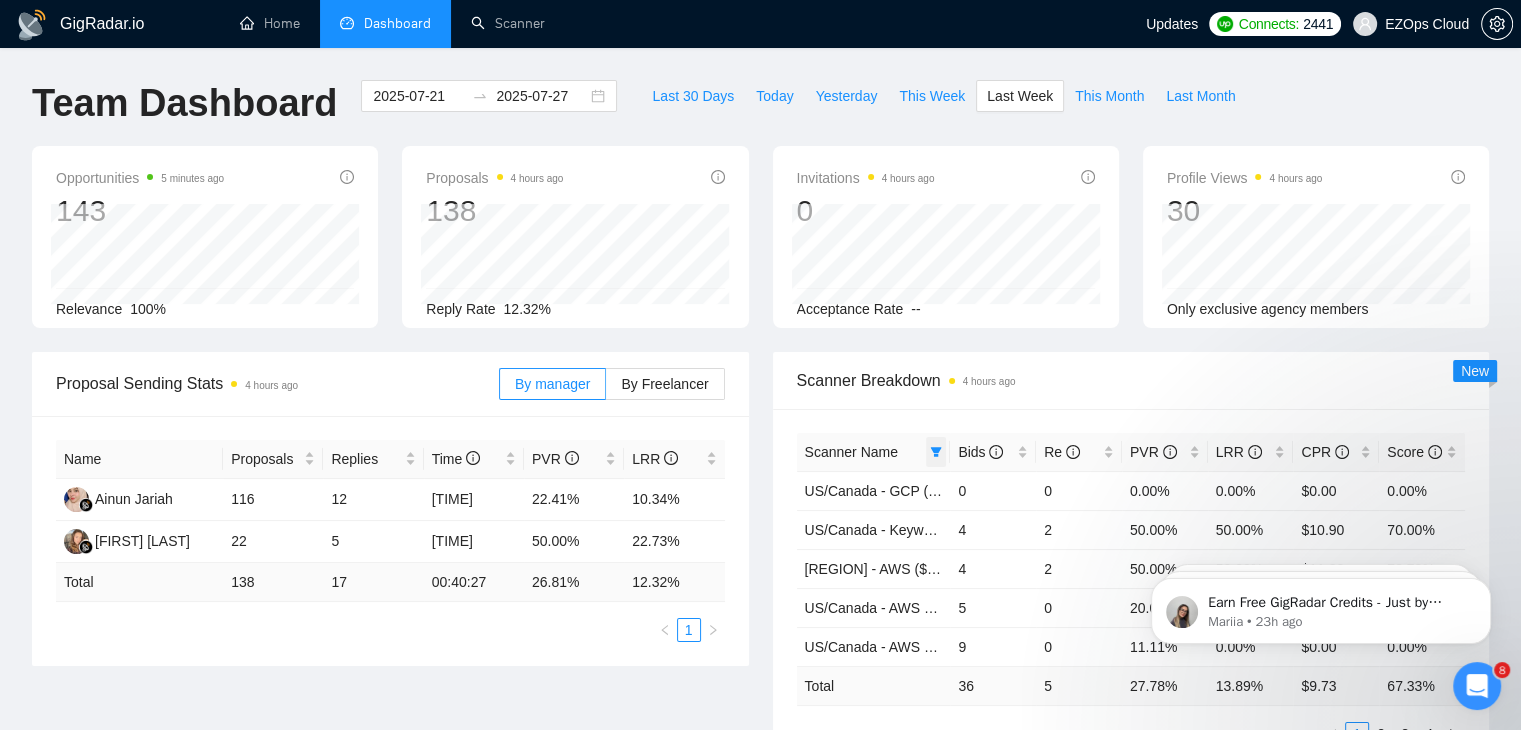 click at bounding box center [936, 452] 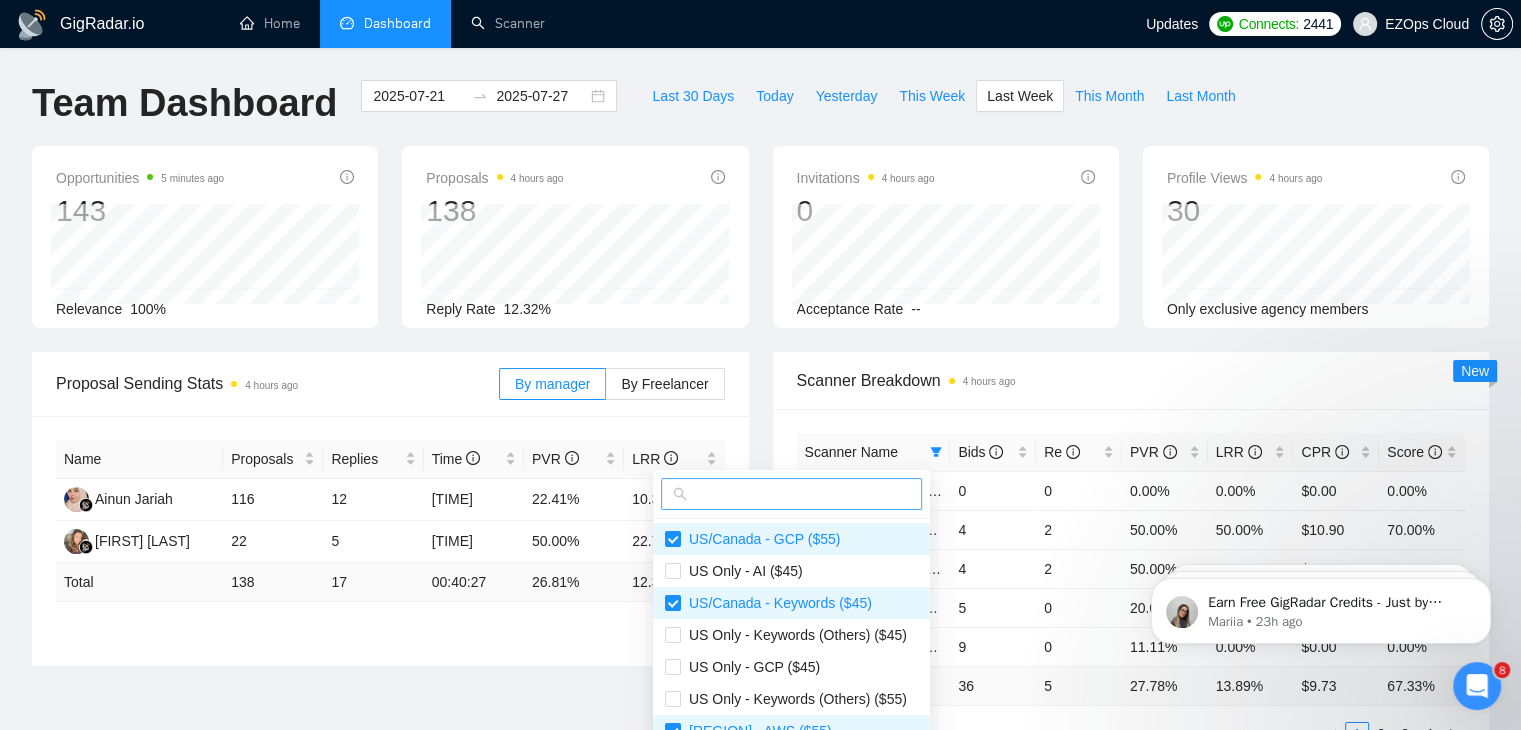 click at bounding box center [791, 494] 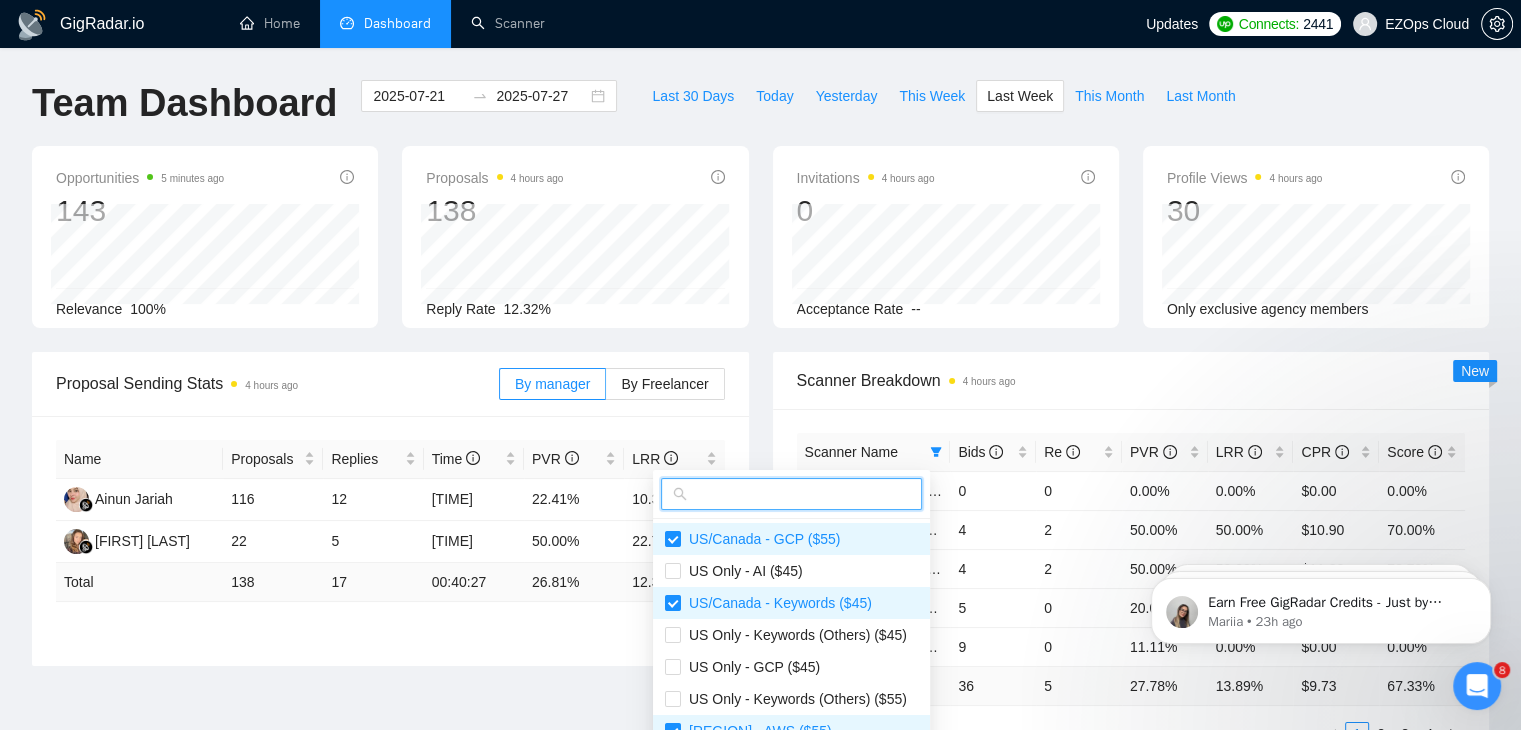 click at bounding box center [800, 494] 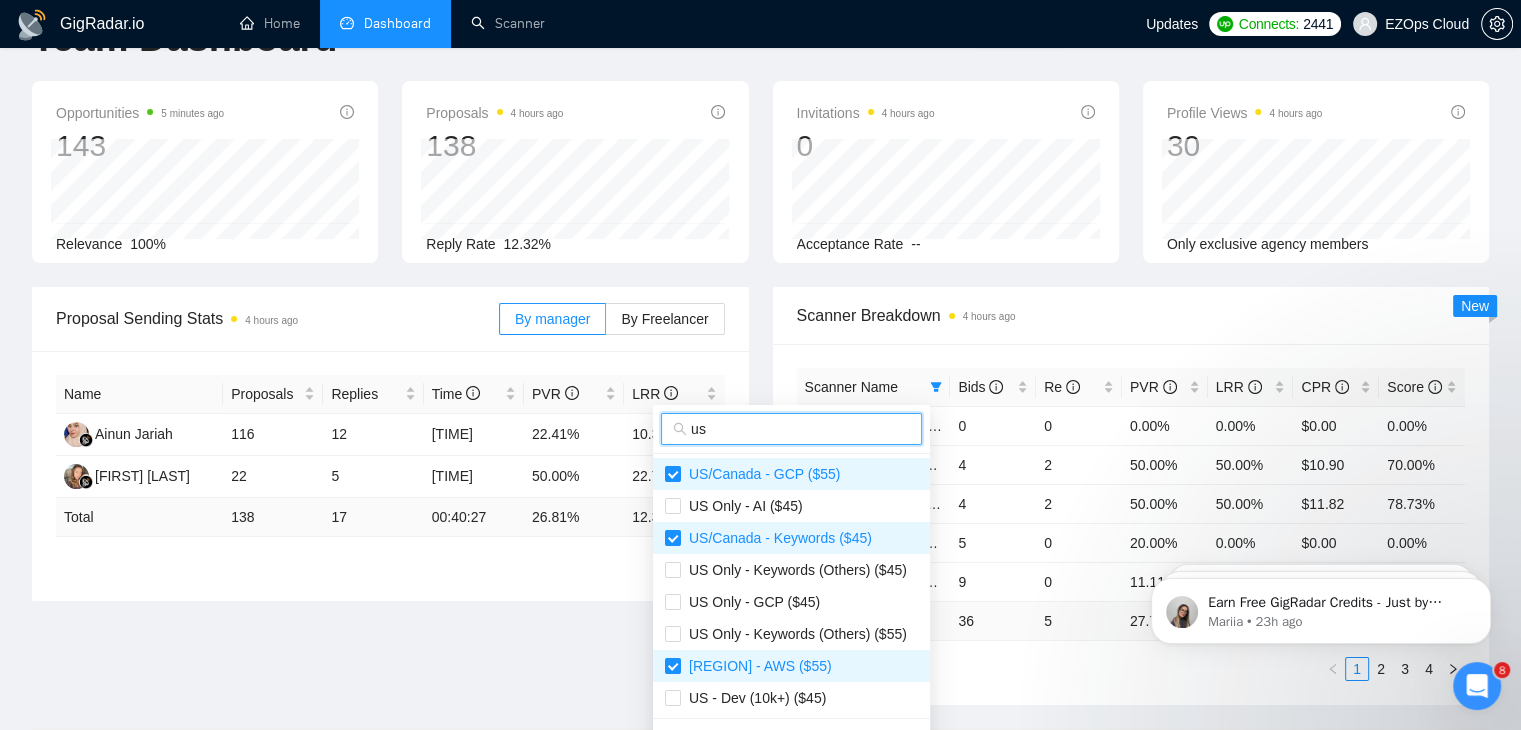 scroll, scrollTop: 100, scrollLeft: 0, axis: vertical 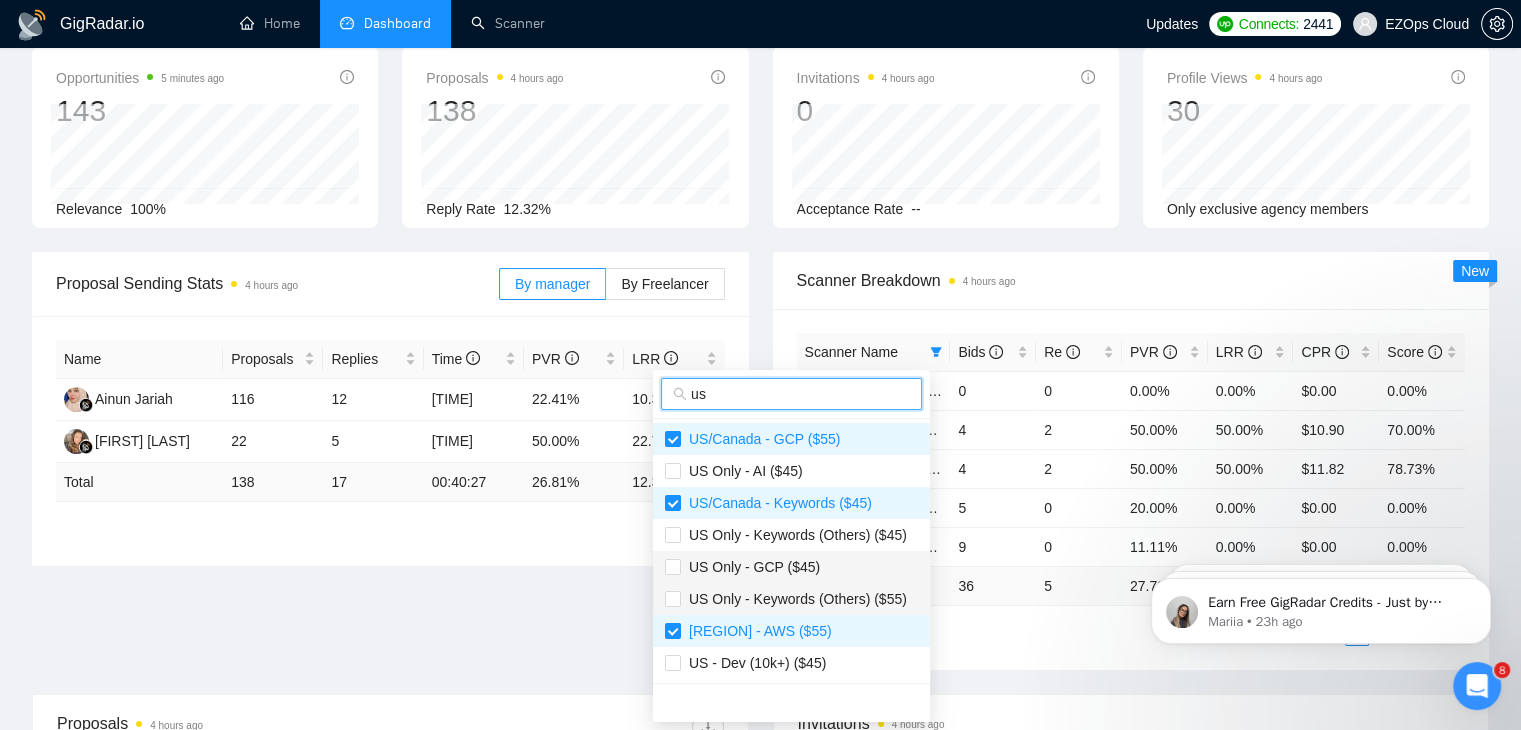 type on "us" 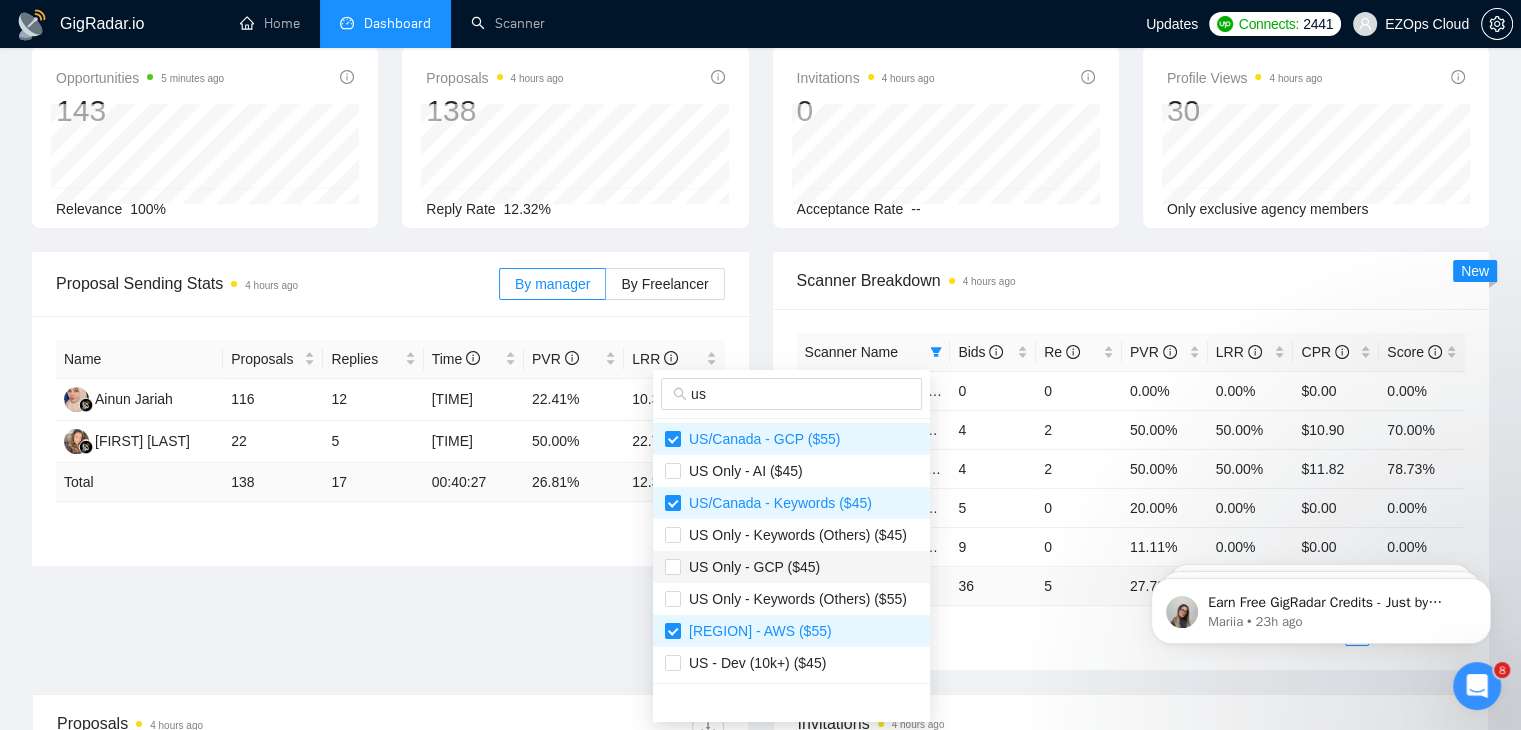 click on "US Only - GCP ($45)" at bounding box center [750, 567] 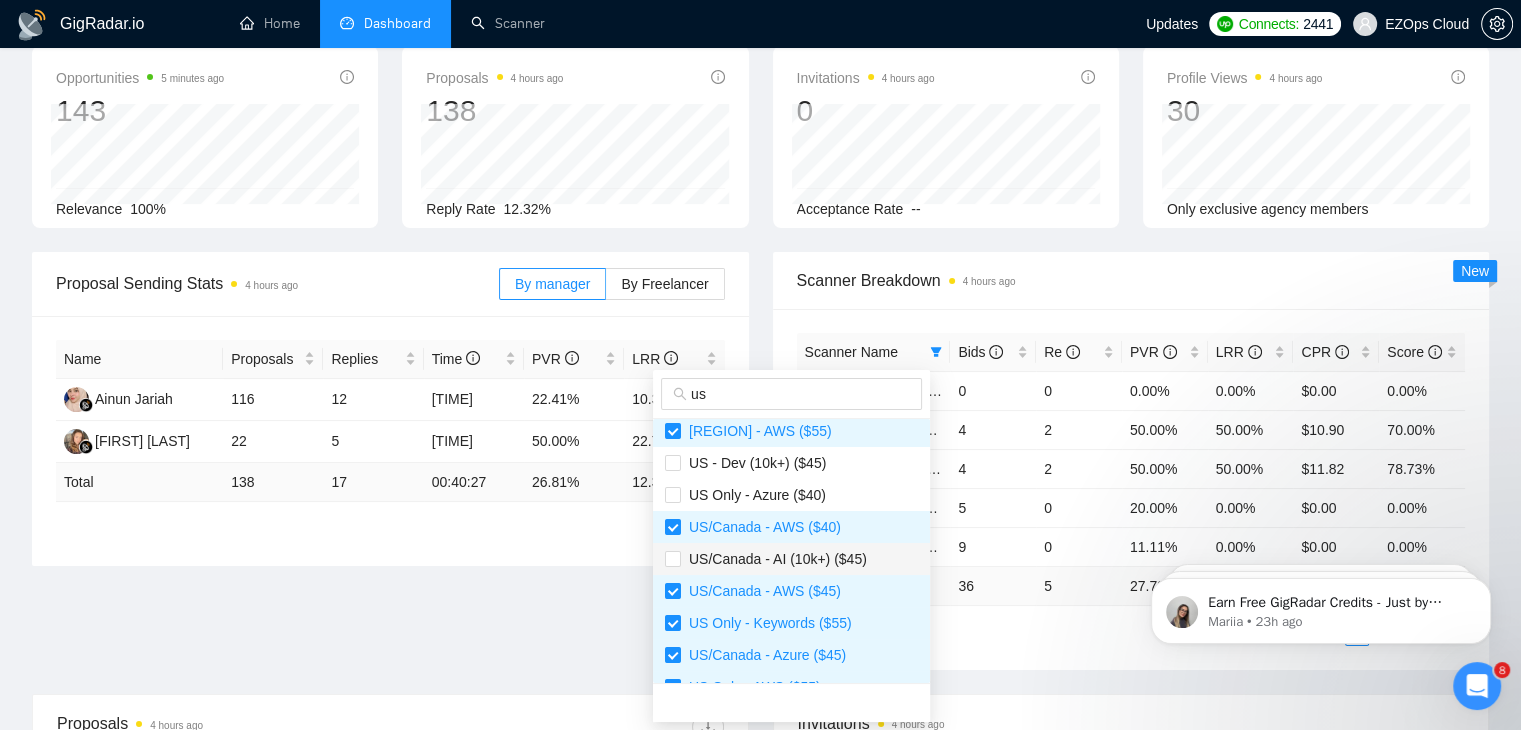 scroll, scrollTop: 500, scrollLeft: 0, axis: vertical 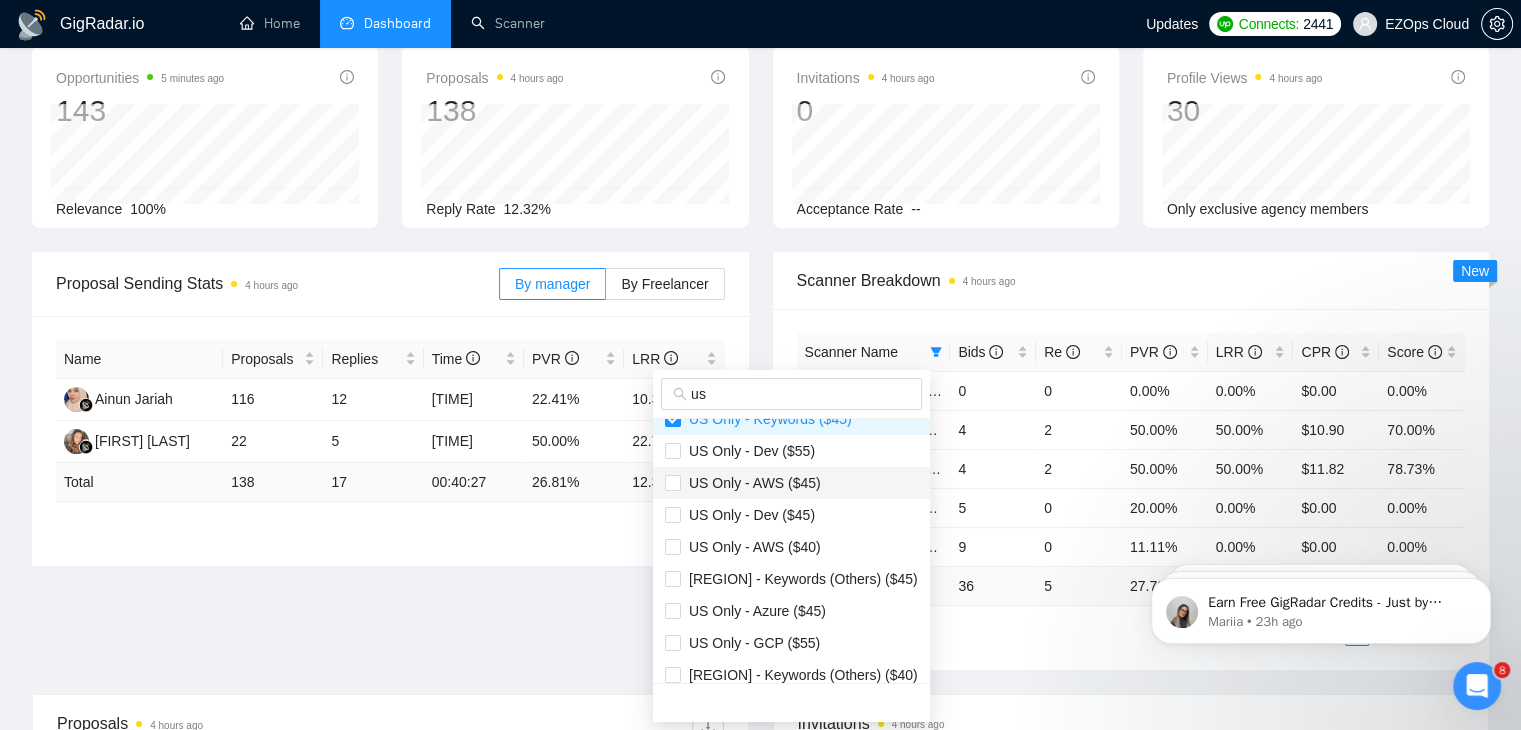 click on "US Only - AWS ($45)" at bounding box center (751, 483) 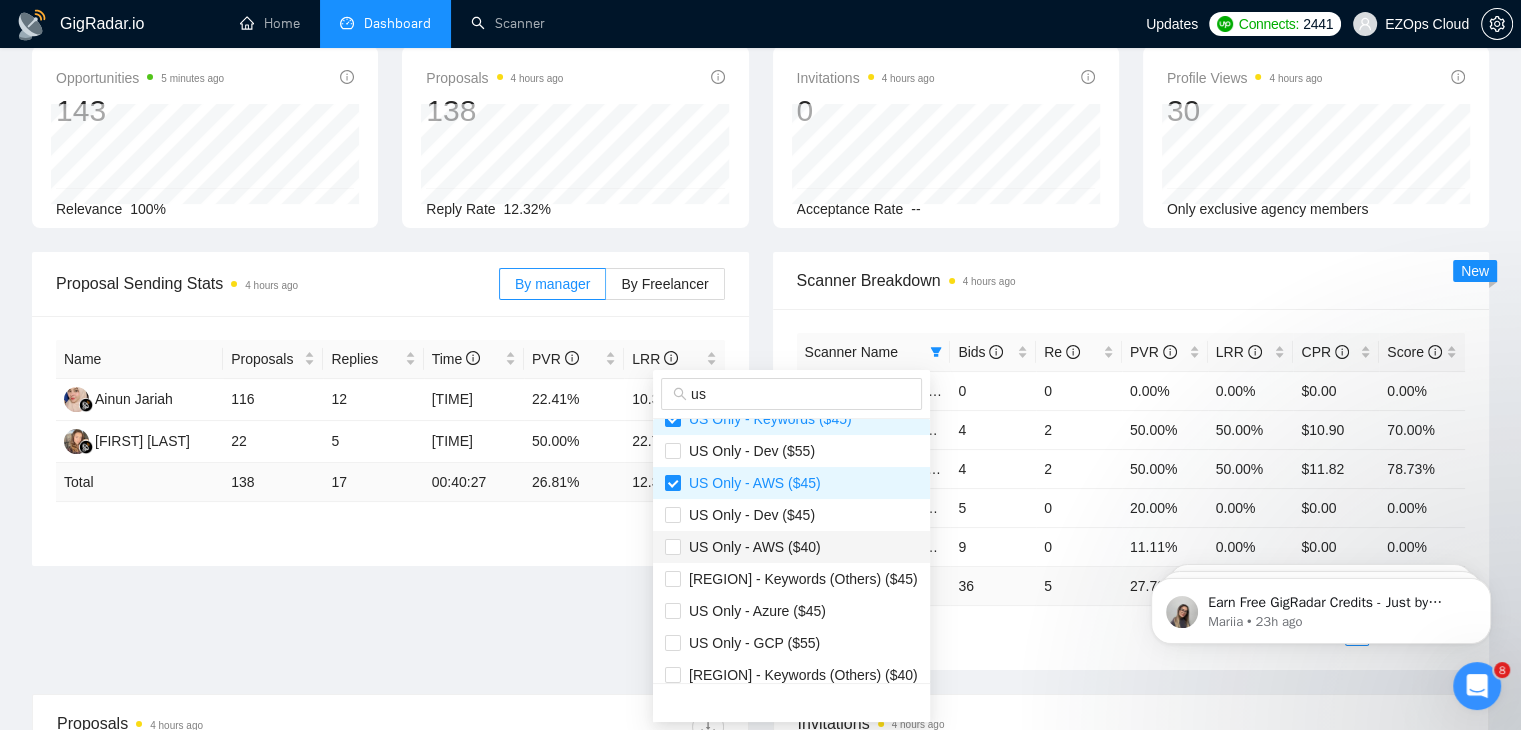 click on "US Only - AWS ($40)" at bounding box center (791, 547) 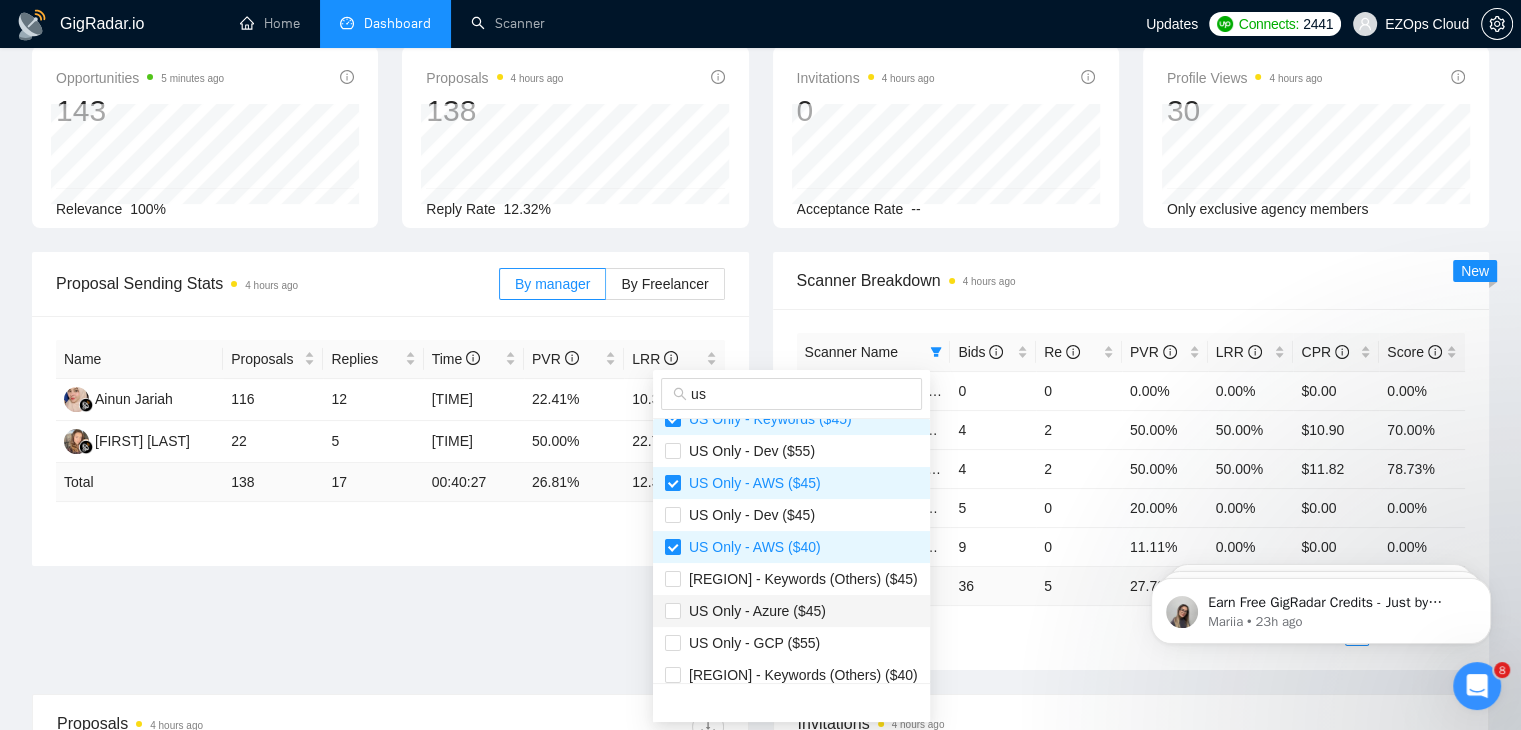 click on "US Only - Azure ($45)" at bounding box center (791, 611) 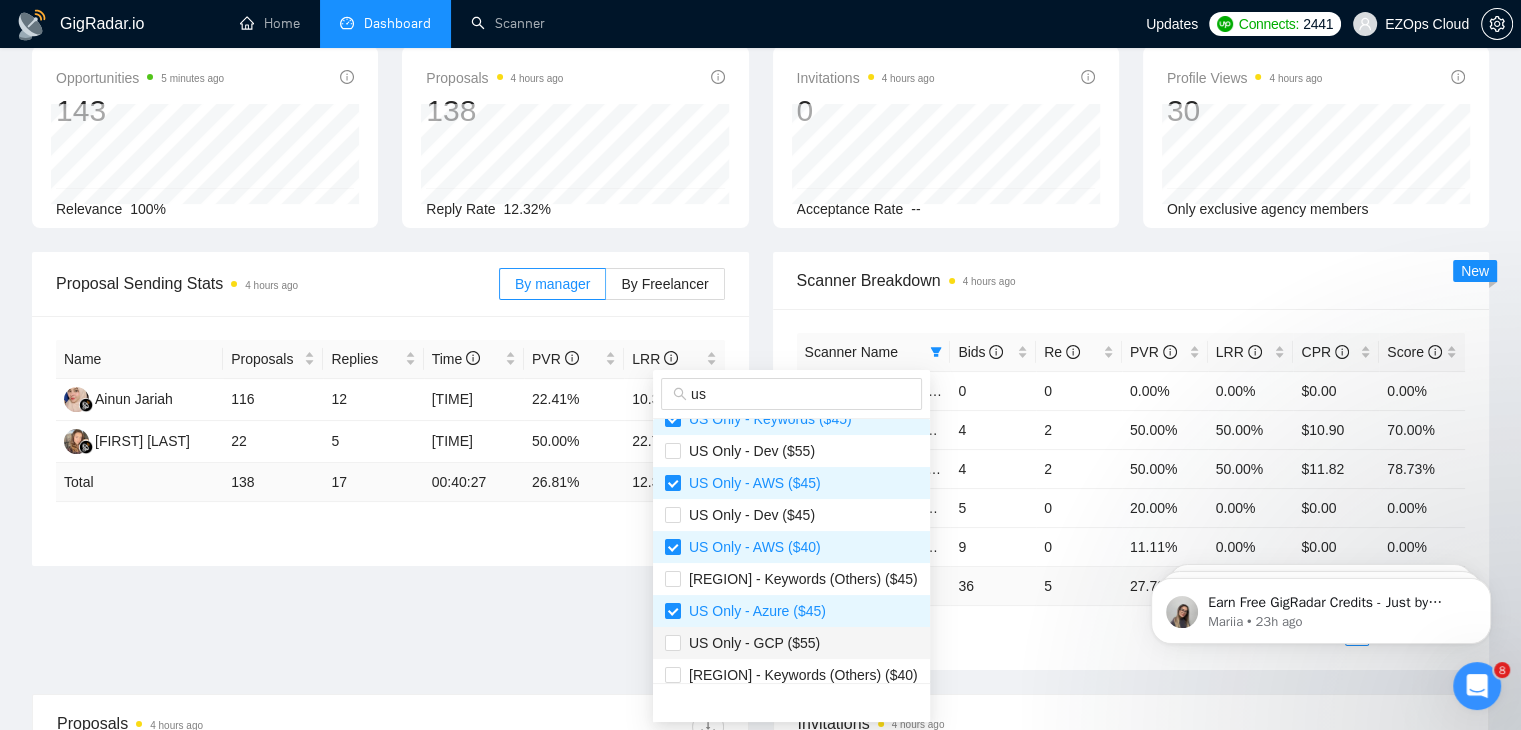 click on "US Only - GCP ($55)" at bounding box center (791, 643) 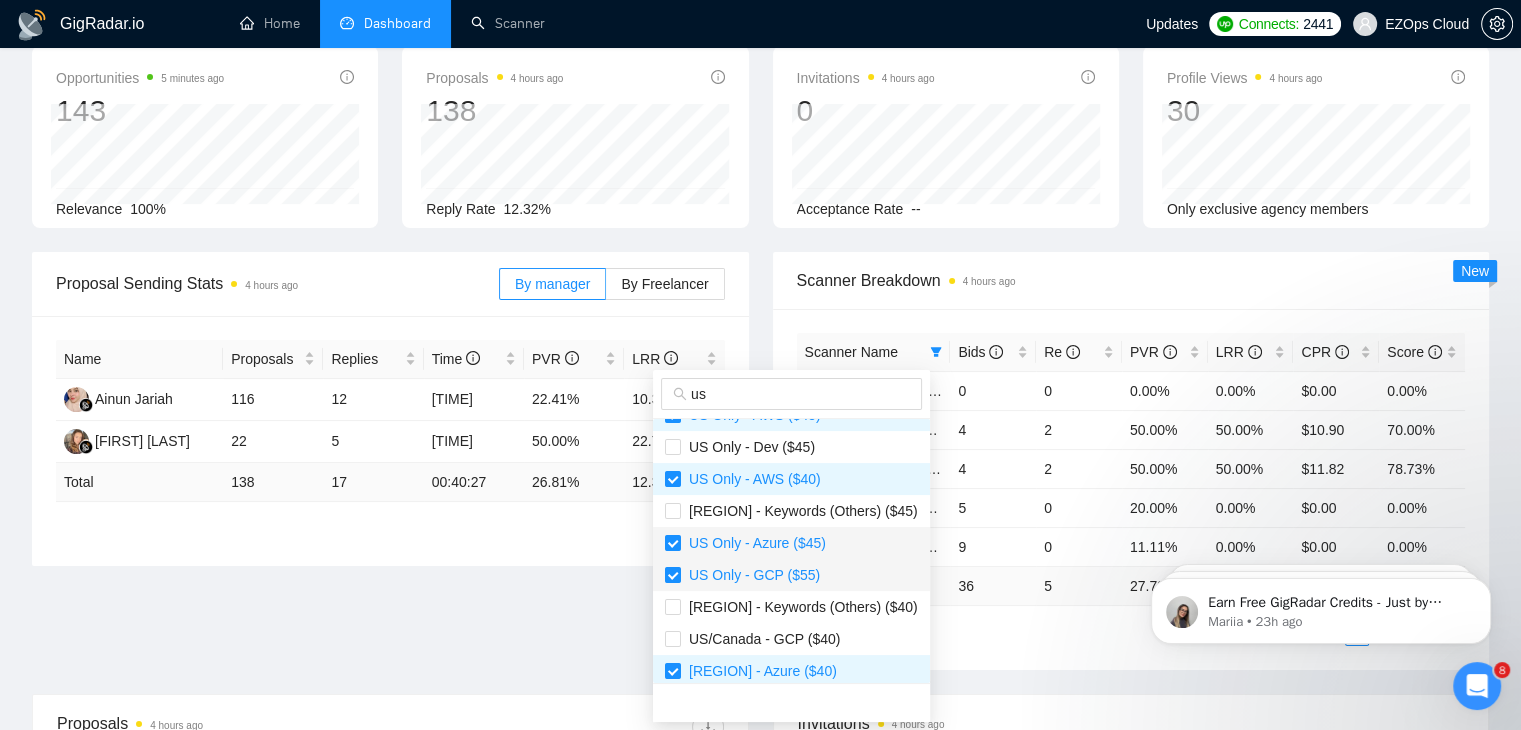 scroll, scrollTop: 700, scrollLeft: 0, axis: vertical 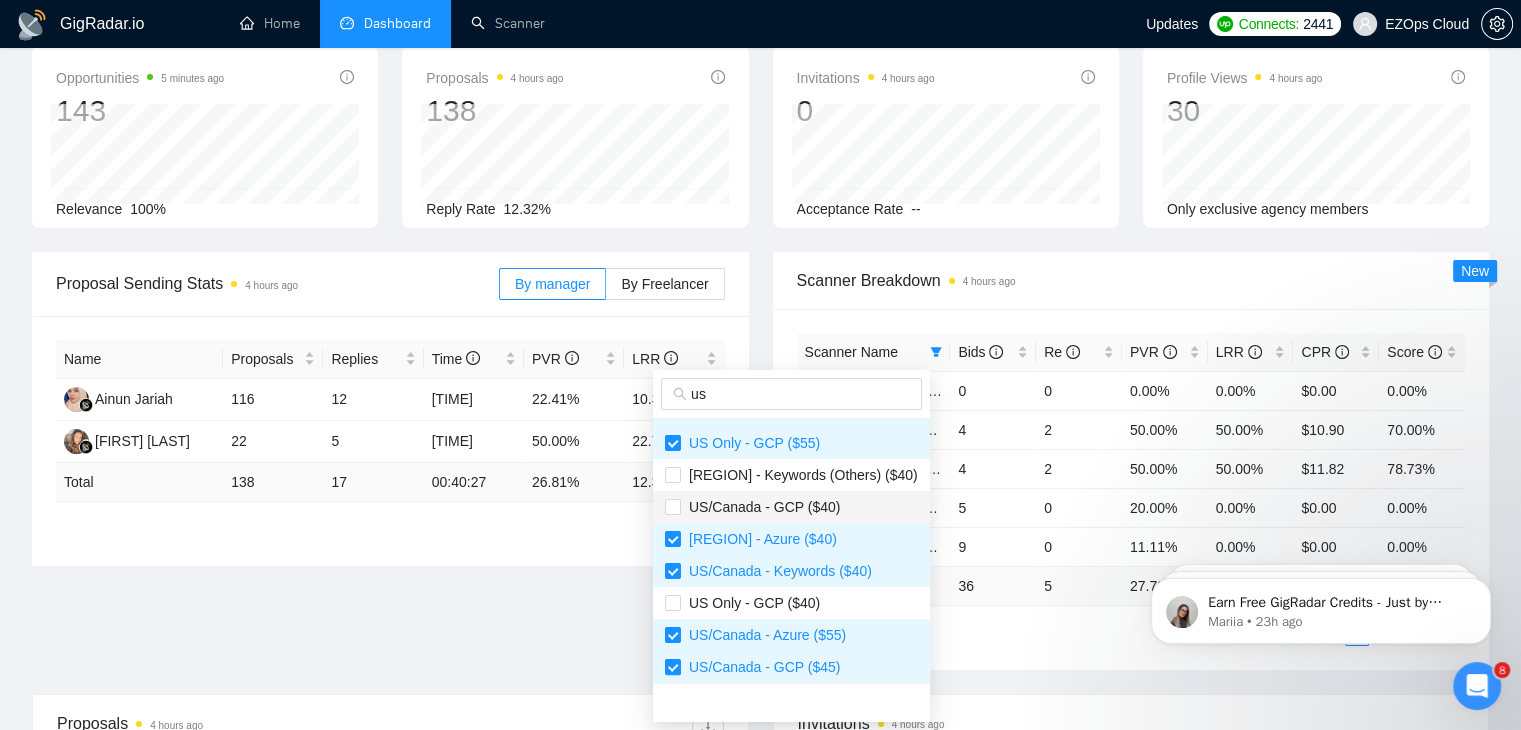 click on "US/Canada - GCP ($40)" at bounding box center (760, 507) 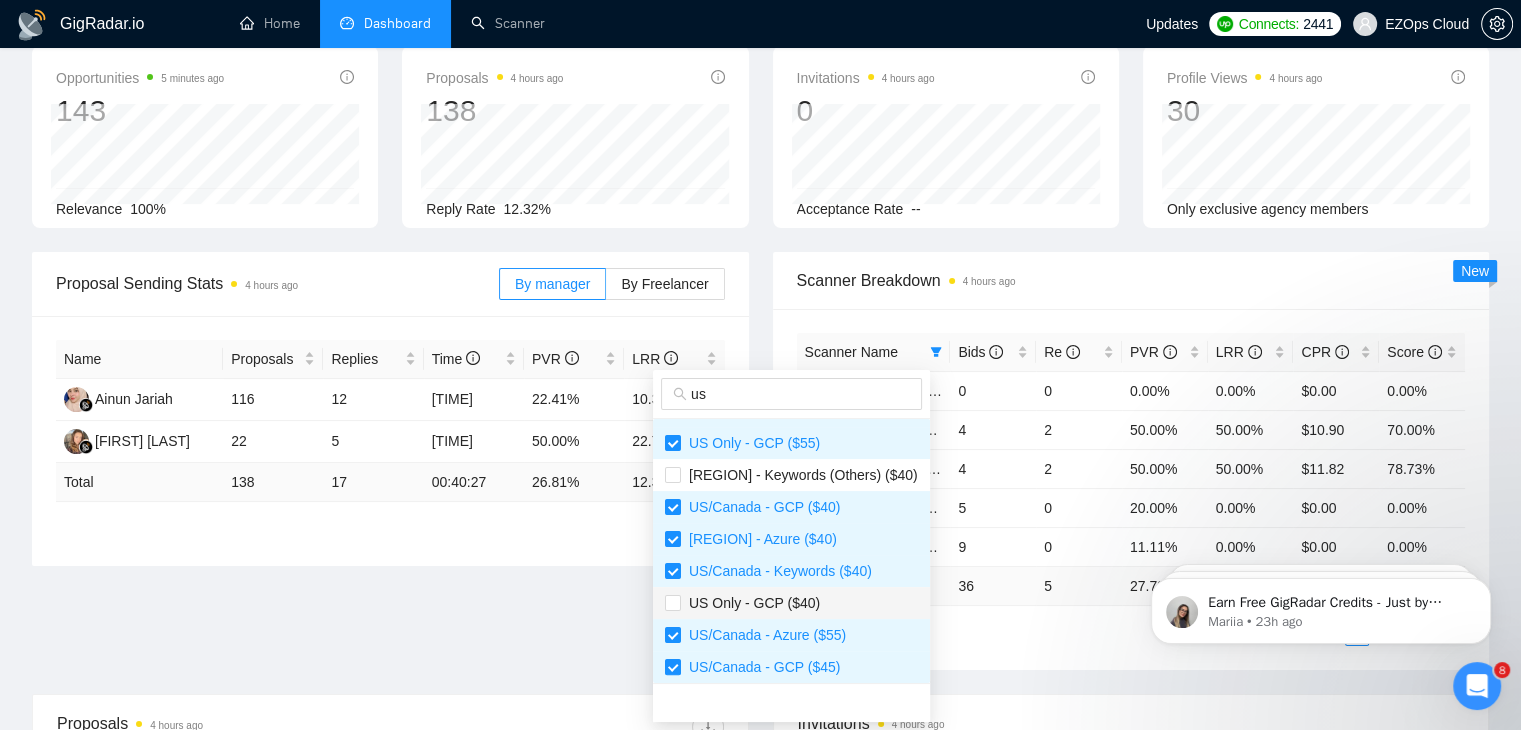 click on "US Only - GCP ($40)" at bounding box center [750, 603] 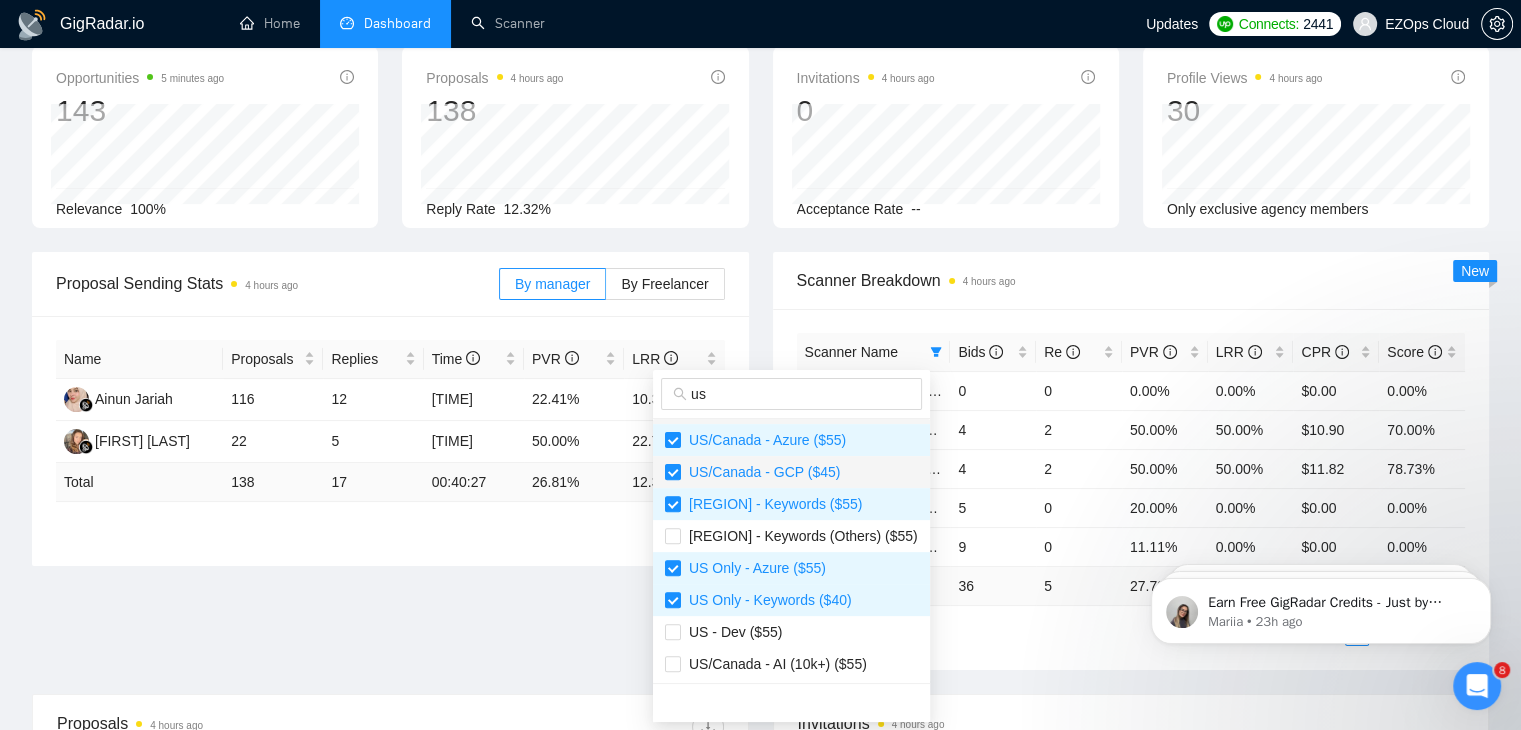 scroll, scrollTop: 896, scrollLeft: 0, axis: vertical 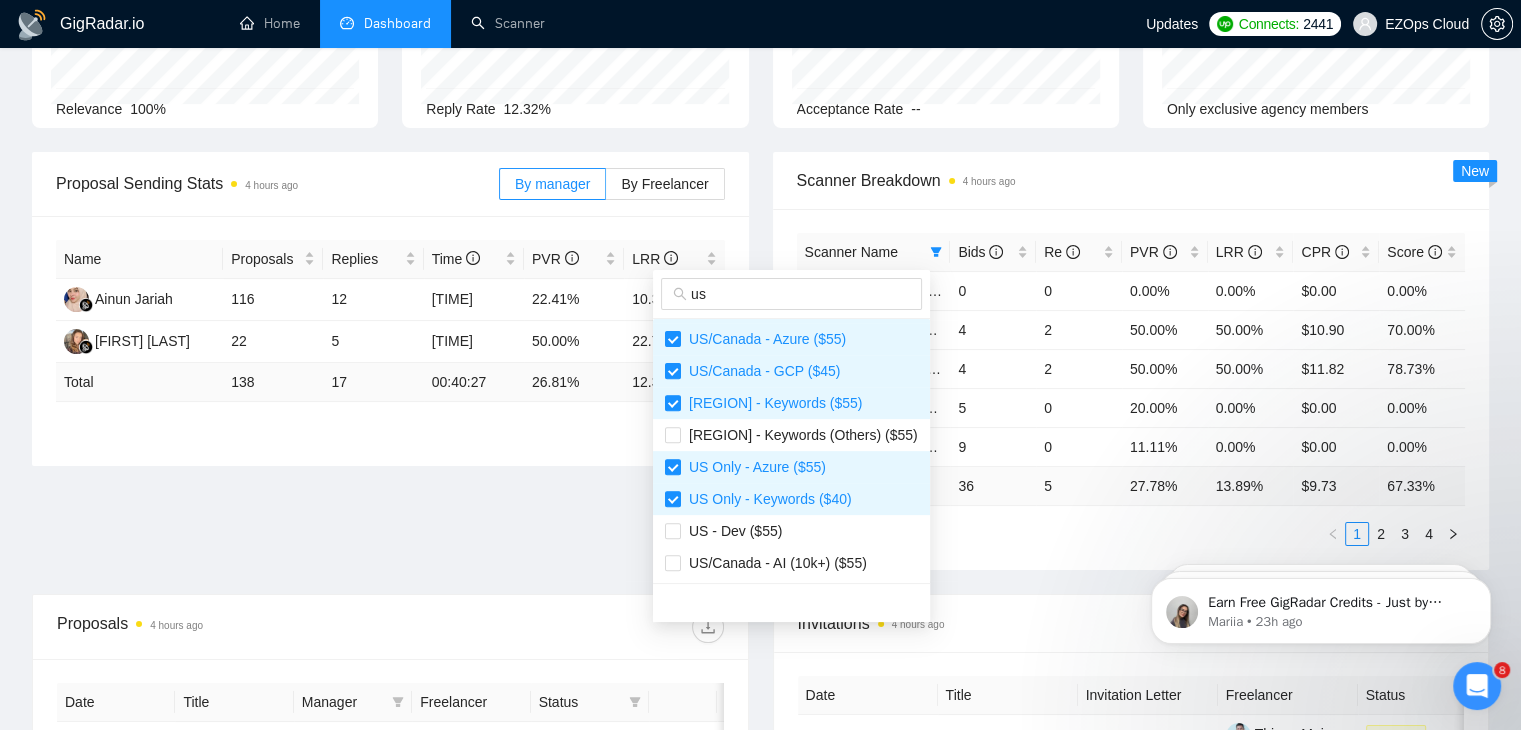 type 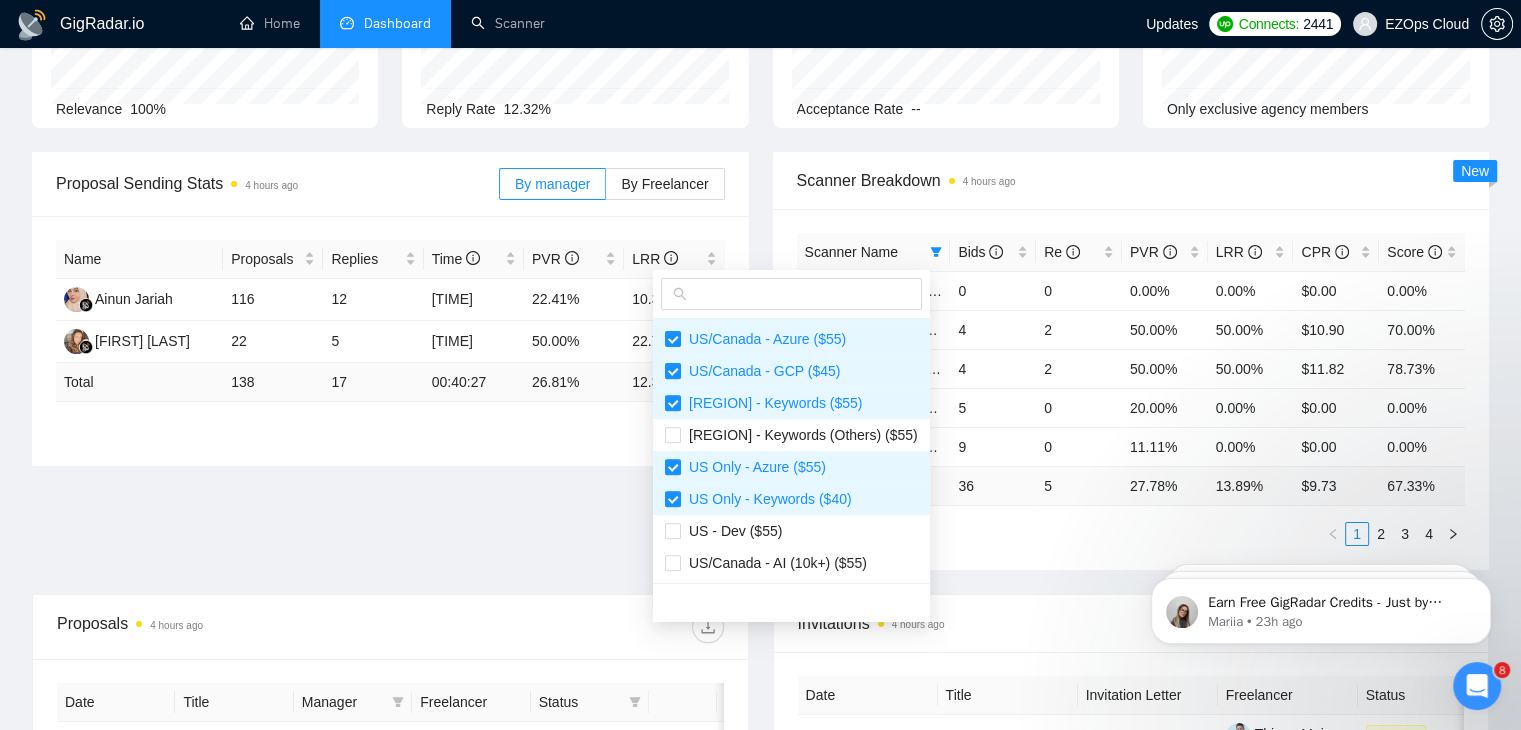 click on "Scanner Name Bids   Re   PVR   LRR   CPR   Score   [REGION] - GCP ($55) 0 0 0.00% 0.00% $0.00 0.00% [REGION] - Keywords ($45) 4 2 50.00% 50.00% $10.90 70.00% [REGION] - AWS ($55) 4 2 50.00% 50.00% $11.82 78.73% [REGION] - AWS ($40) 5 0 20.00% 0.00% $0.00 0.00% [REGION] - AWS ($45) 9 0 11.11% 0.00% $0.00 0.00% Total 36 5 27.78 % 13.89 % $ 9.73 67.33 % 1 2 3 4" at bounding box center [1131, 389] 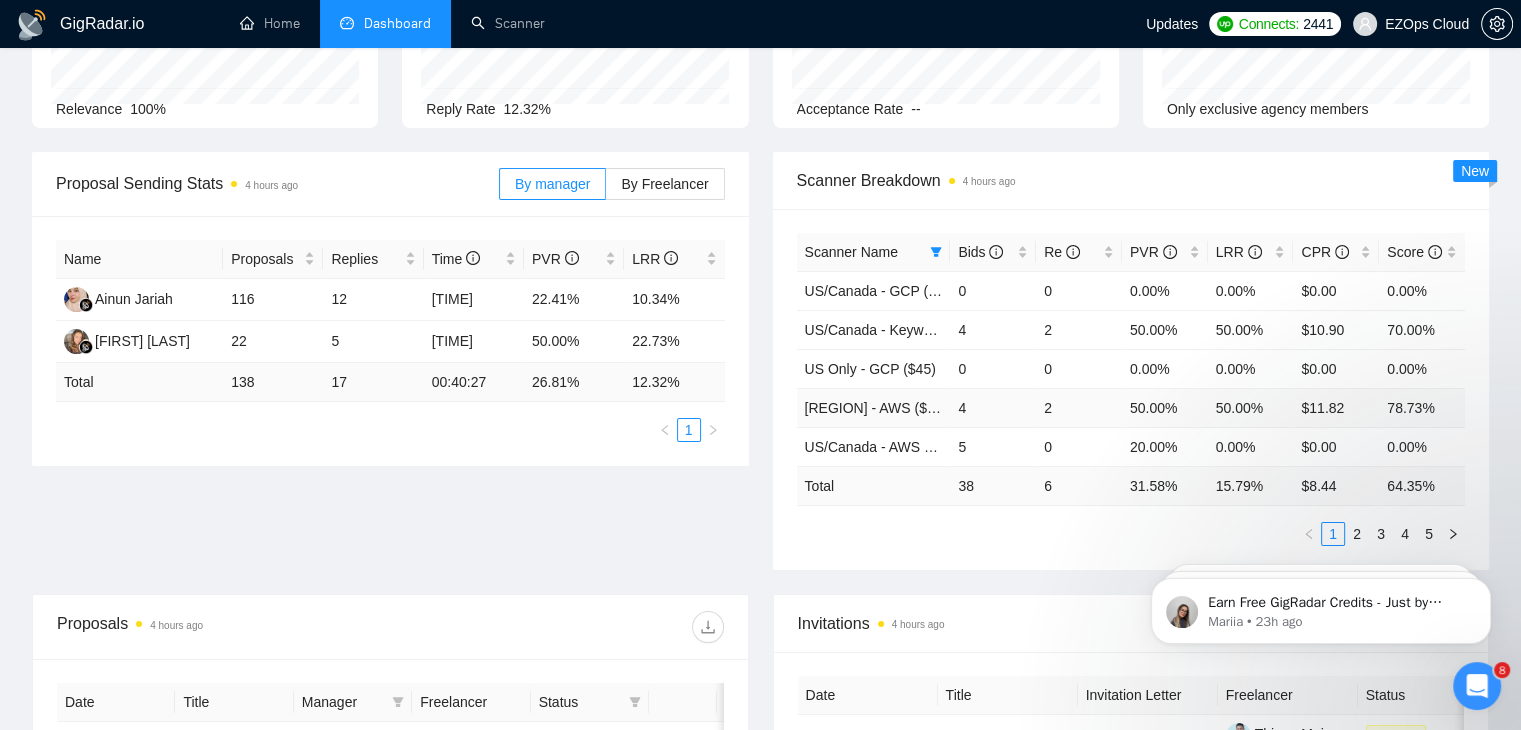 scroll, scrollTop: 0, scrollLeft: 0, axis: both 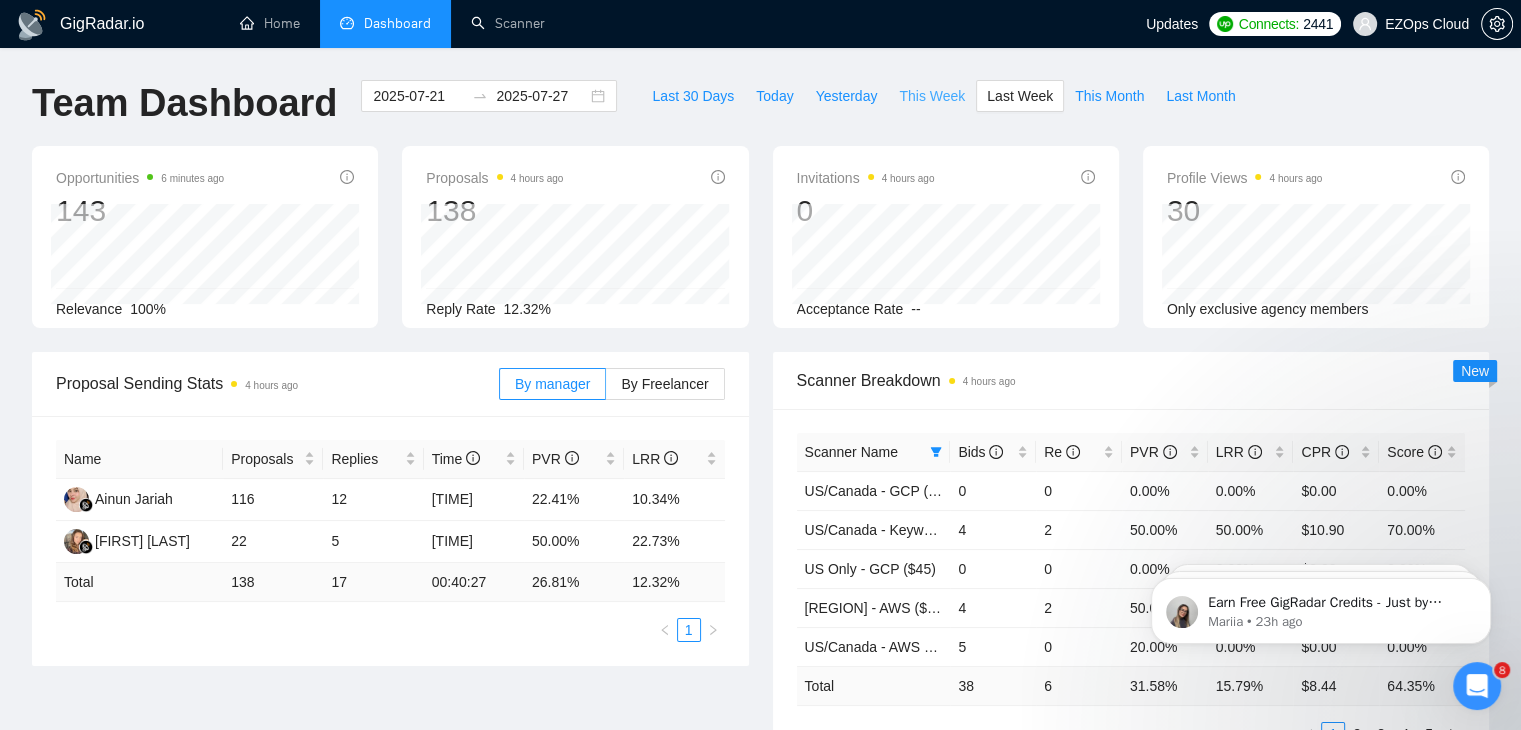 click on "This Week" at bounding box center (932, 96) 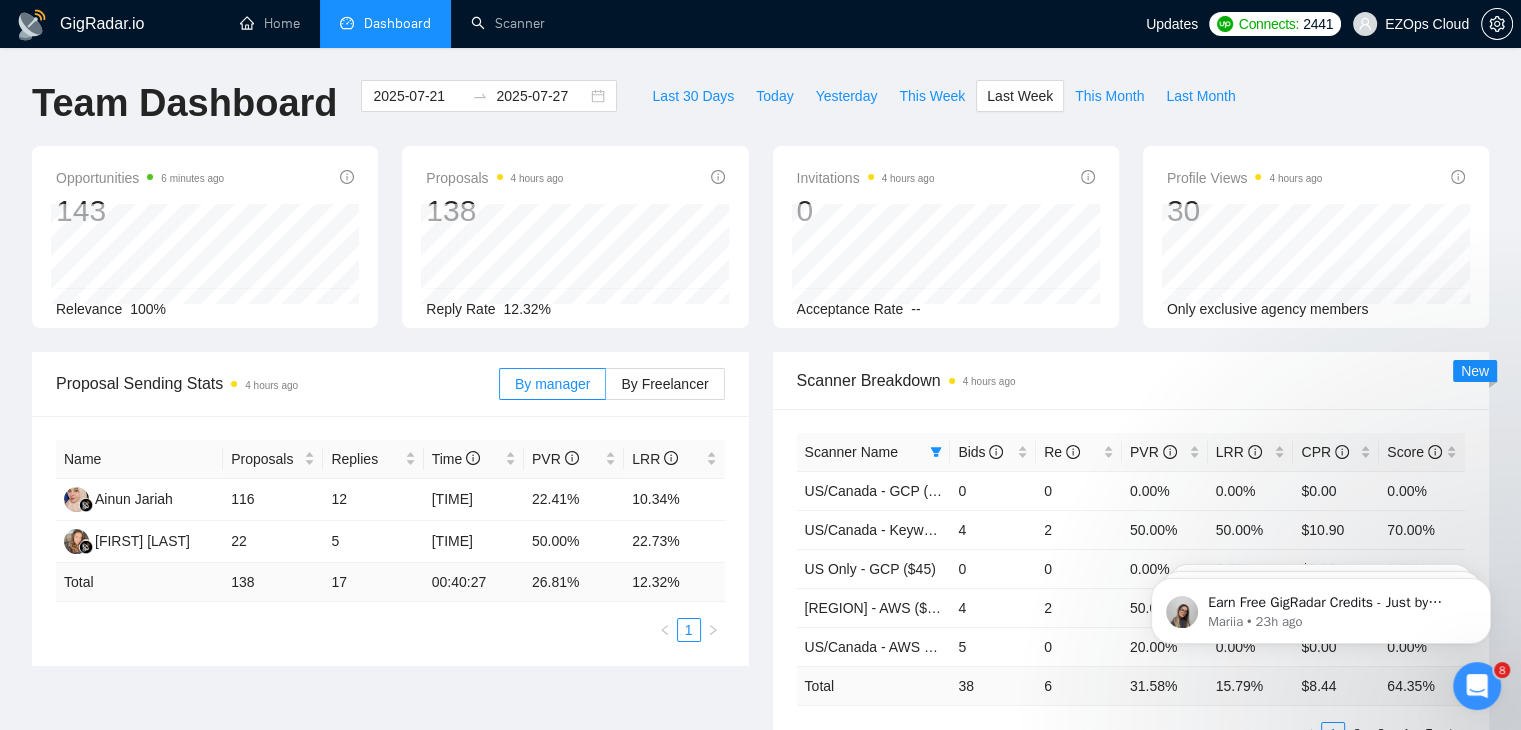 type on "2025-07-28" 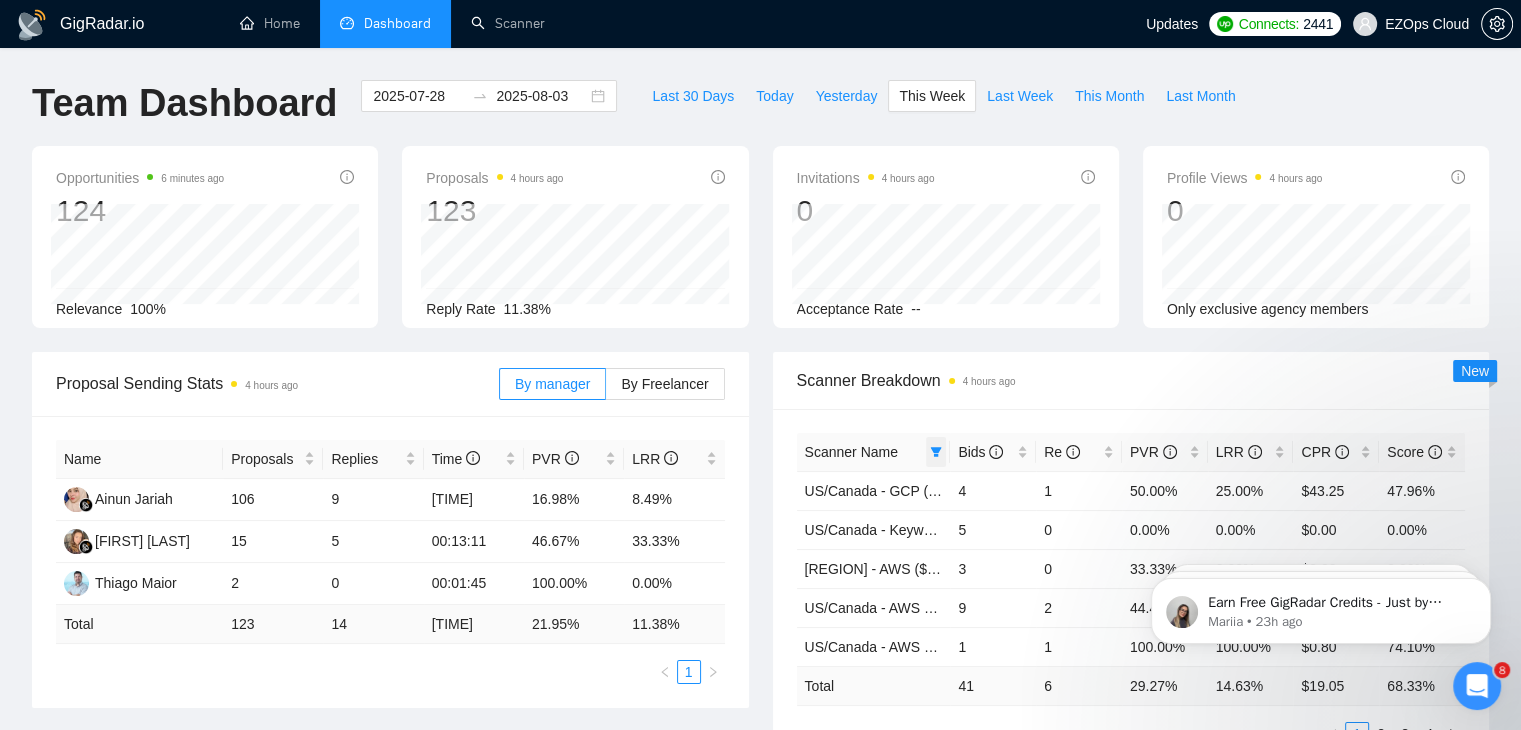 click 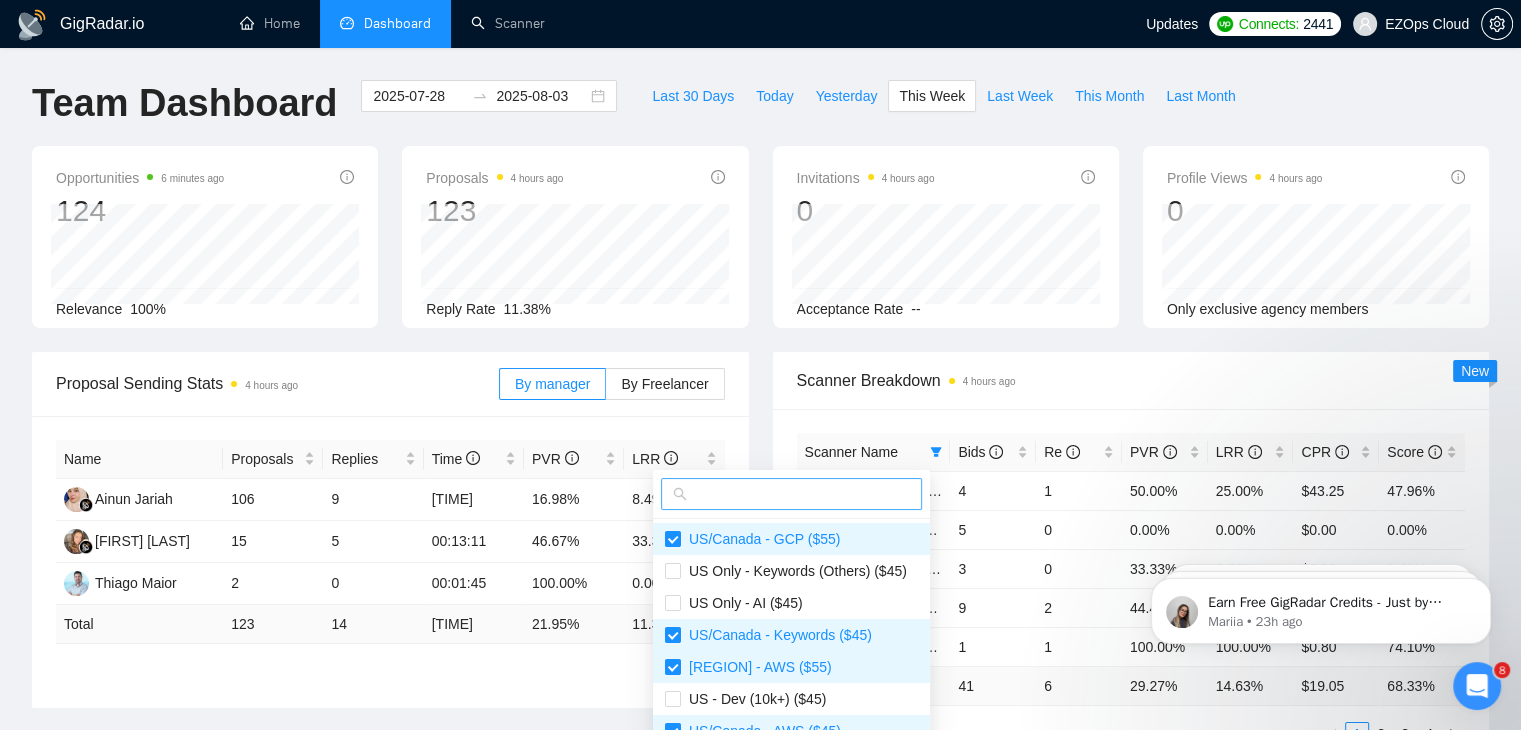click at bounding box center (800, 494) 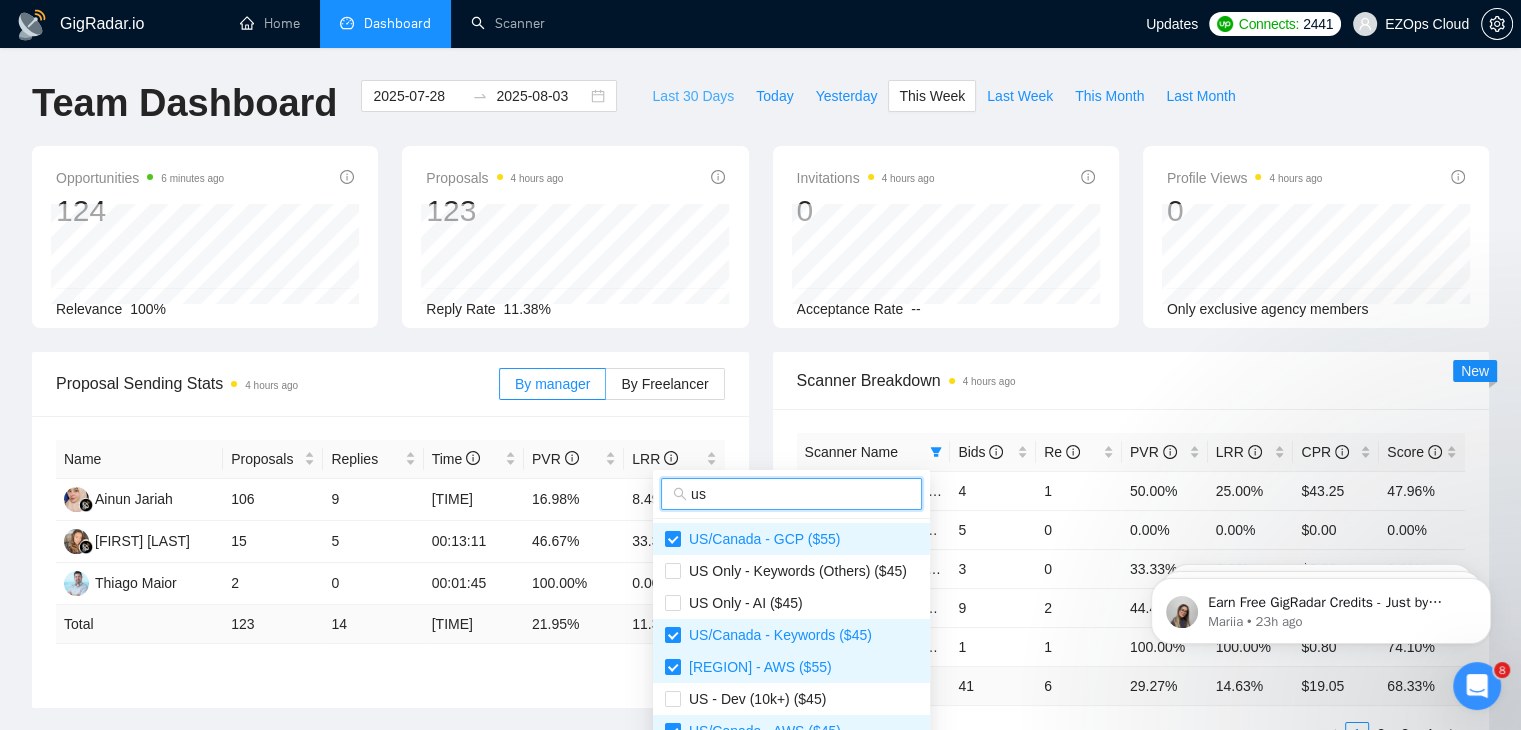 type on "us" 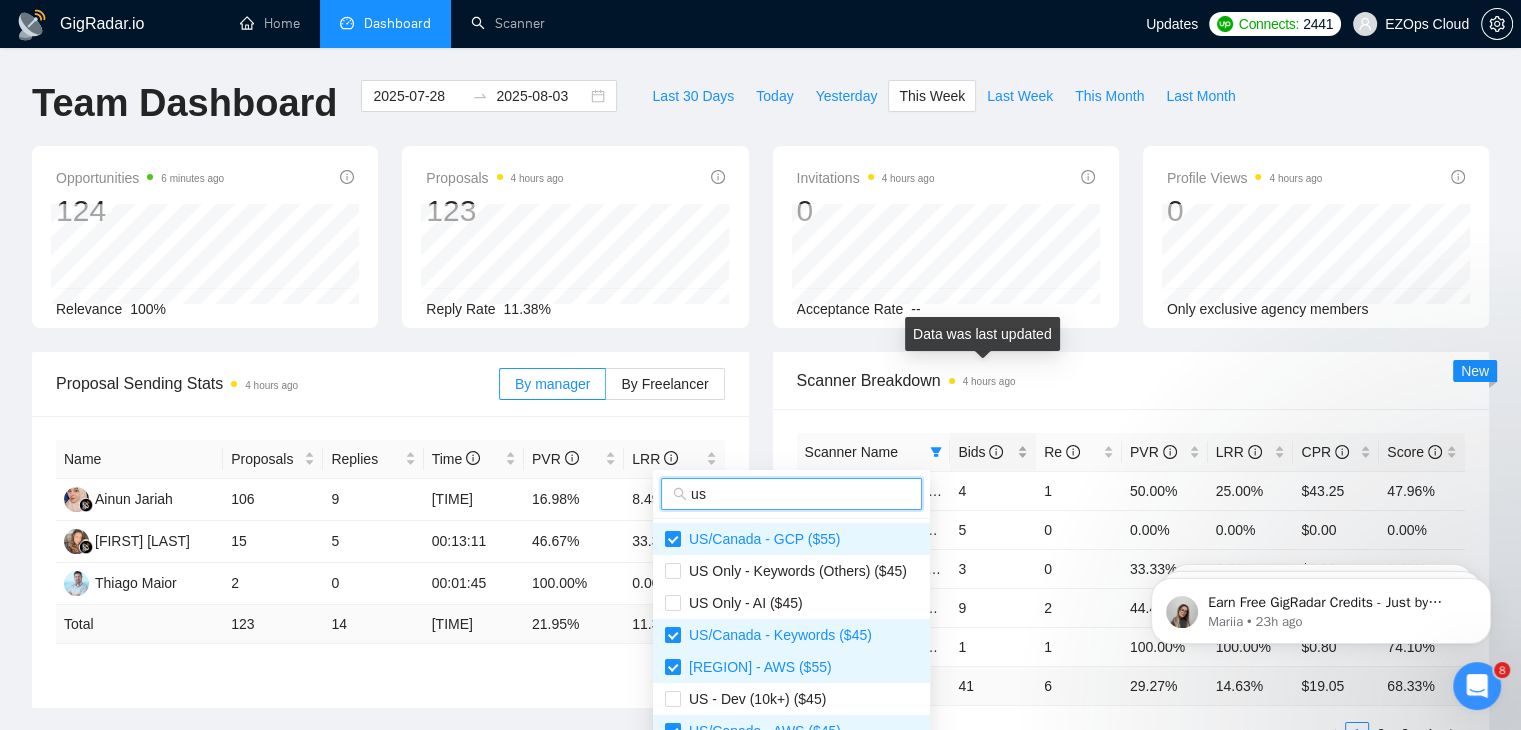 scroll, scrollTop: 100, scrollLeft: 0, axis: vertical 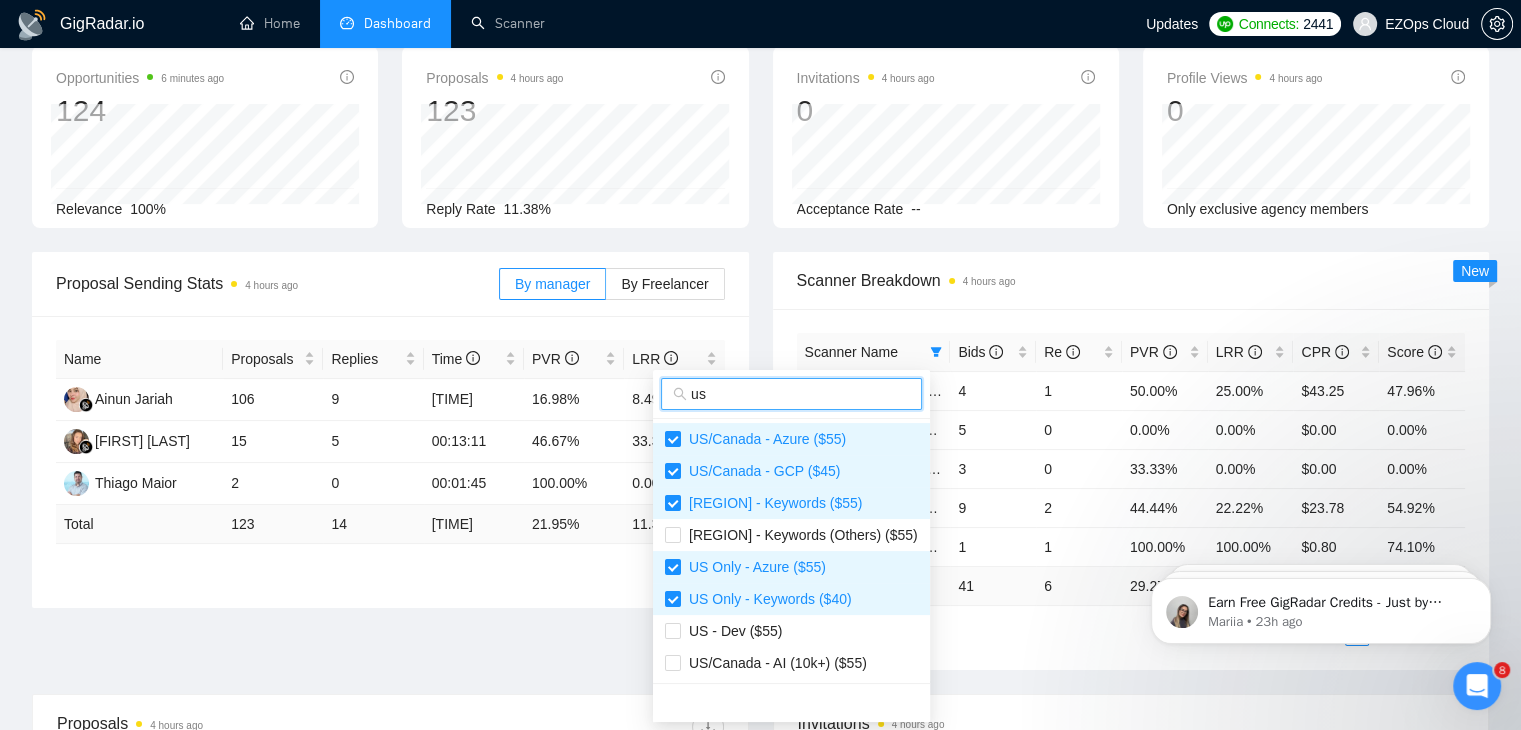 type 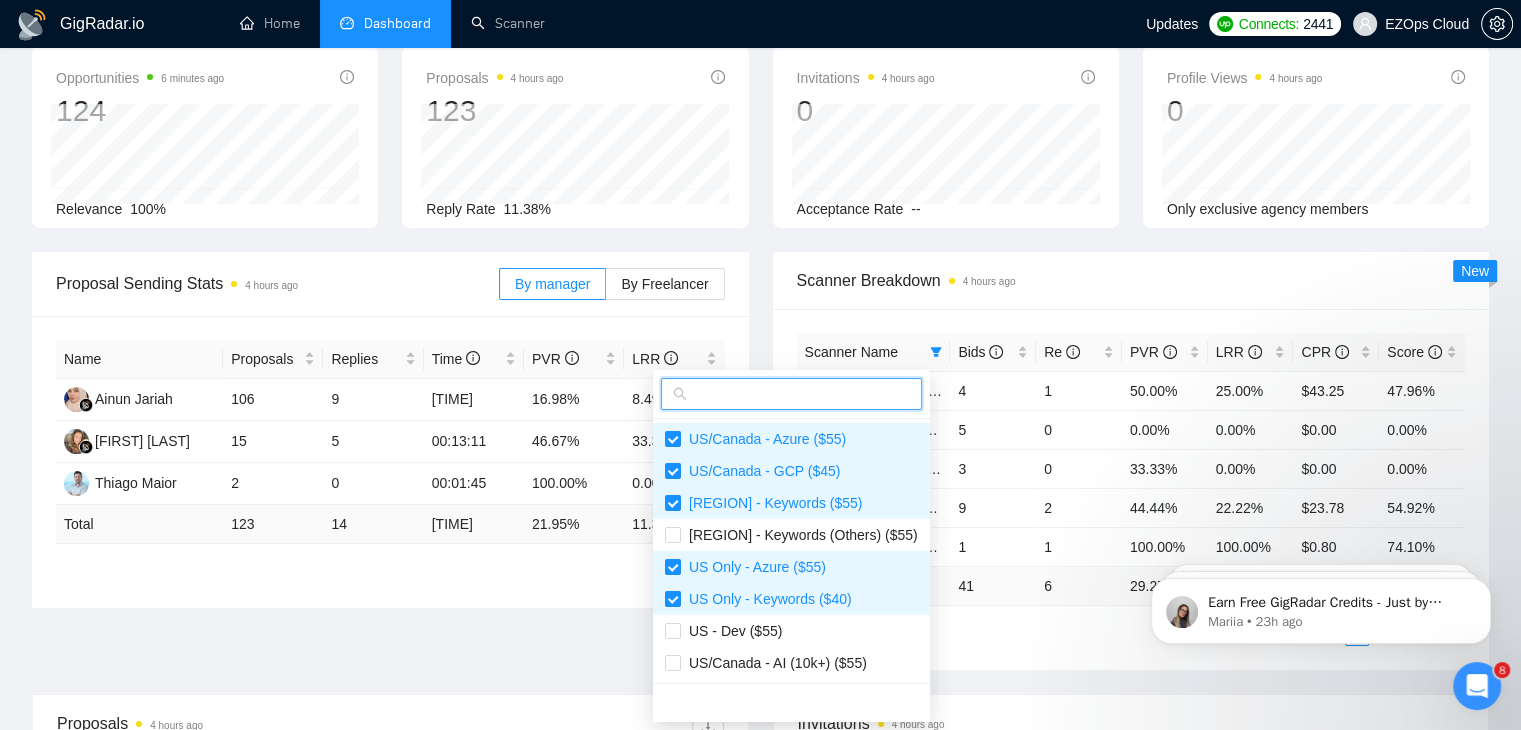 click on "1 2 3 4" at bounding box center [1131, 634] 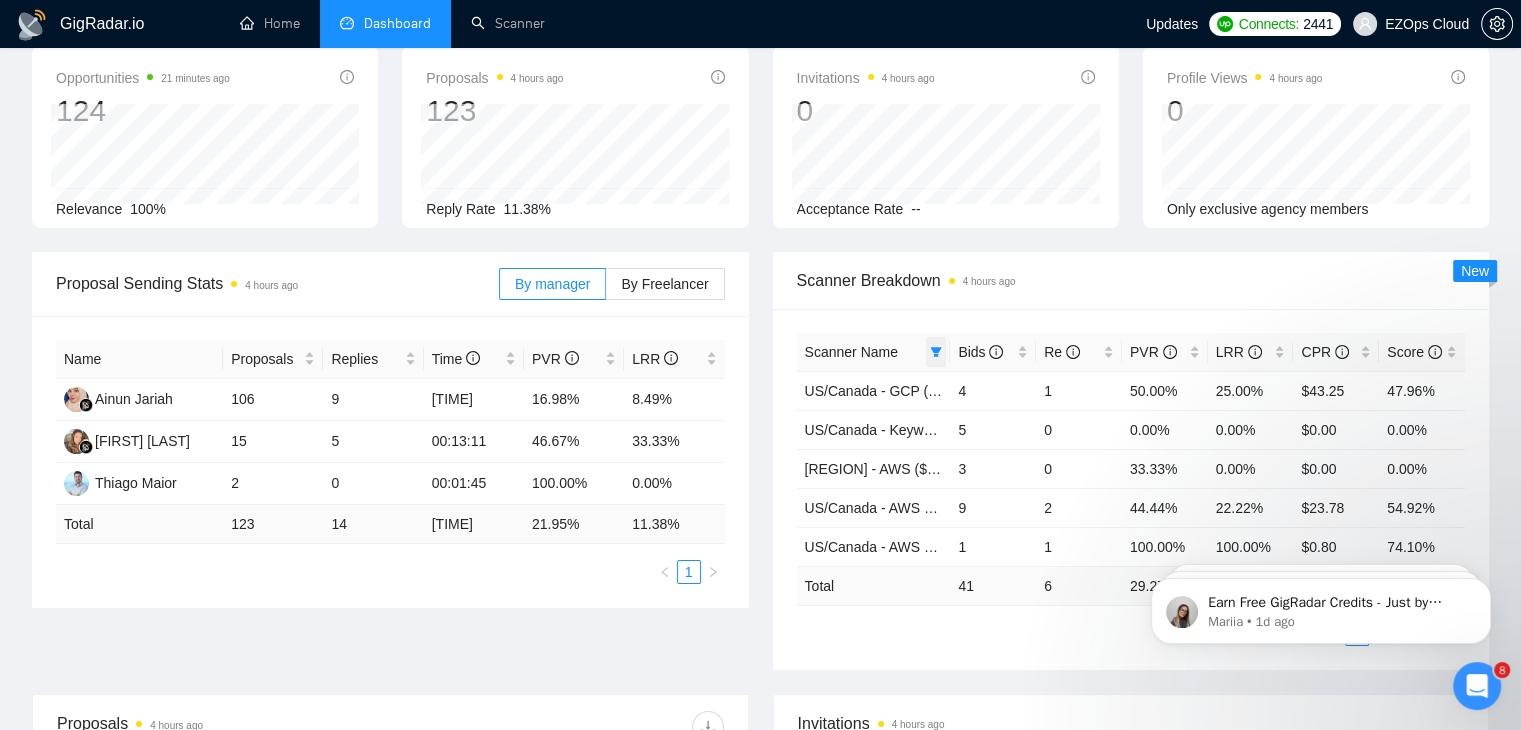 click at bounding box center [936, 352] 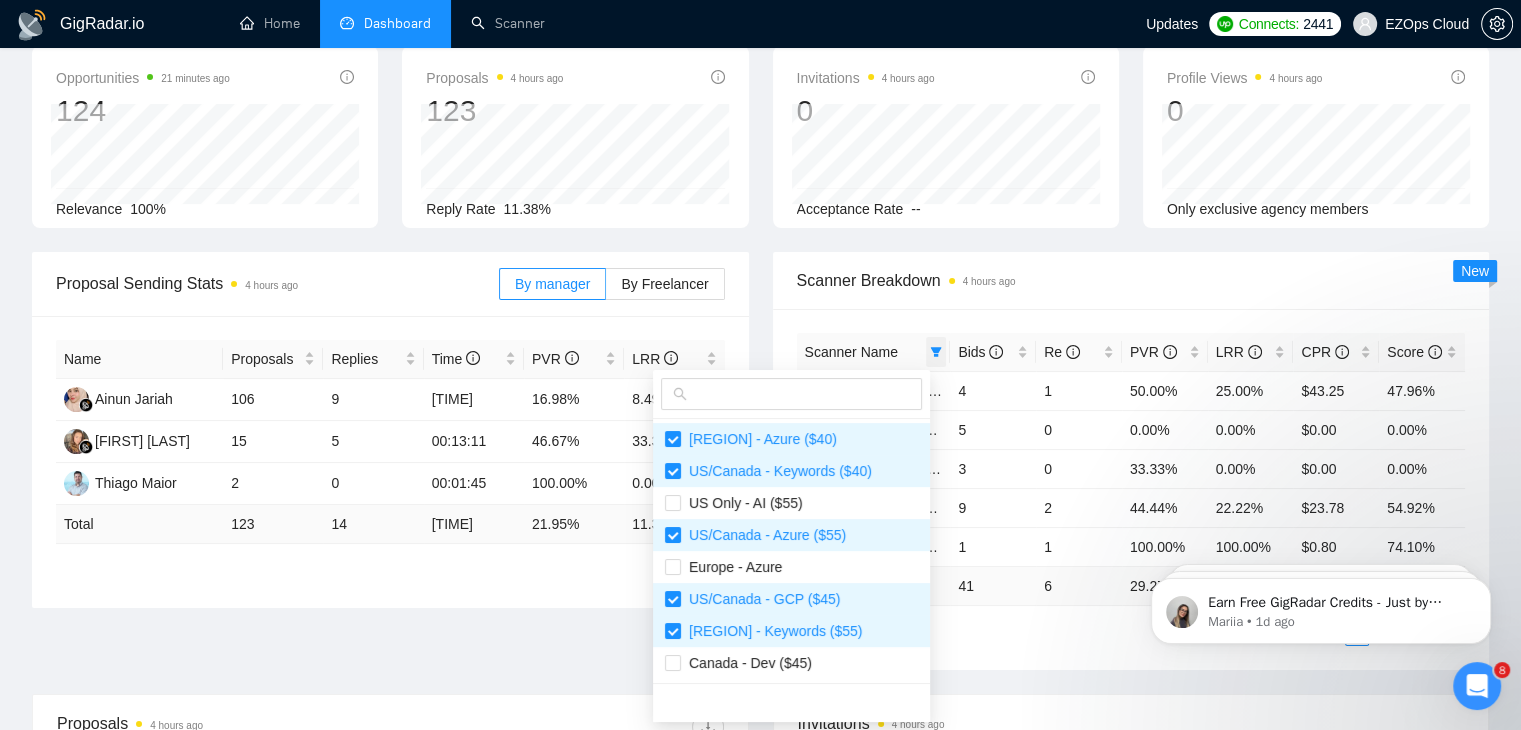 scroll, scrollTop: 551, scrollLeft: 0, axis: vertical 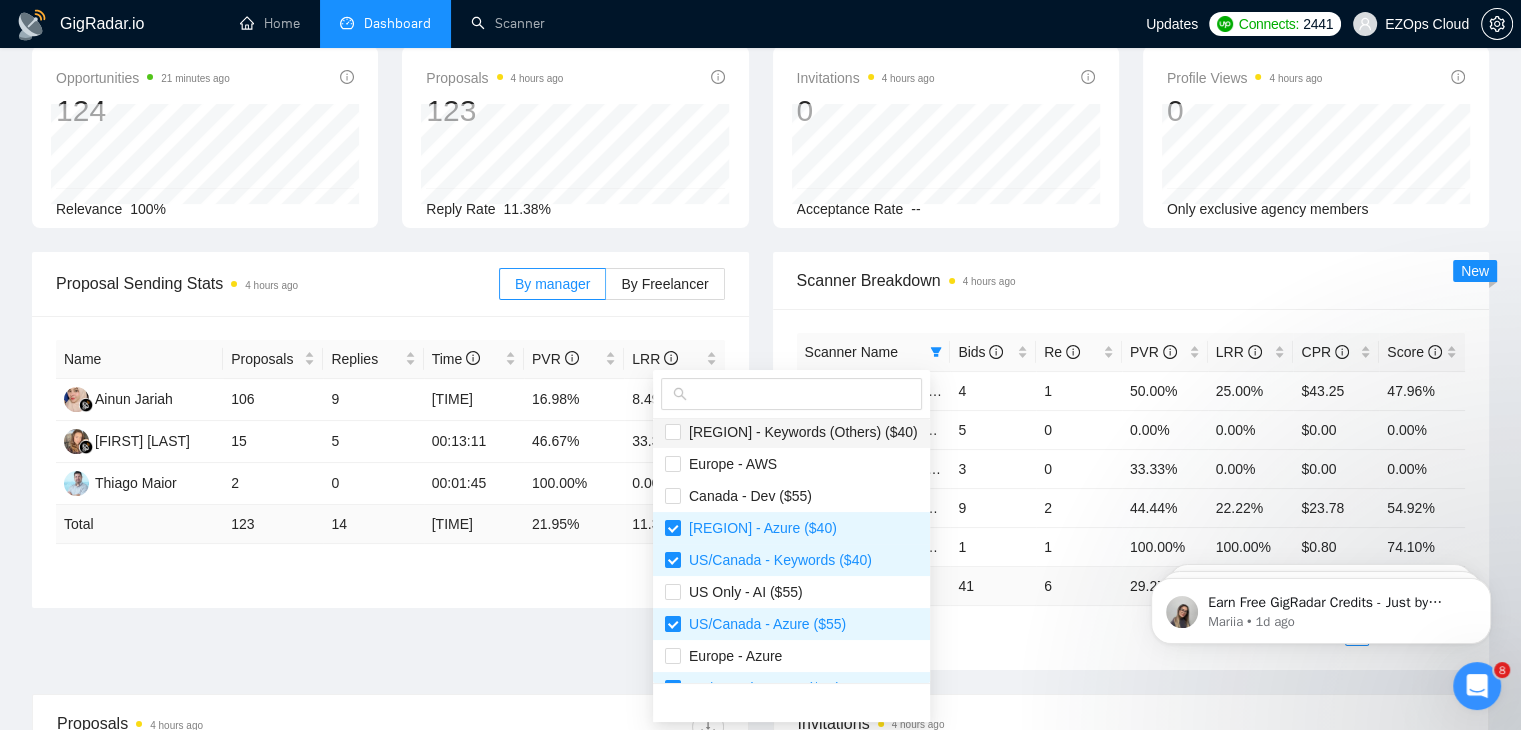 click on "[REGION] - Keywords (Others) ($40)" at bounding box center (799, 432) 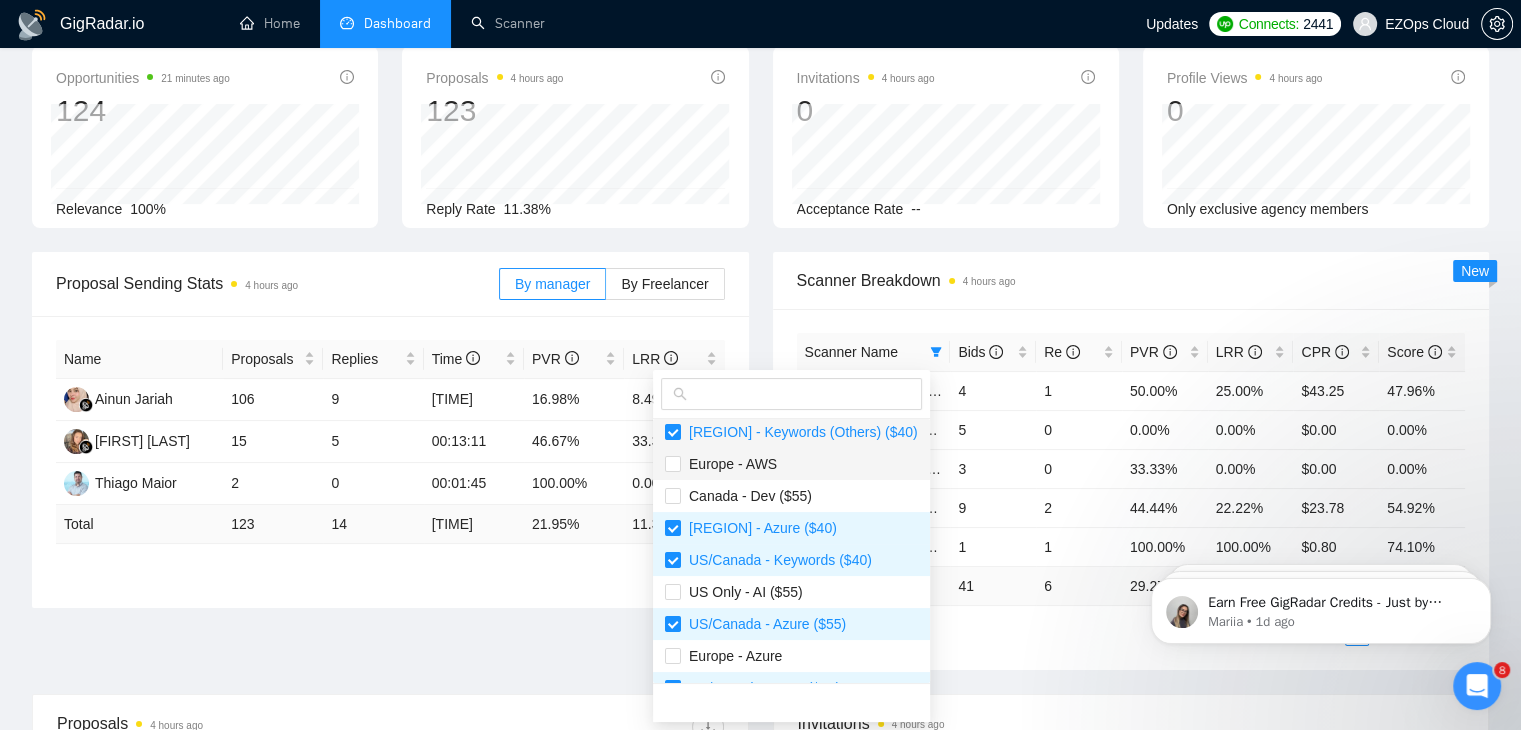 click on "Europe - AWS" at bounding box center (791, 464) 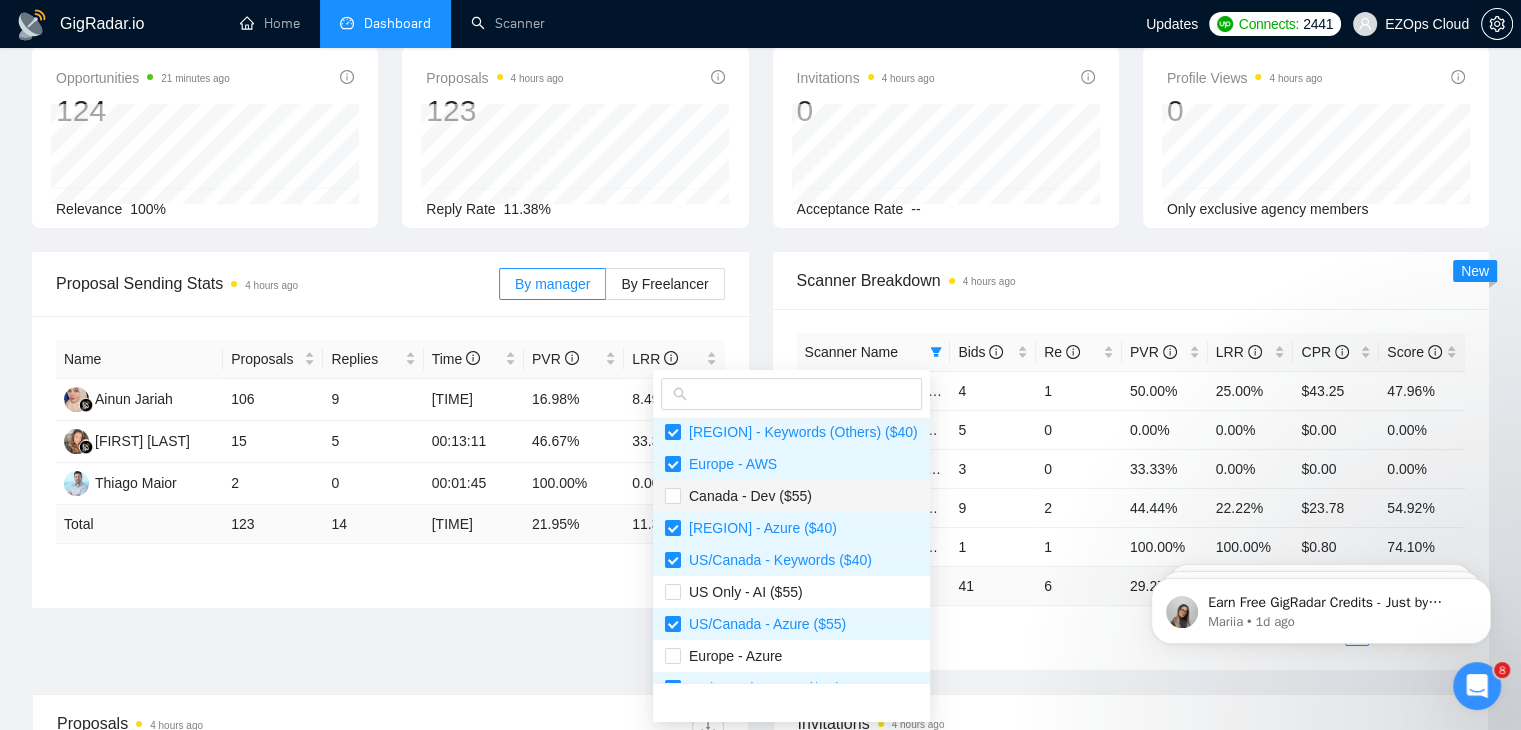 click on "Canada - Dev ($55)" at bounding box center (791, 496) 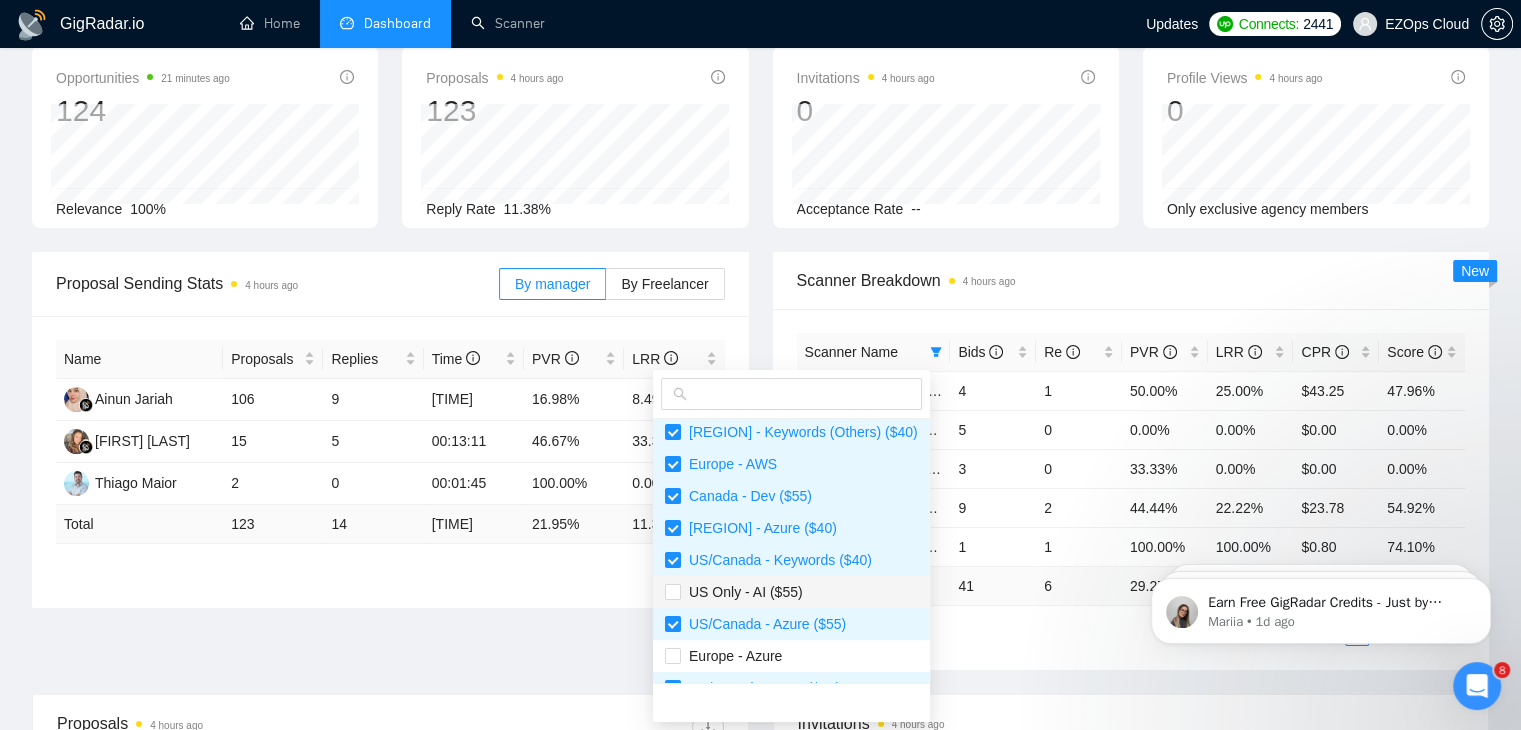 click on "US Only - AI ($55)" at bounding box center (791, 592) 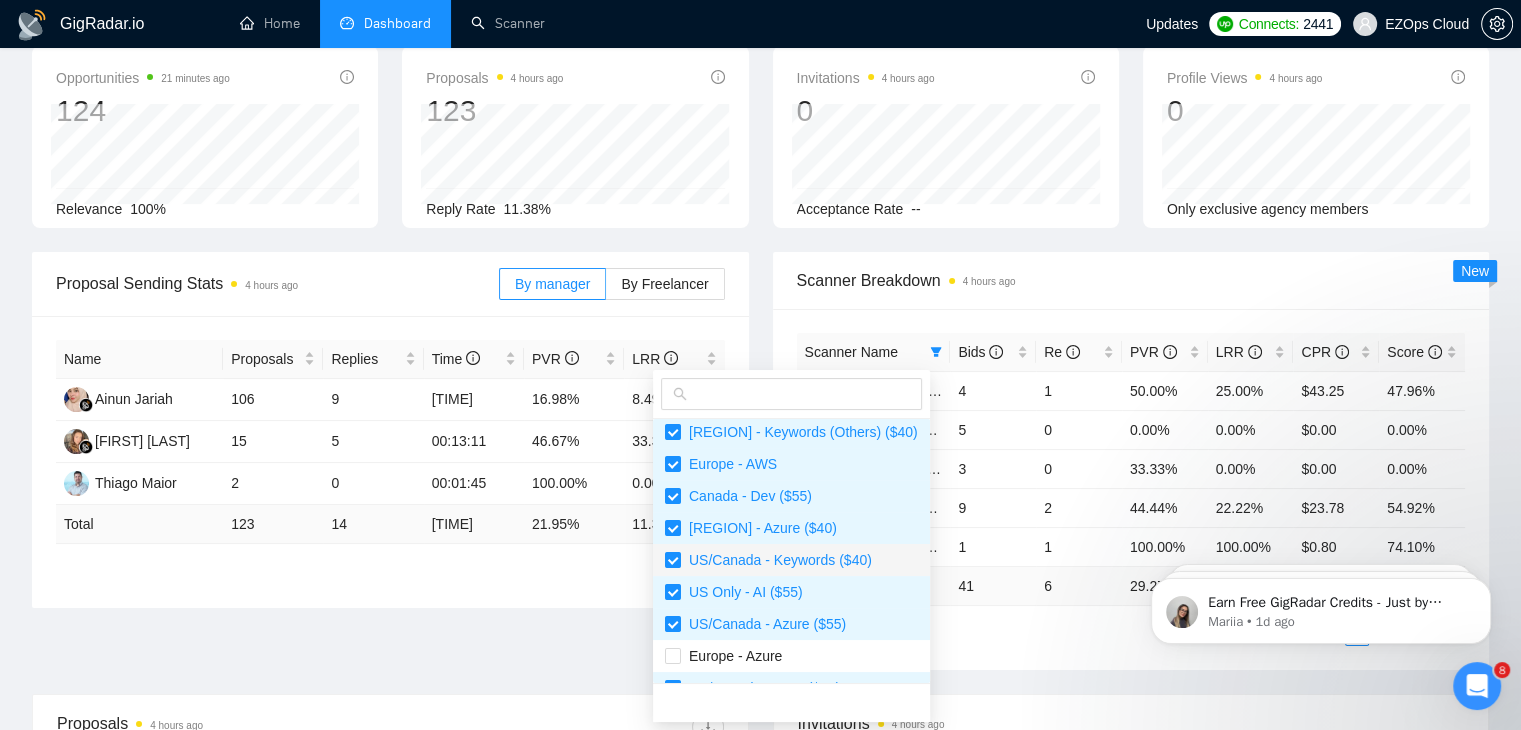 scroll, scrollTop: 651, scrollLeft: 0, axis: vertical 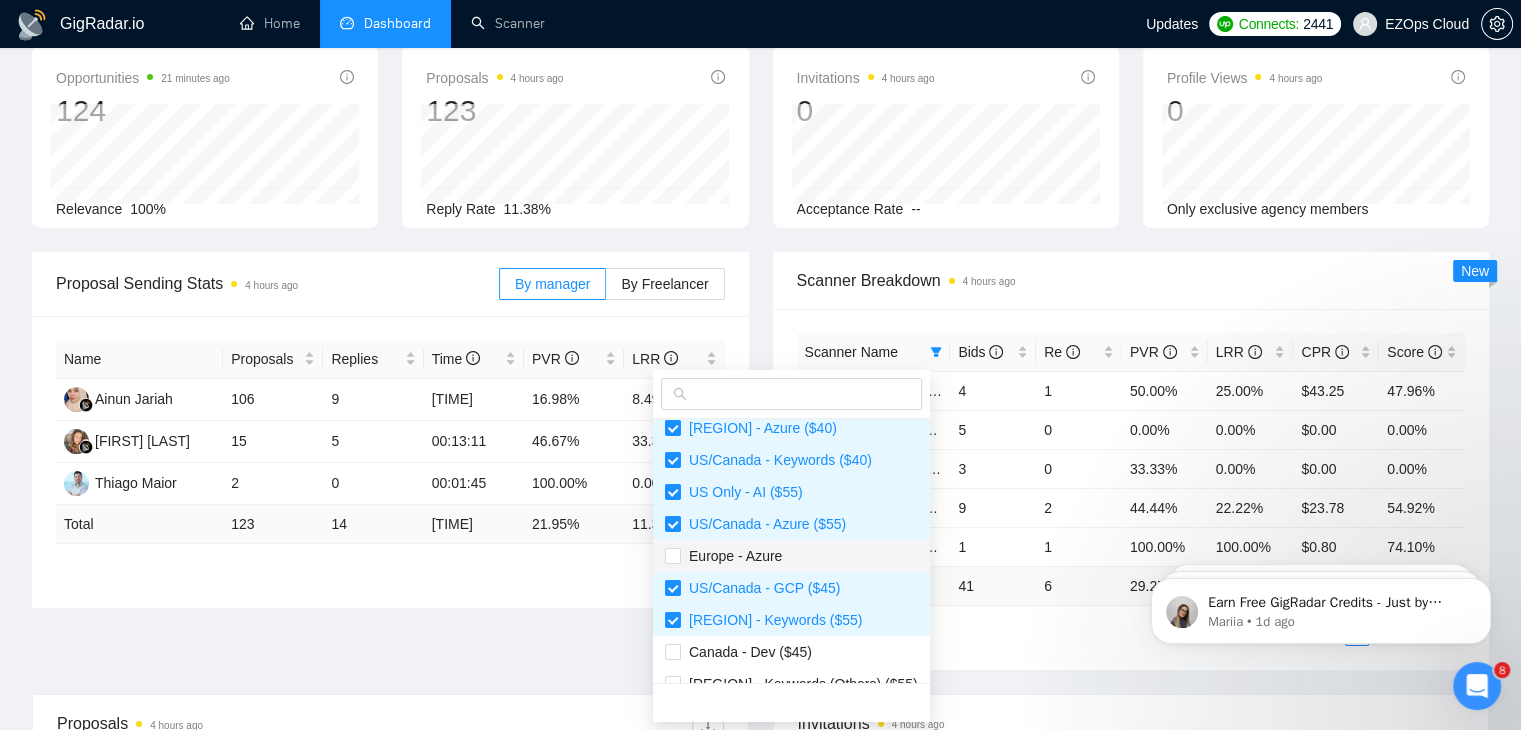 click on "Europe - Azure" at bounding box center [791, 556] 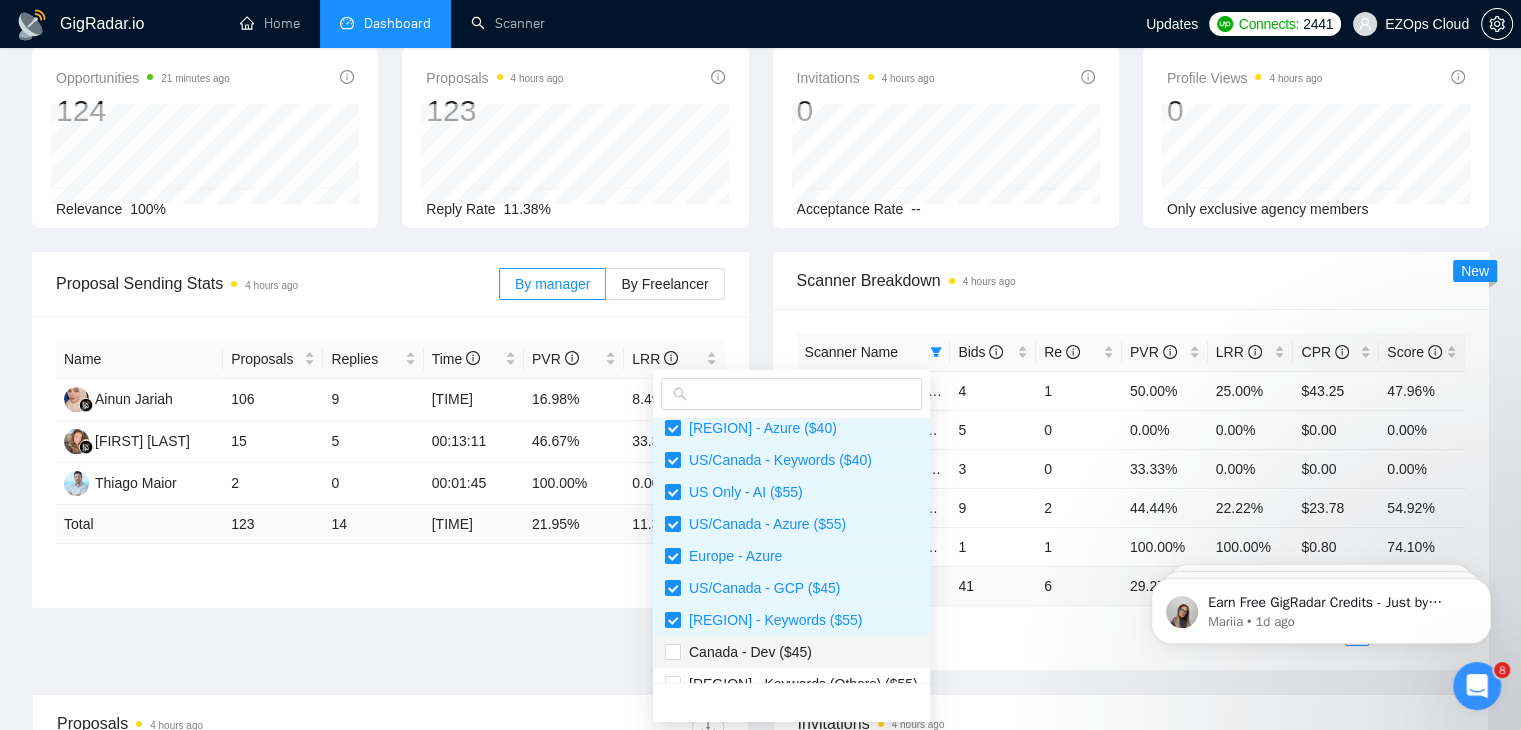 click on "Canada - Dev ($45)" at bounding box center [791, 652] 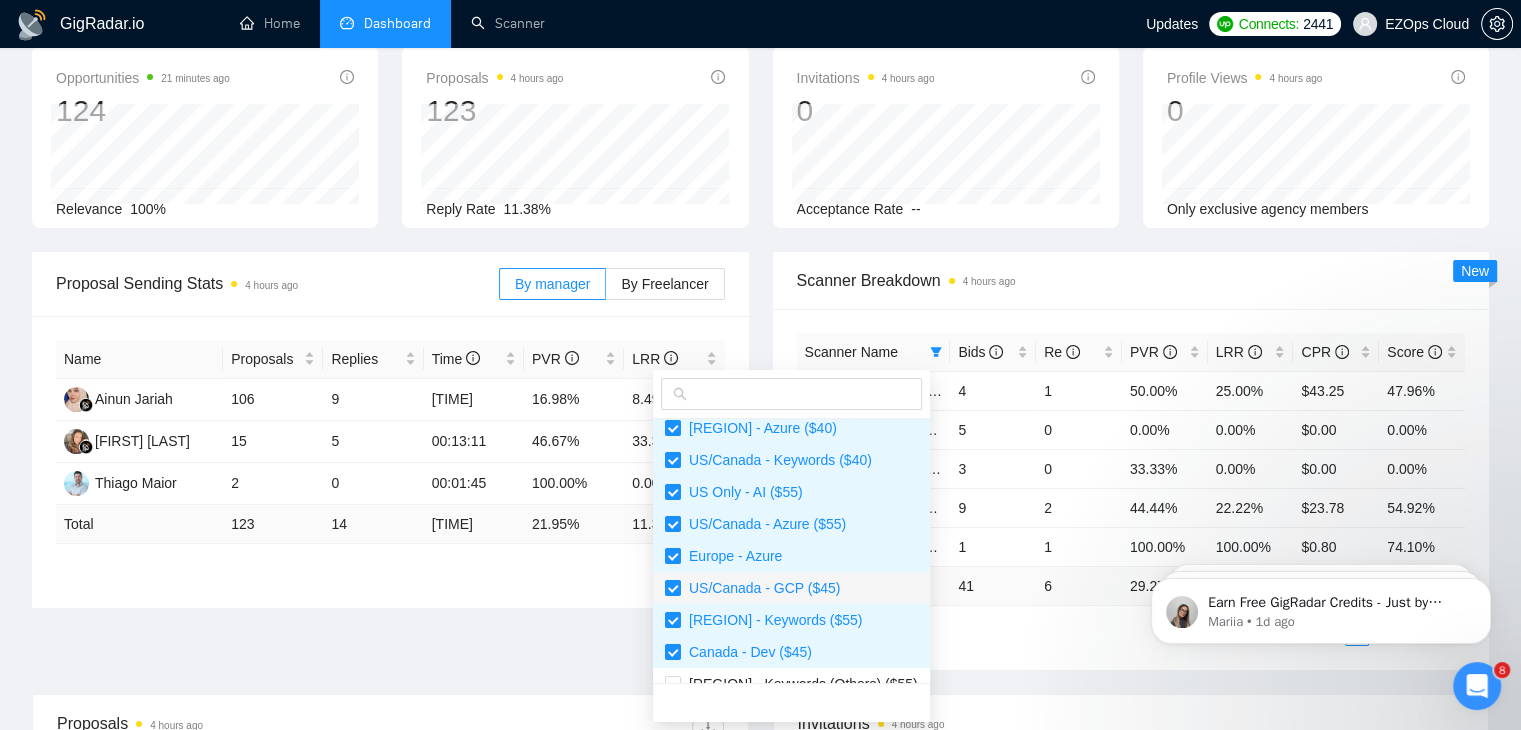 scroll, scrollTop: 800, scrollLeft: 0, axis: vertical 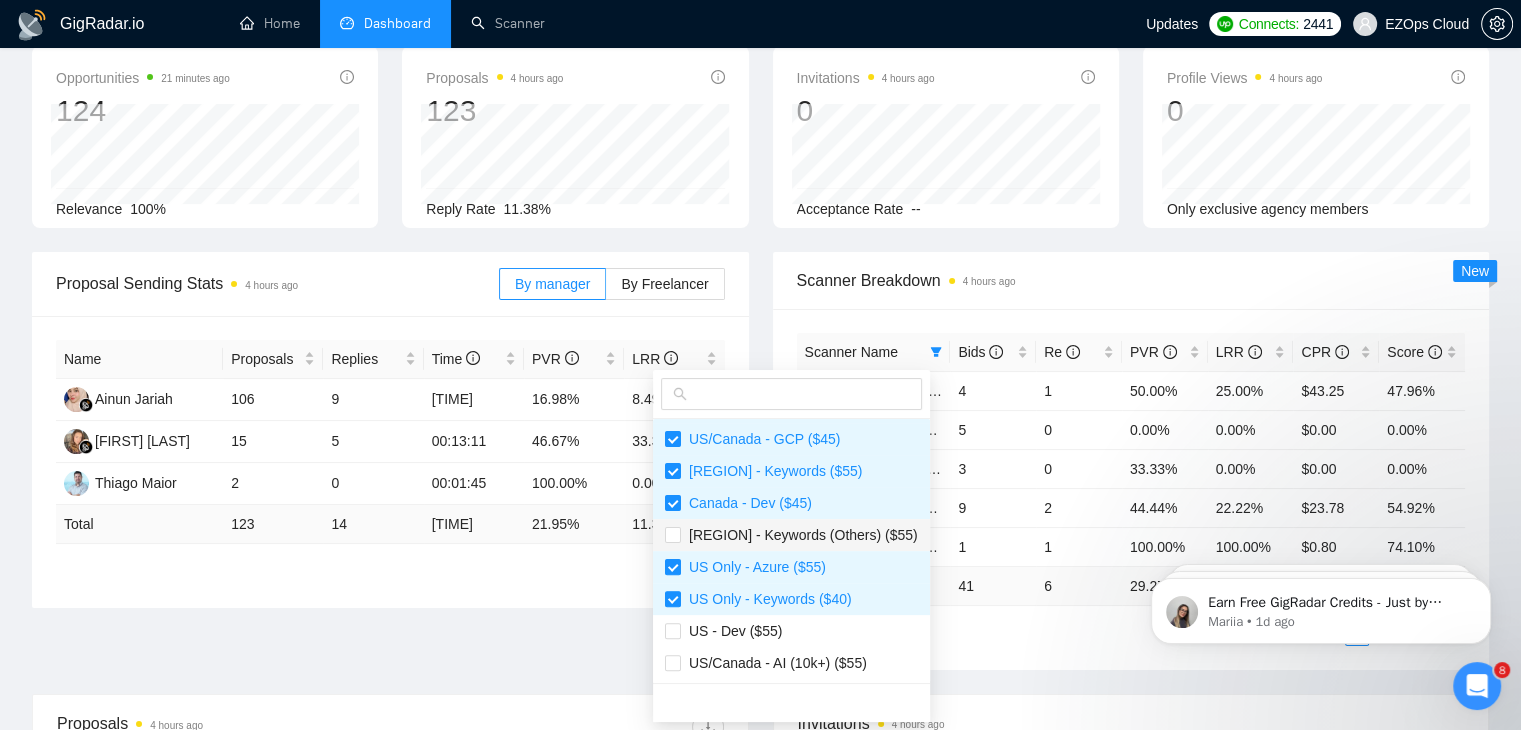 click on "[REGION] - Keywords (Others) ($55)" at bounding box center (799, 535) 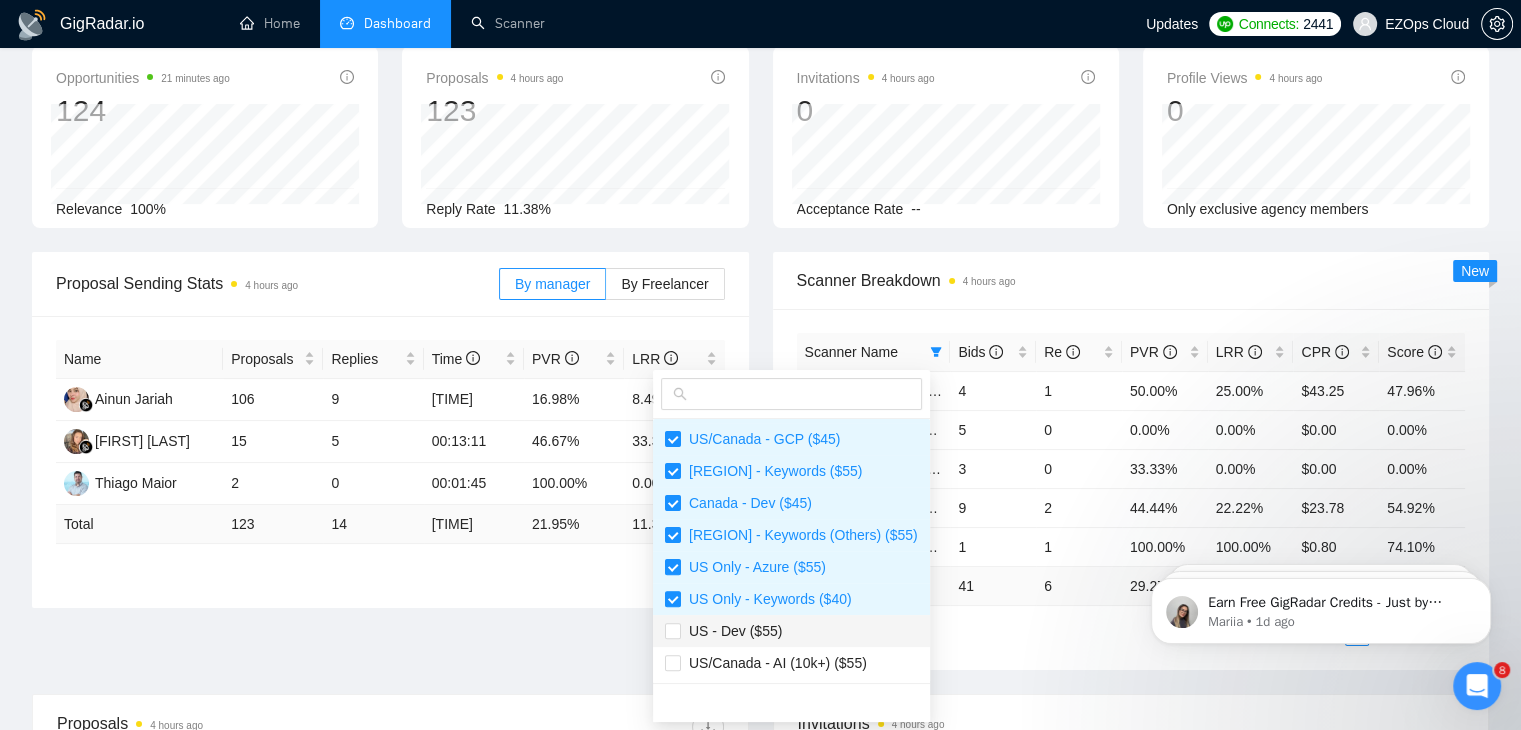 click on "US - Dev ($55)" at bounding box center [791, 631] 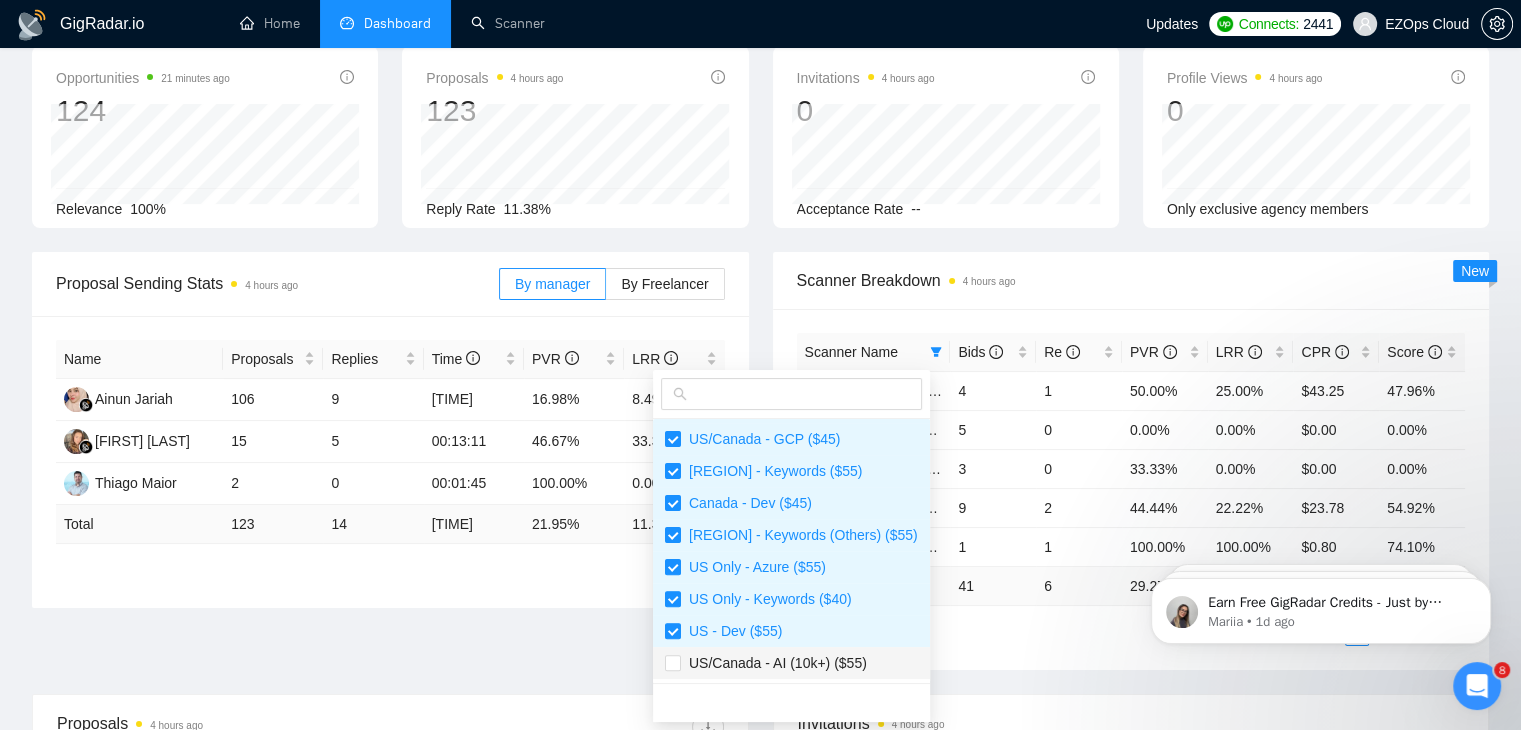 click on "US/Canada - AI (10k+) ($55)" at bounding box center [791, 663] 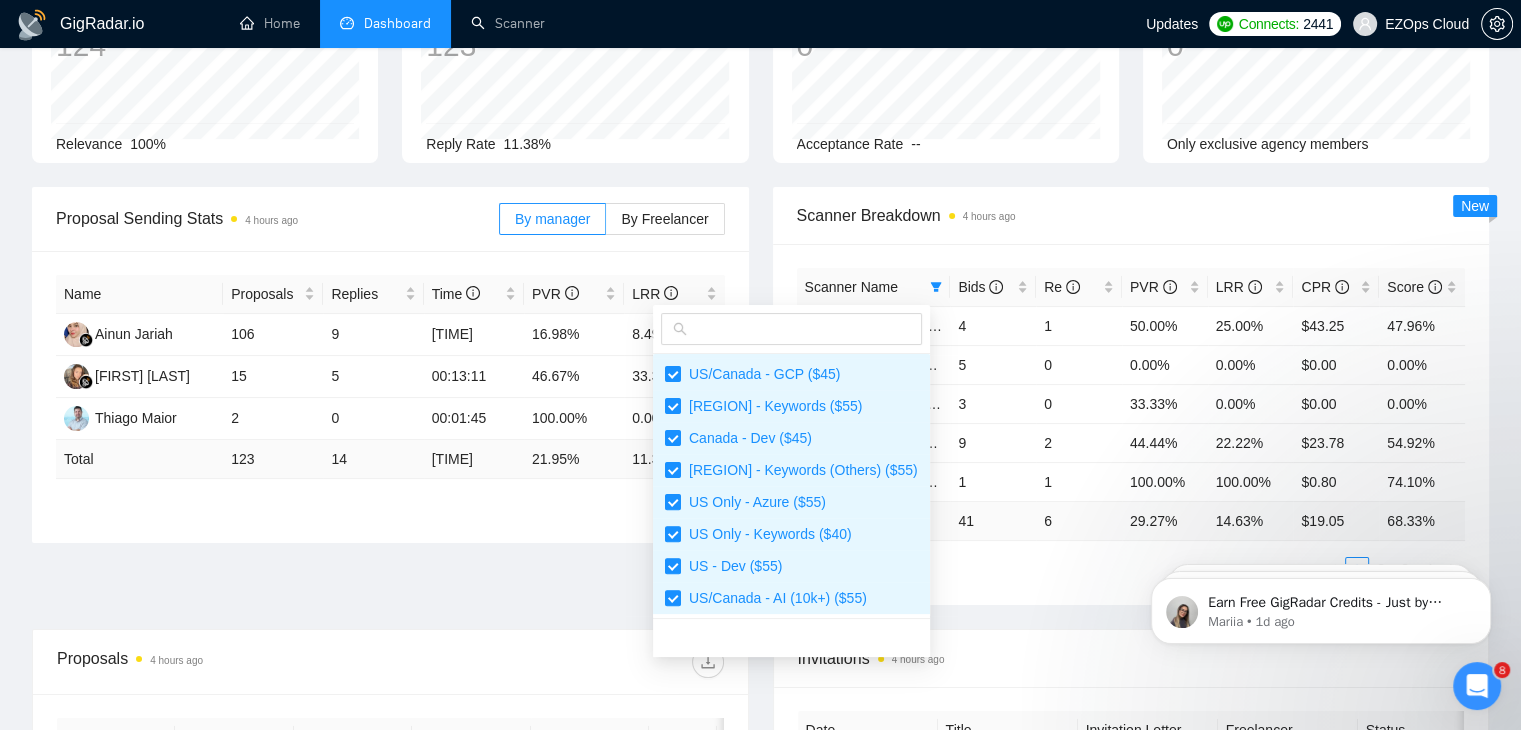 scroll, scrollTop: 200, scrollLeft: 0, axis: vertical 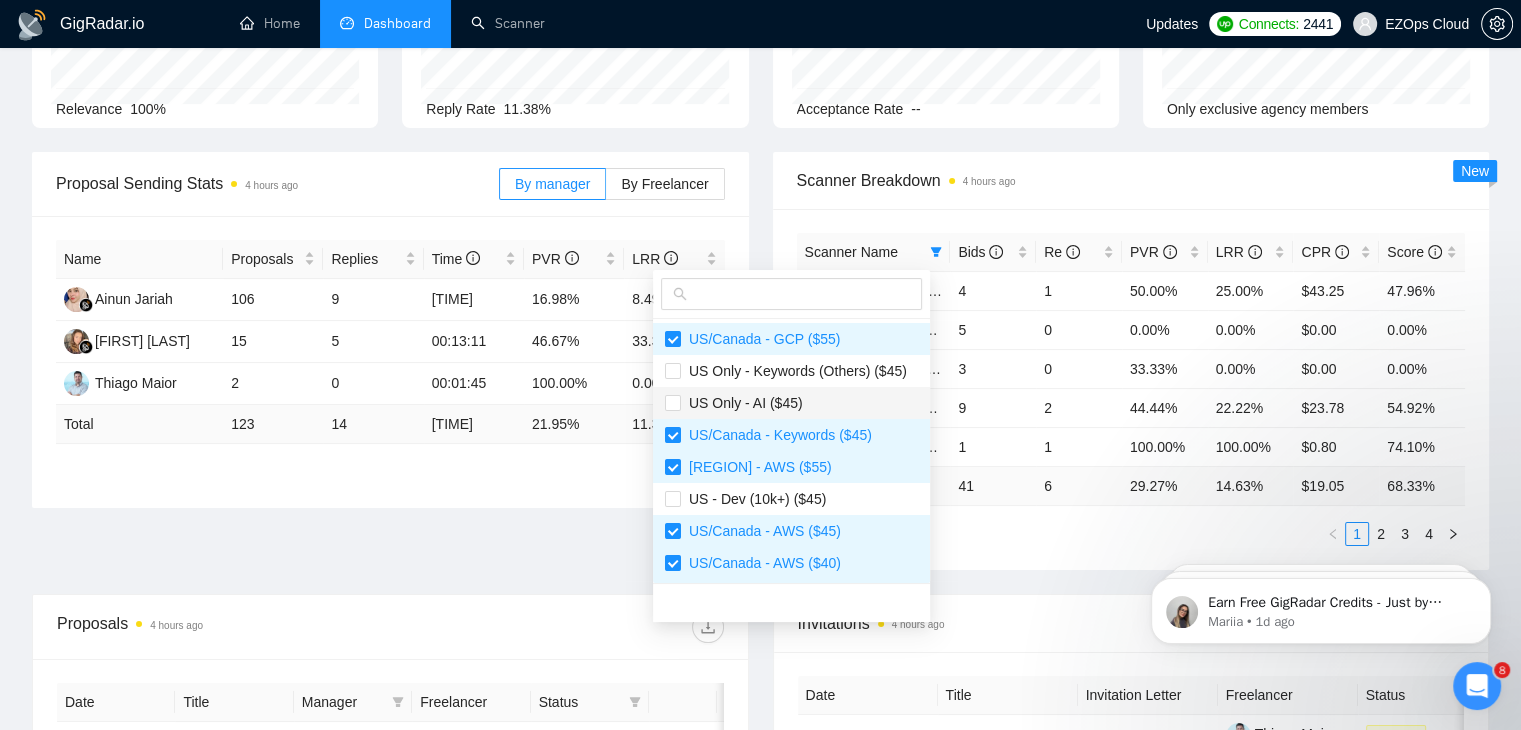 click on "US Only - Keywords (Others) ($45)" at bounding box center (791, 371) 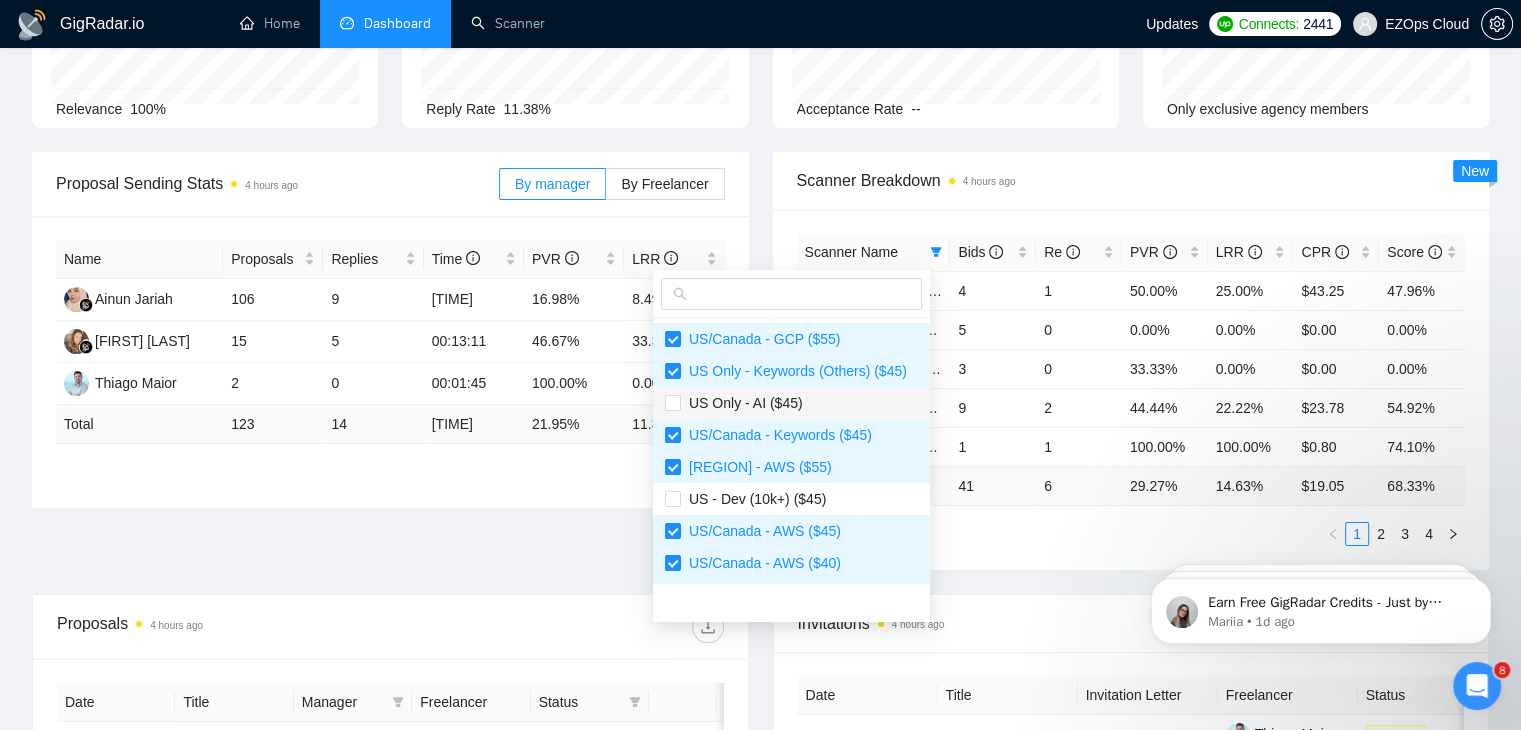 click on "US Only - AI ($45)" at bounding box center (791, 403) 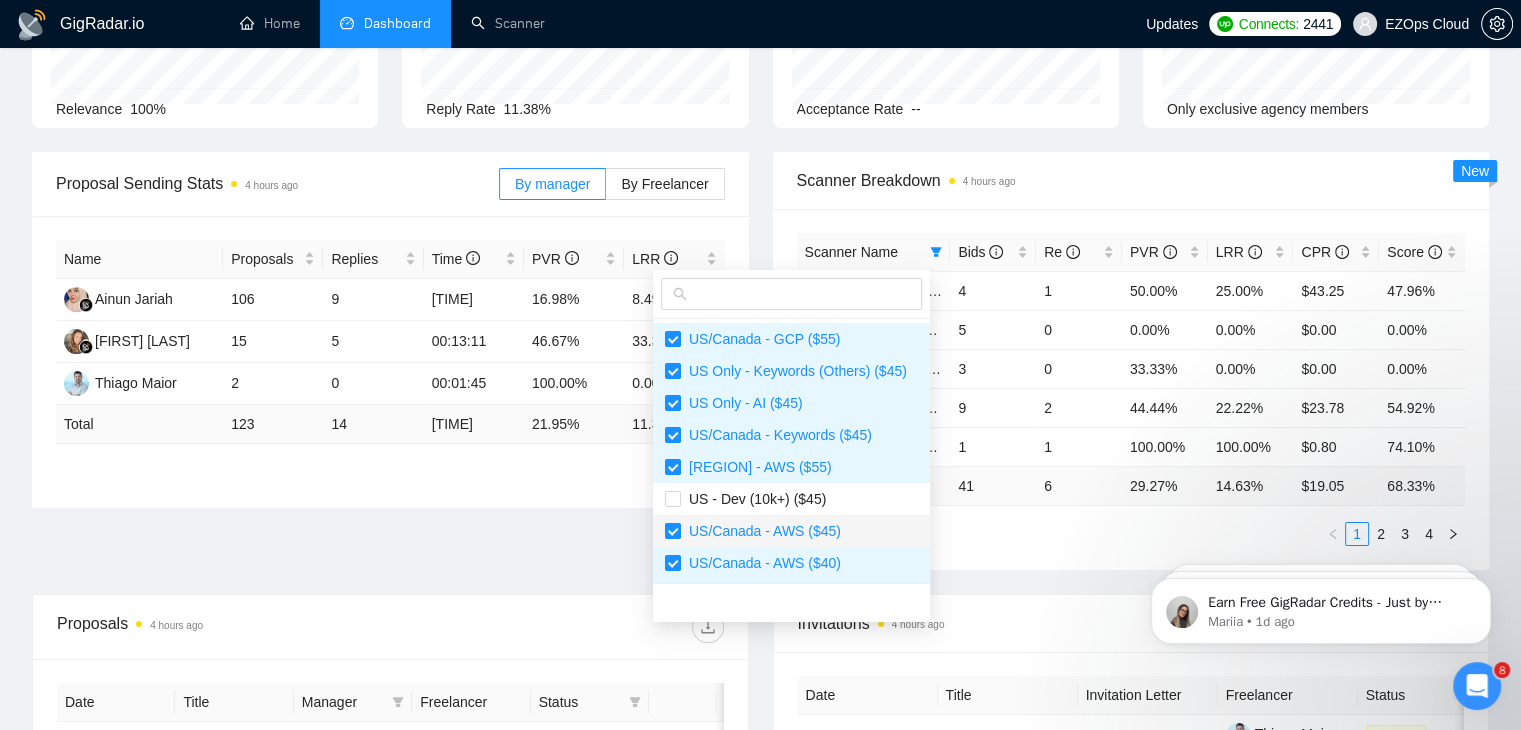 click on "US/Canada - AWS ($45)" at bounding box center (791, 531) 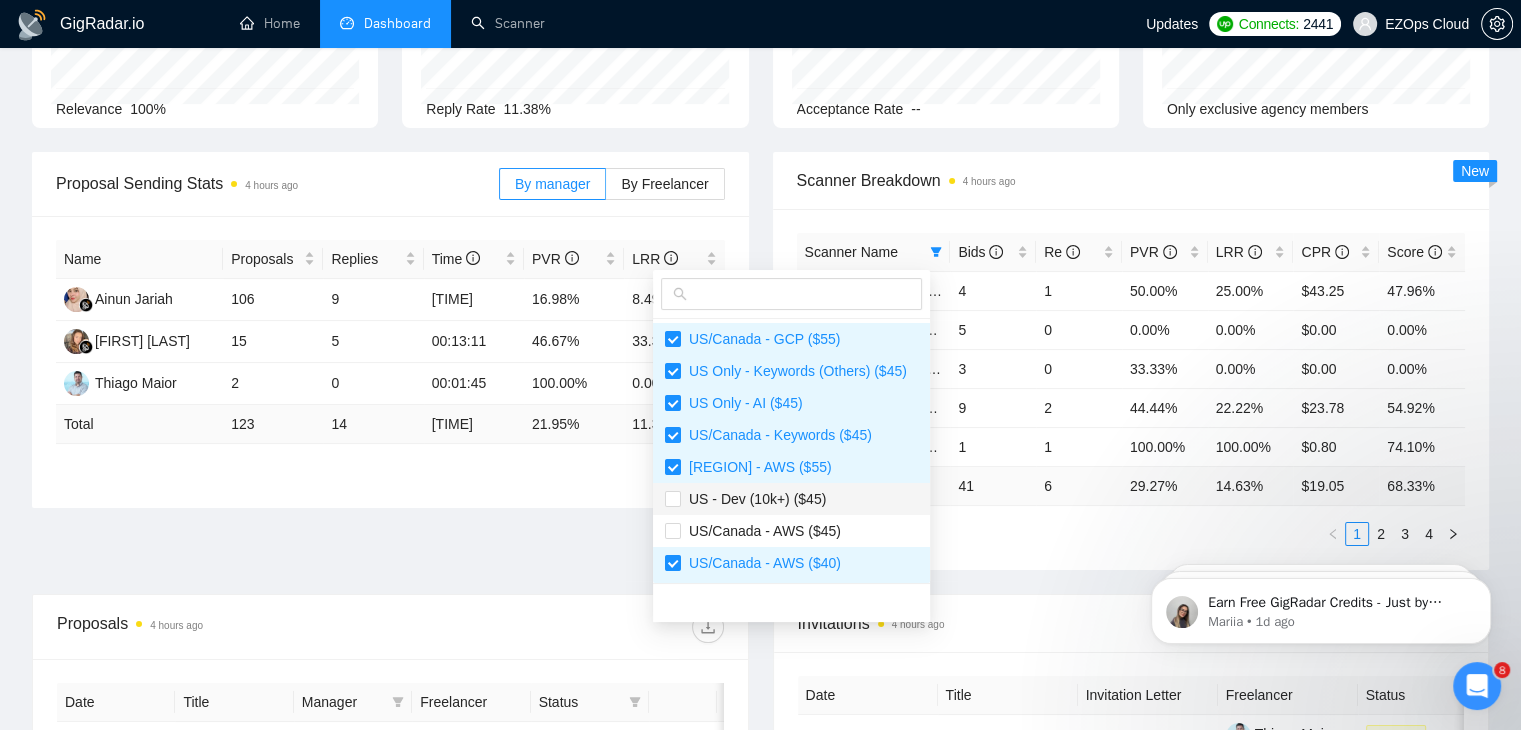 click on "US - Dev (10k+) ($45)" at bounding box center [753, 499] 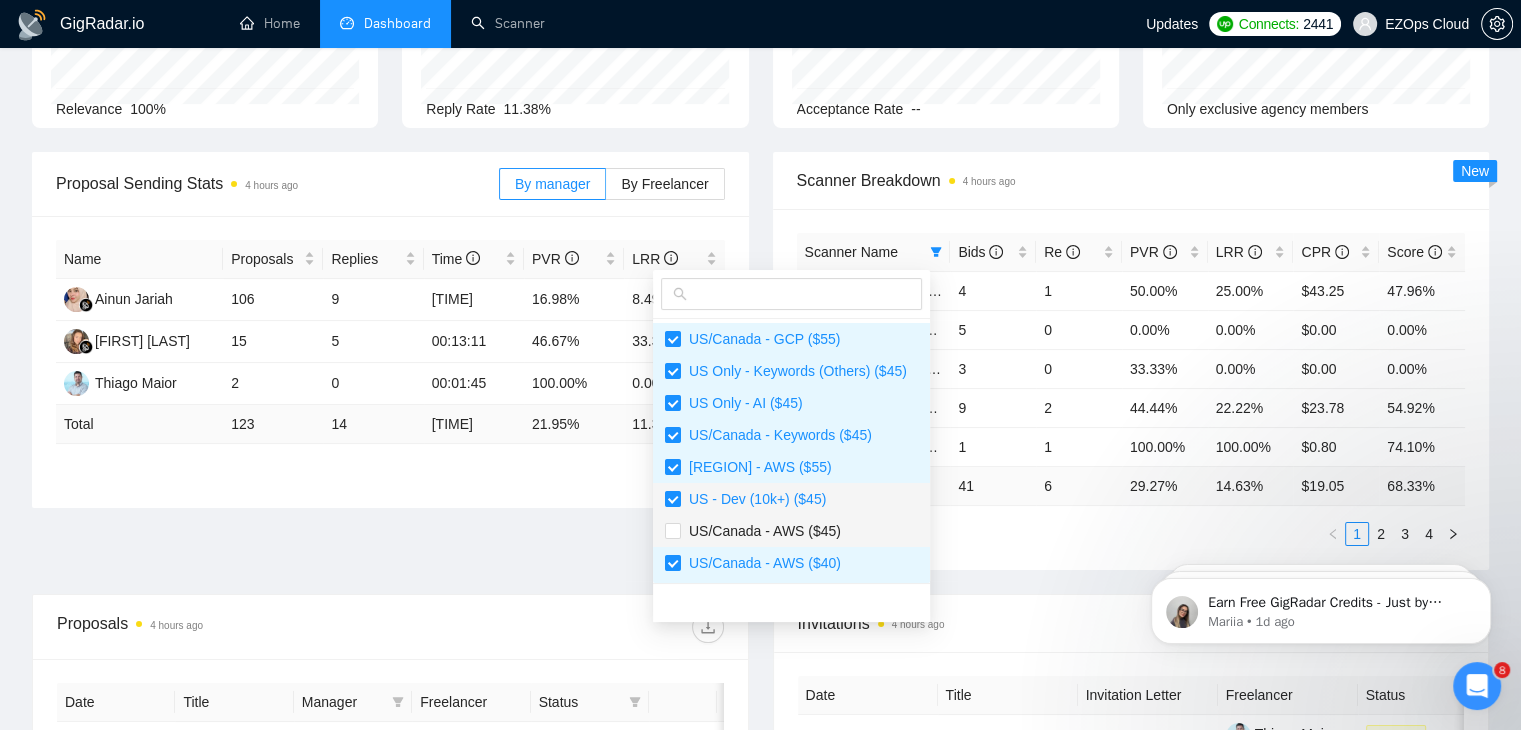 click on "US/Canada - AWS ($45)" at bounding box center (761, 531) 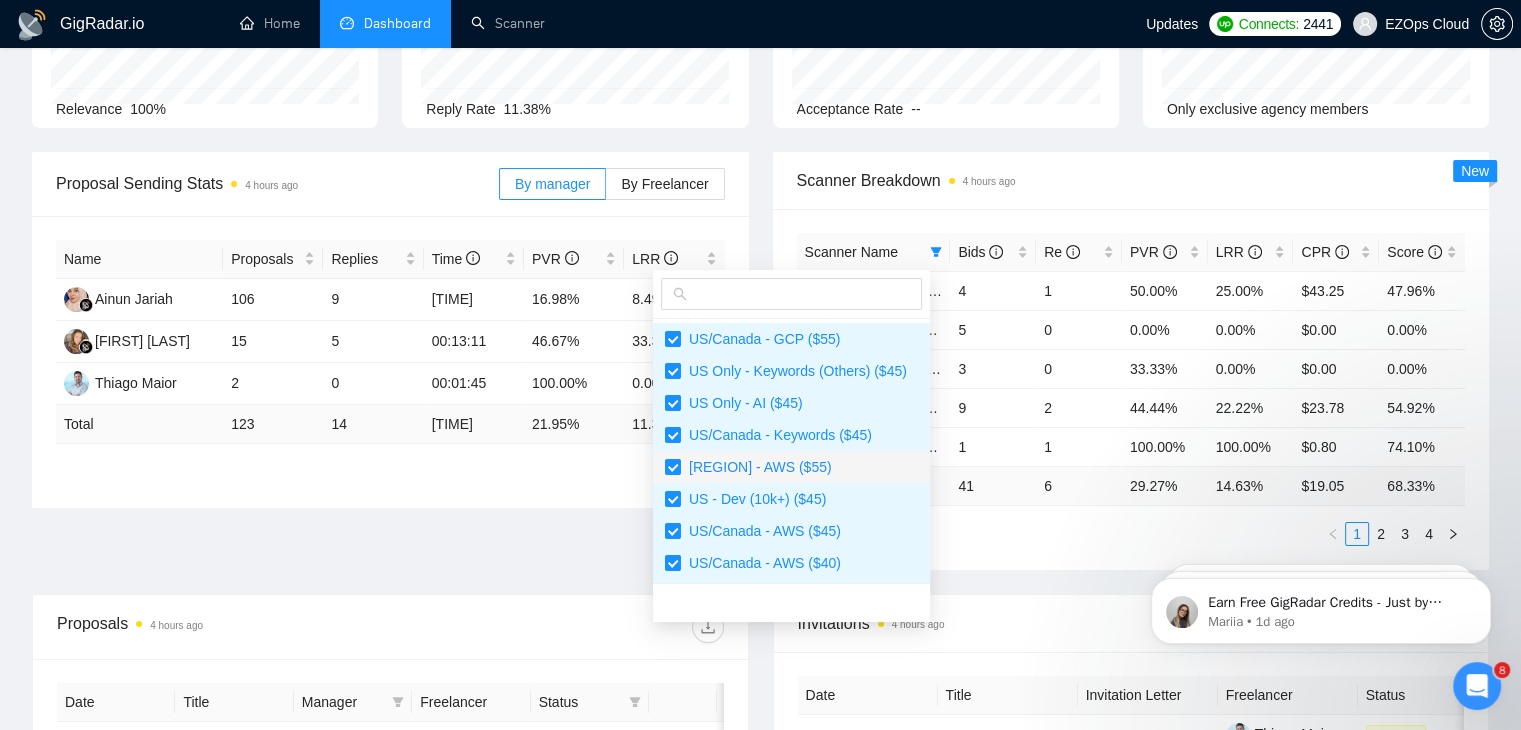 scroll, scrollTop: 200, scrollLeft: 0, axis: vertical 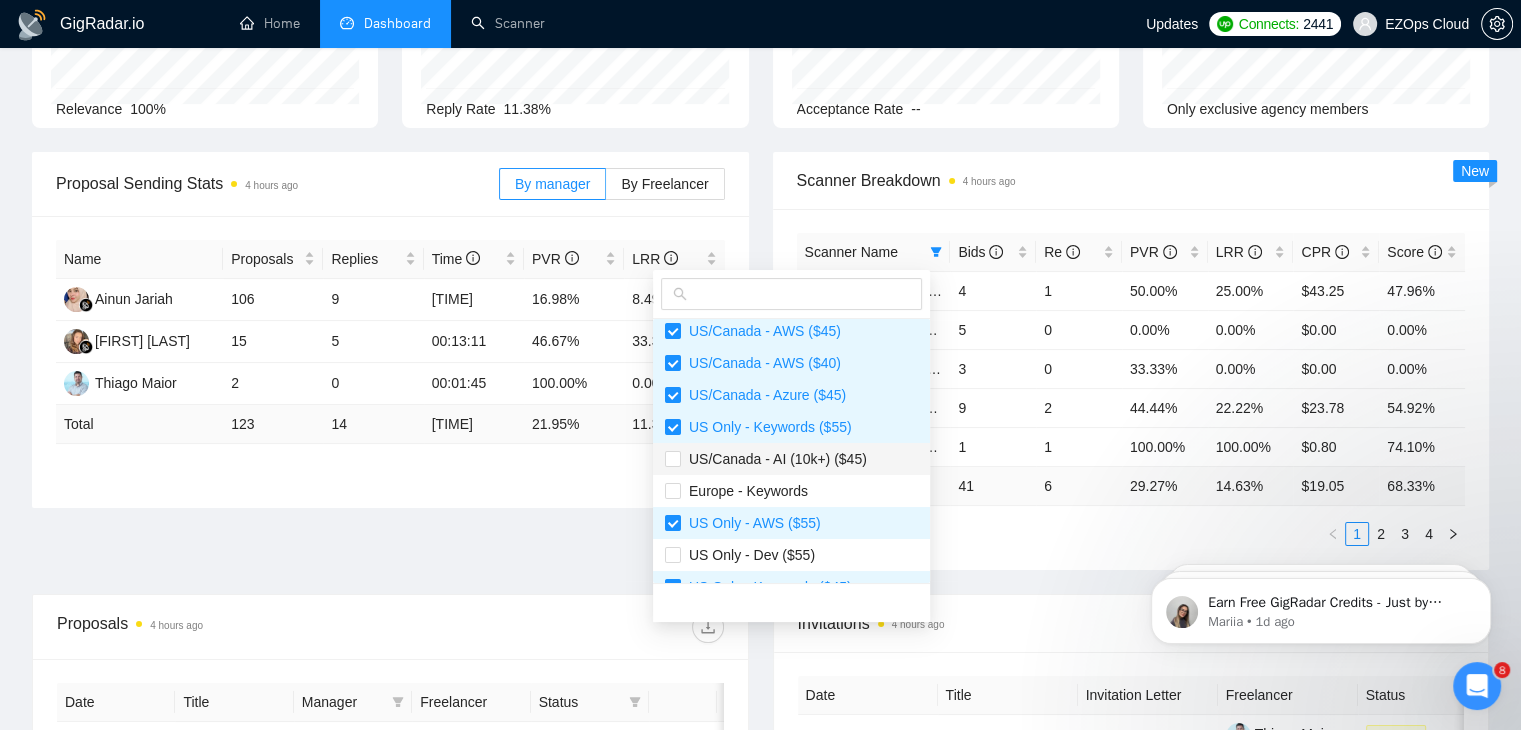 click on "US/Canada - AI (10k+) ($45)" at bounding box center [774, 459] 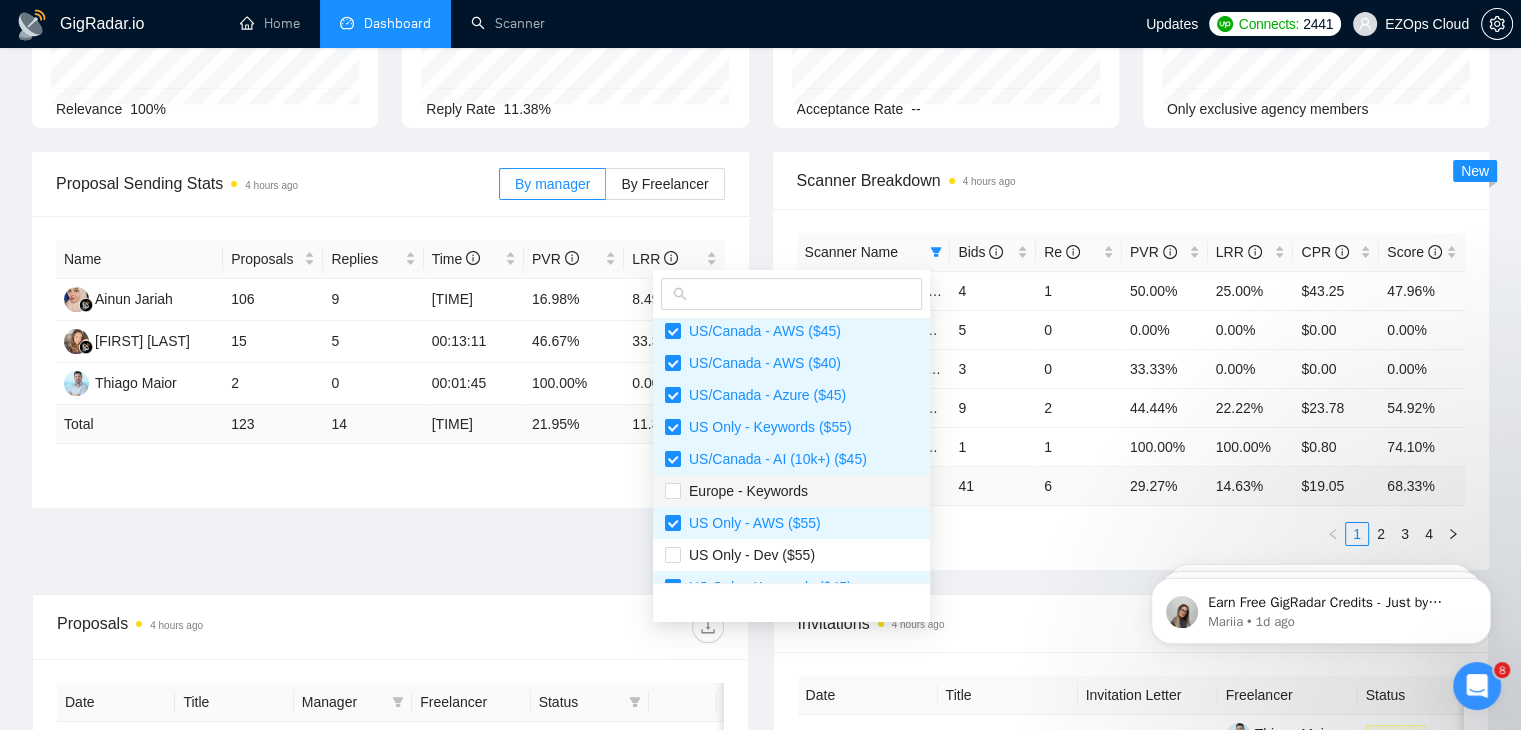 click on "Europe - Keywords" at bounding box center [791, 491] 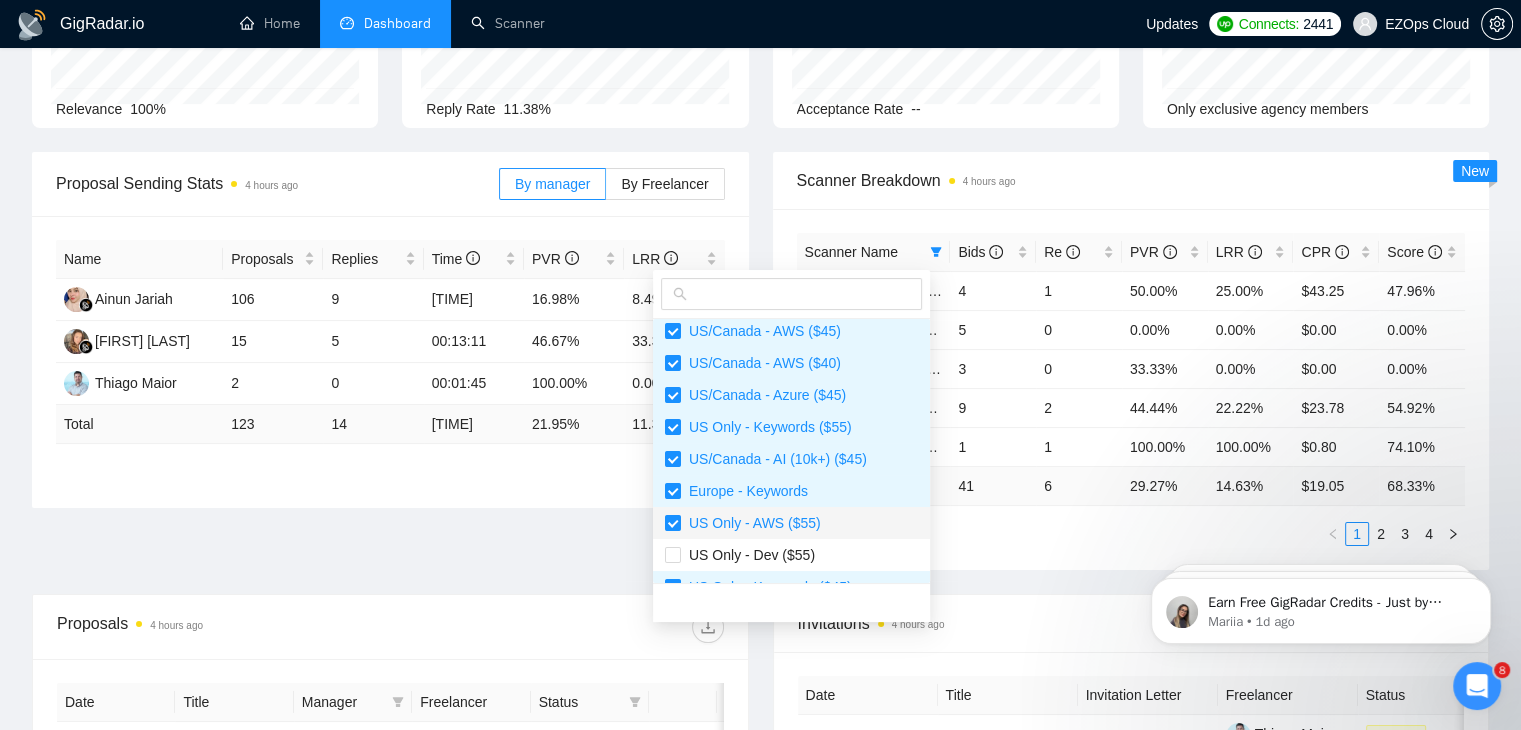 click on "US Only - AWS ($55)" at bounding box center [791, 523] 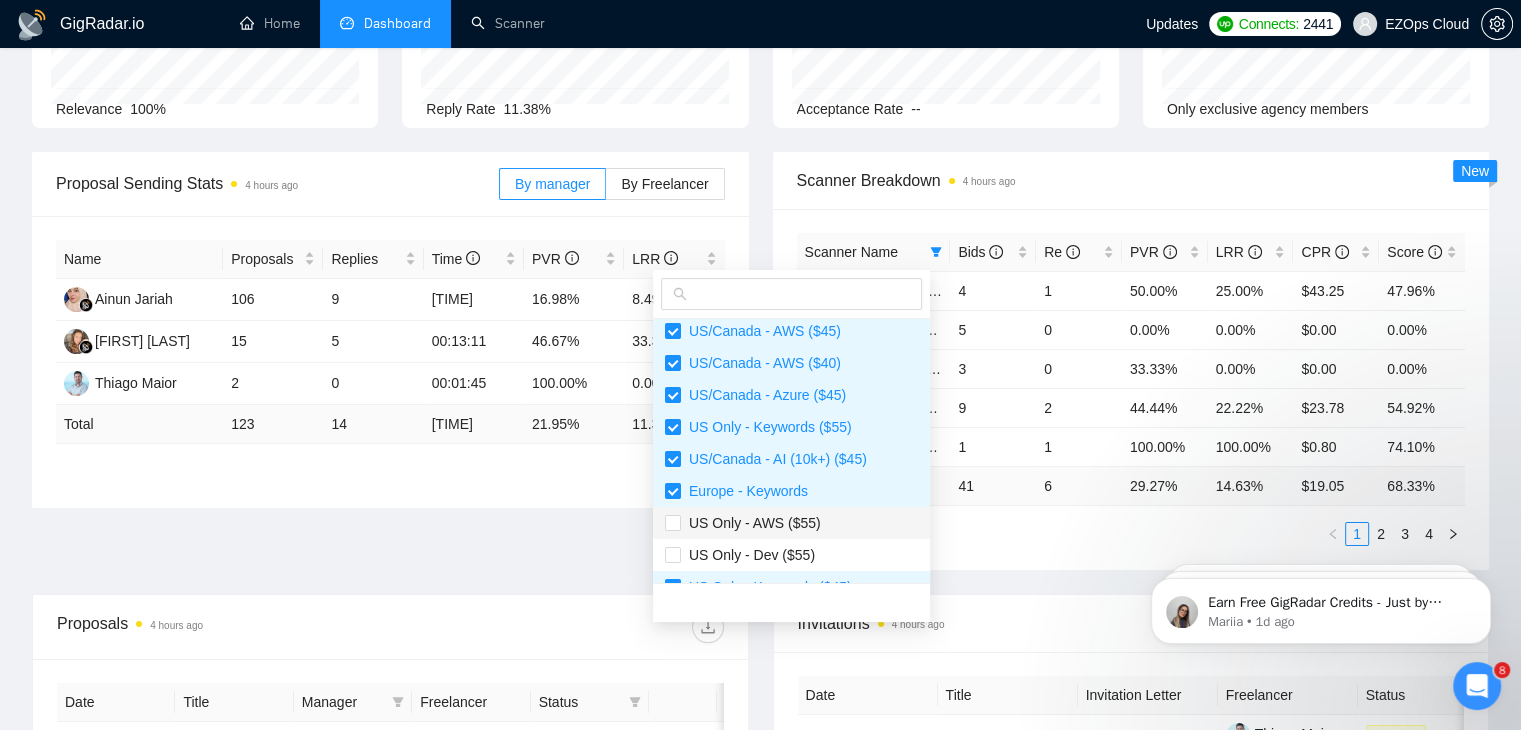 click on "US Only - AWS ($55)" at bounding box center (791, 523) 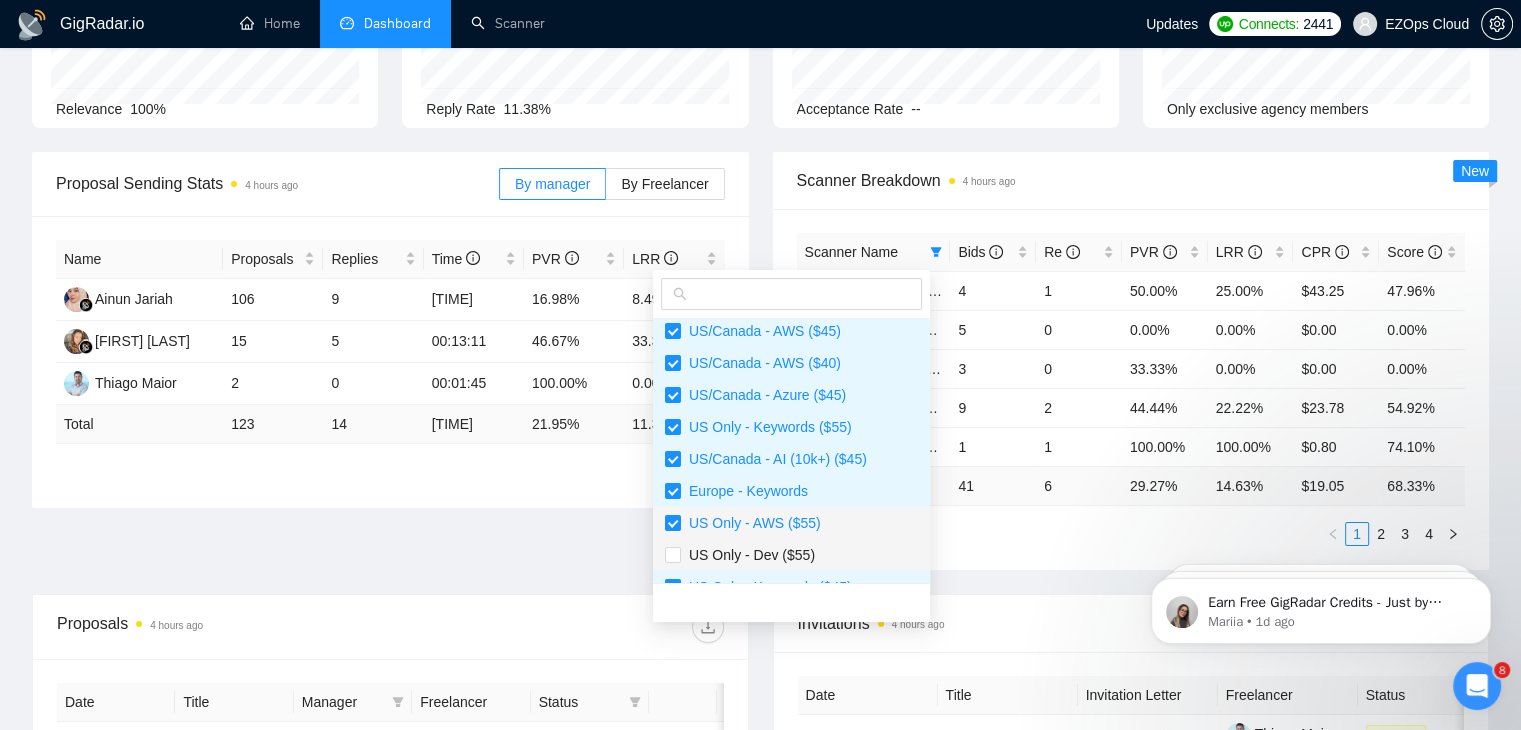 click on "US Only - Dev ($55)" at bounding box center (791, 555) 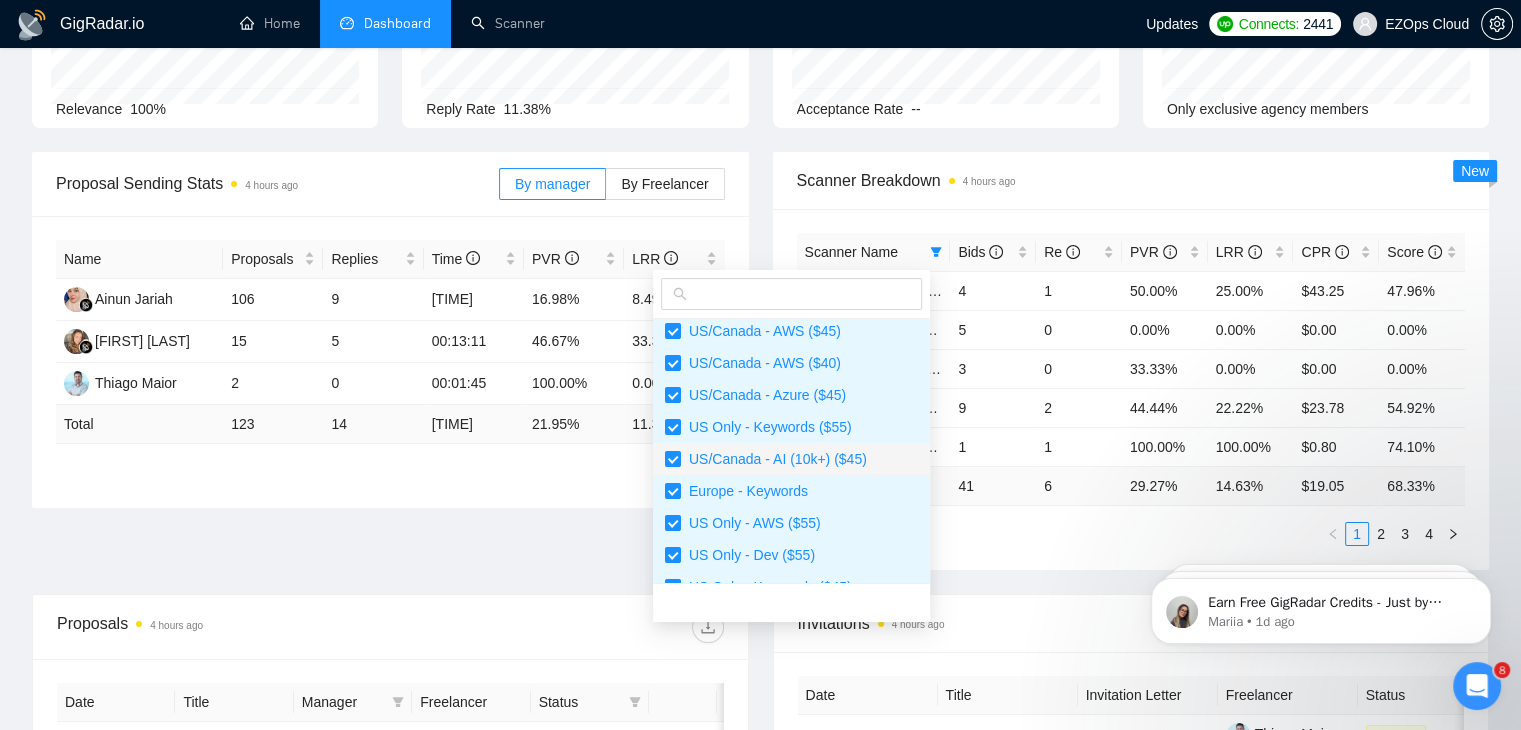 scroll, scrollTop: 400, scrollLeft: 0, axis: vertical 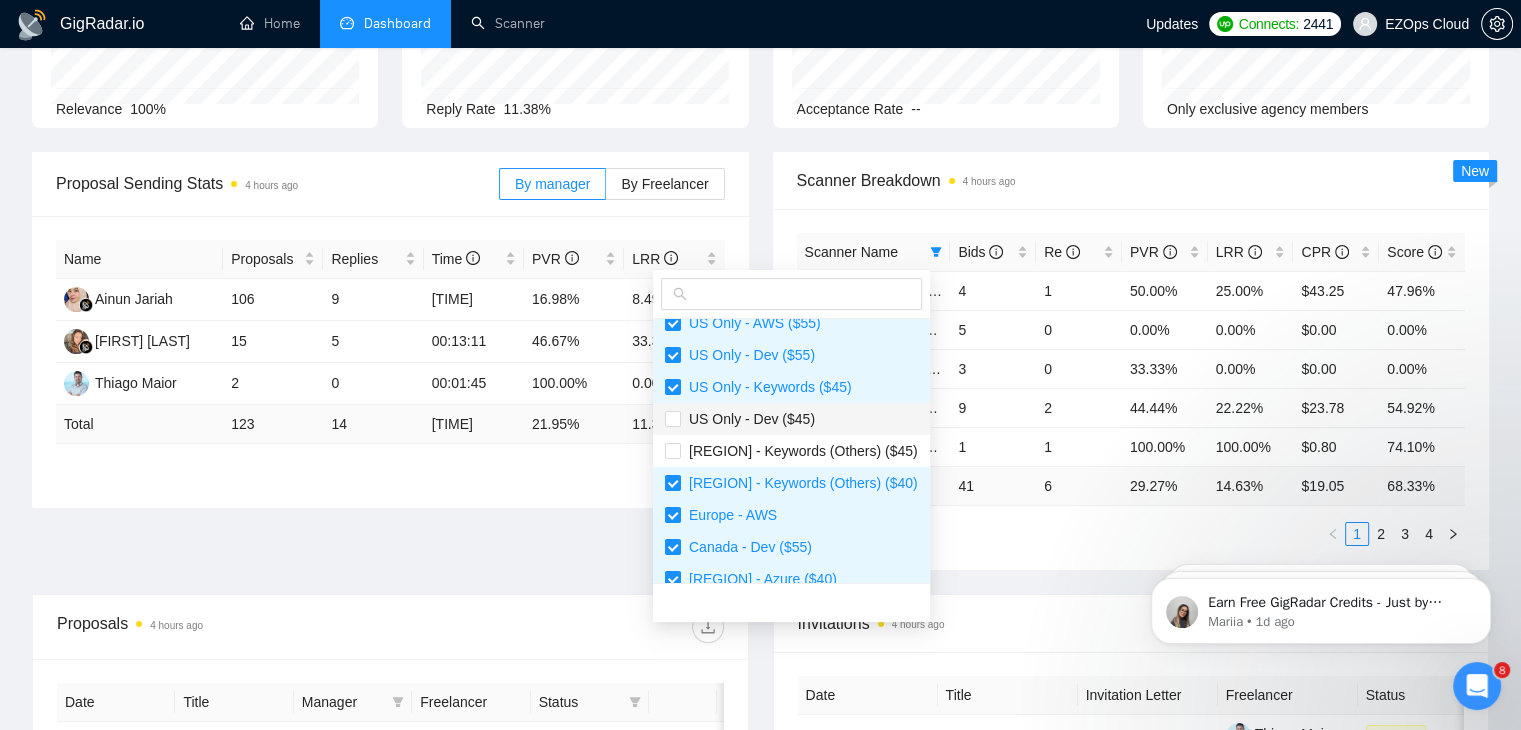 click on "US Only - Dev ($45)" at bounding box center [791, 419] 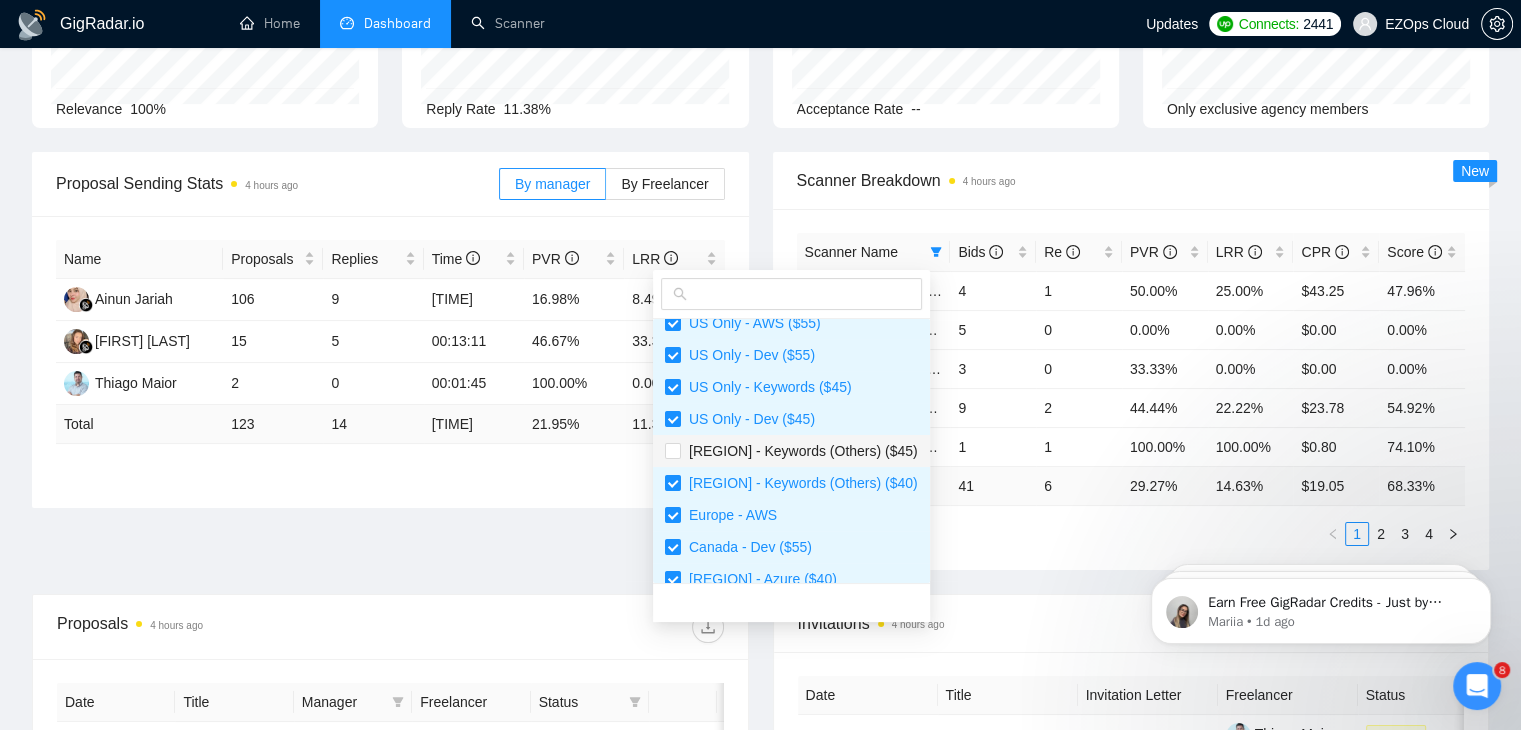 click on "[REGION] - Keywords (Others) ($45)" at bounding box center (799, 451) 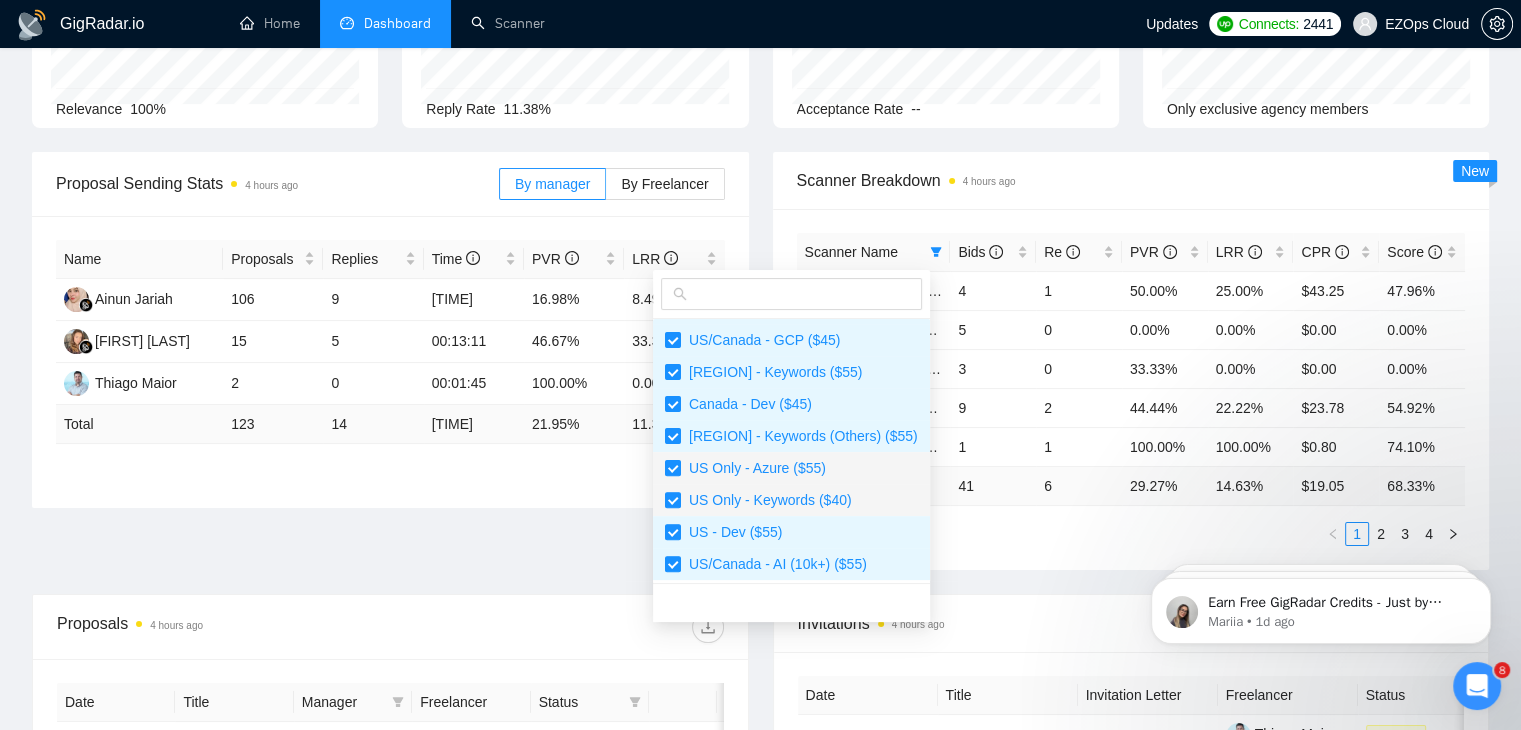 scroll, scrollTop: 800, scrollLeft: 0, axis: vertical 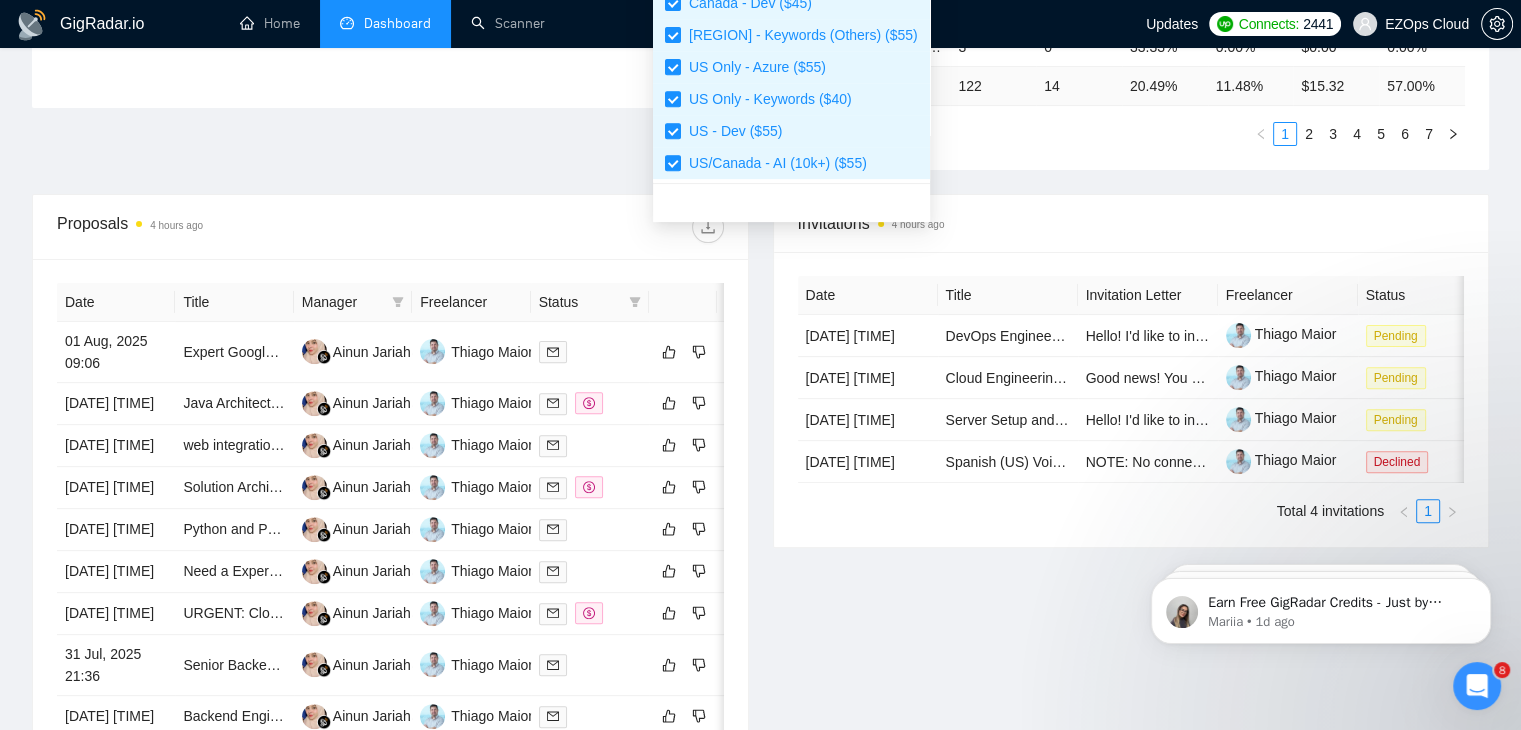 click on "Invitations 4 hours ago Date Title Invitation Letter Freelancer Status           [DATE] [TIME] DevOps Engineer for Web3 Crypto Platform Hello!
I'd like to invite you to take a look at the job I've posted. Please submit a proposal if you're available and interested.
[FIRST] [LAST] [FIRST] [LAST] Pending [DATE] [TIME] Cloud Engineering Manager (AWS Focus)- [REGION] Only (no agencies) Good news! You are invited to apply a job on Upwork that looks like a great match for your skills, experience, and work requirements. Based on what this client needs for the Cloud Engineering Manager (AWS Focus)- [REGION] Only (no agencies) job, we think you'd make a great team. [FIRST] [LAST] Pending [DATE] [TIME] Server Setup and Deployment Specialist Hello!
I'd like to invite you to take a look at the job I've posted. Please submit a proposal if you're available and interested.
[FIRST] [LAST] [FIRST] [LAST] Pending [DATE] [TIME] Spanish (US) Voice Actors Needed for Fictional Character Recording [FIRST] [LAST] Declined 1" at bounding box center [1131, 519] 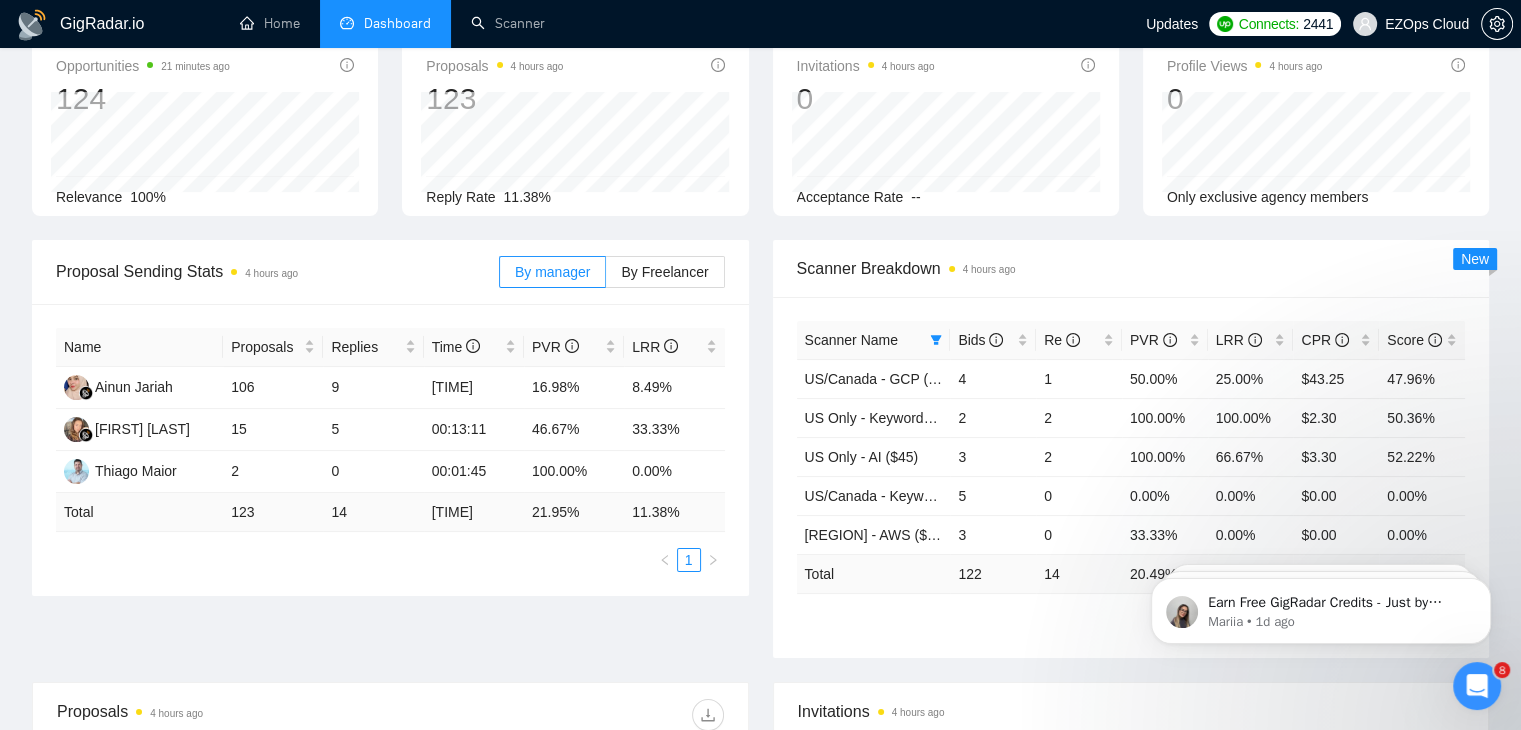 scroll, scrollTop: 100, scrollLeft: 0, axis: vertical 